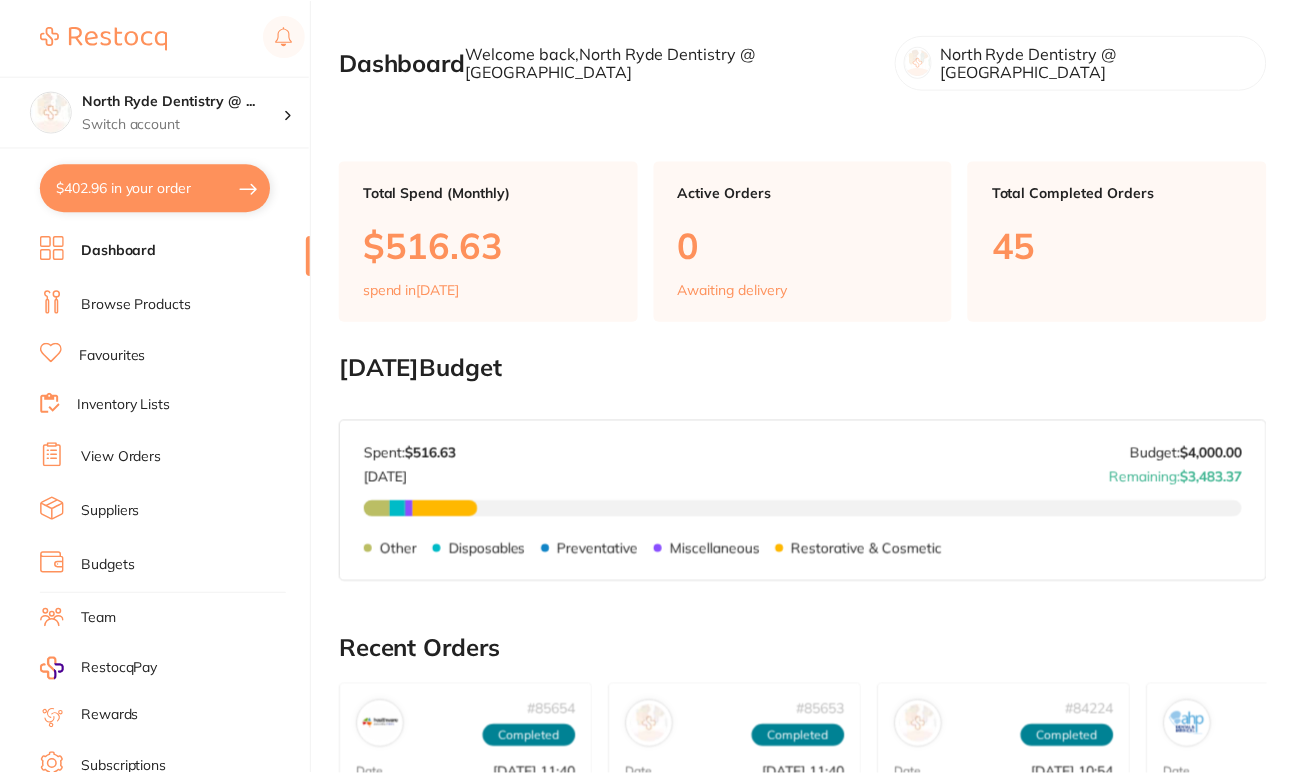 scroll, scrollTop: 0, scrollLeft: 0, axis: both 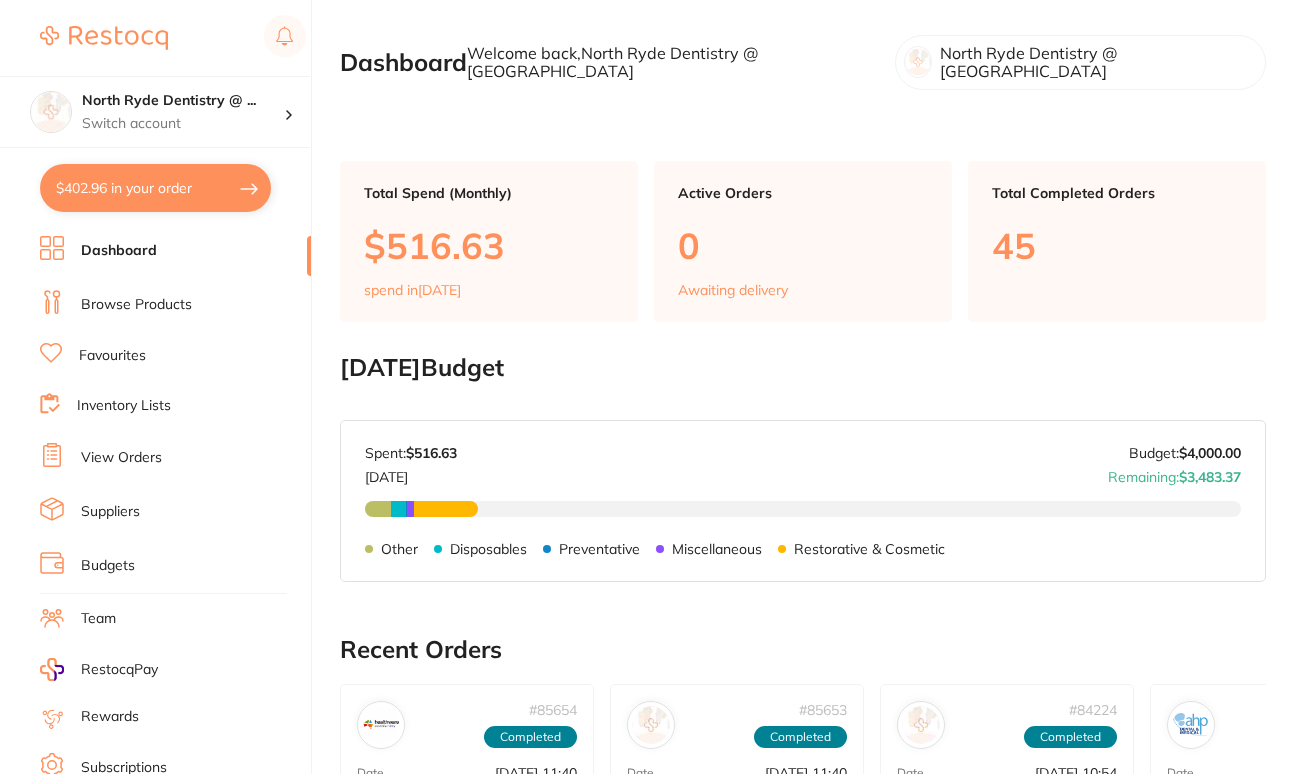 click on "$402.96   in your order" at bounding box center [155, 188] 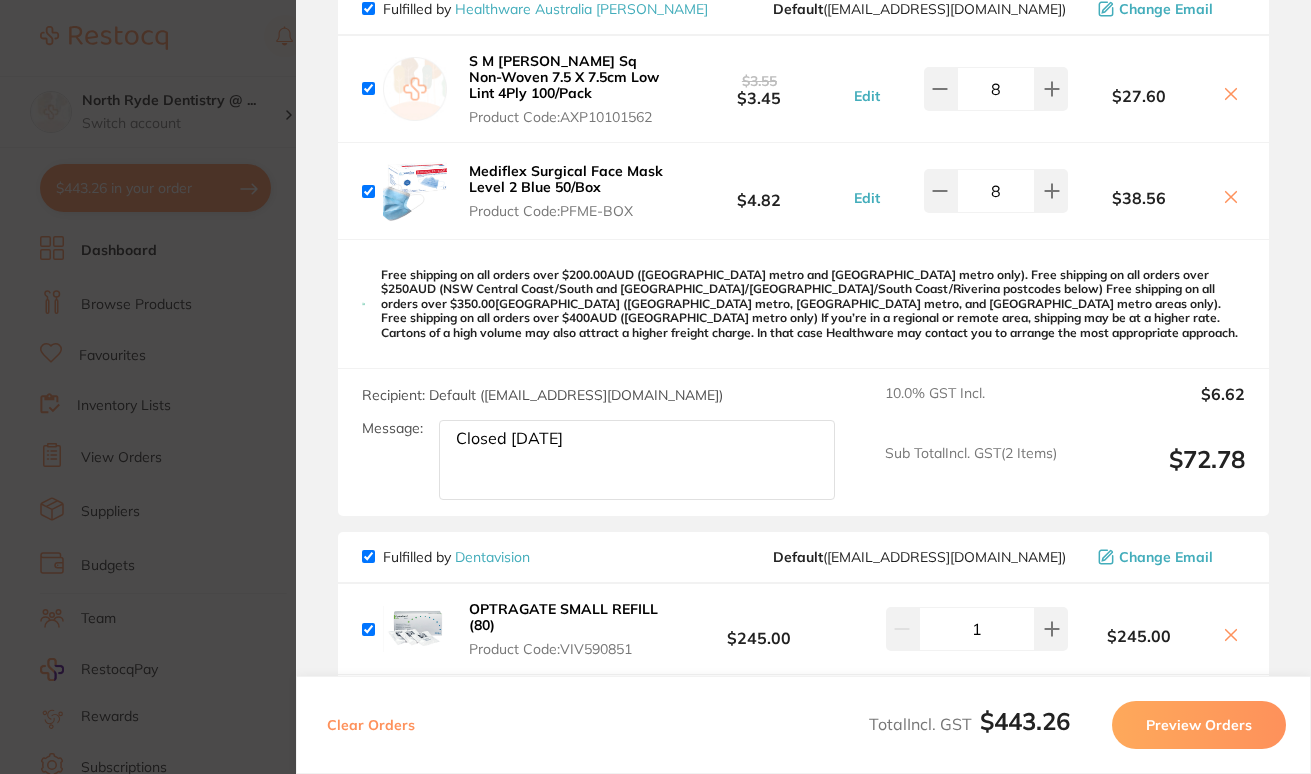scroll, scrollTop: 0, scrollLeft: 0, axis: both 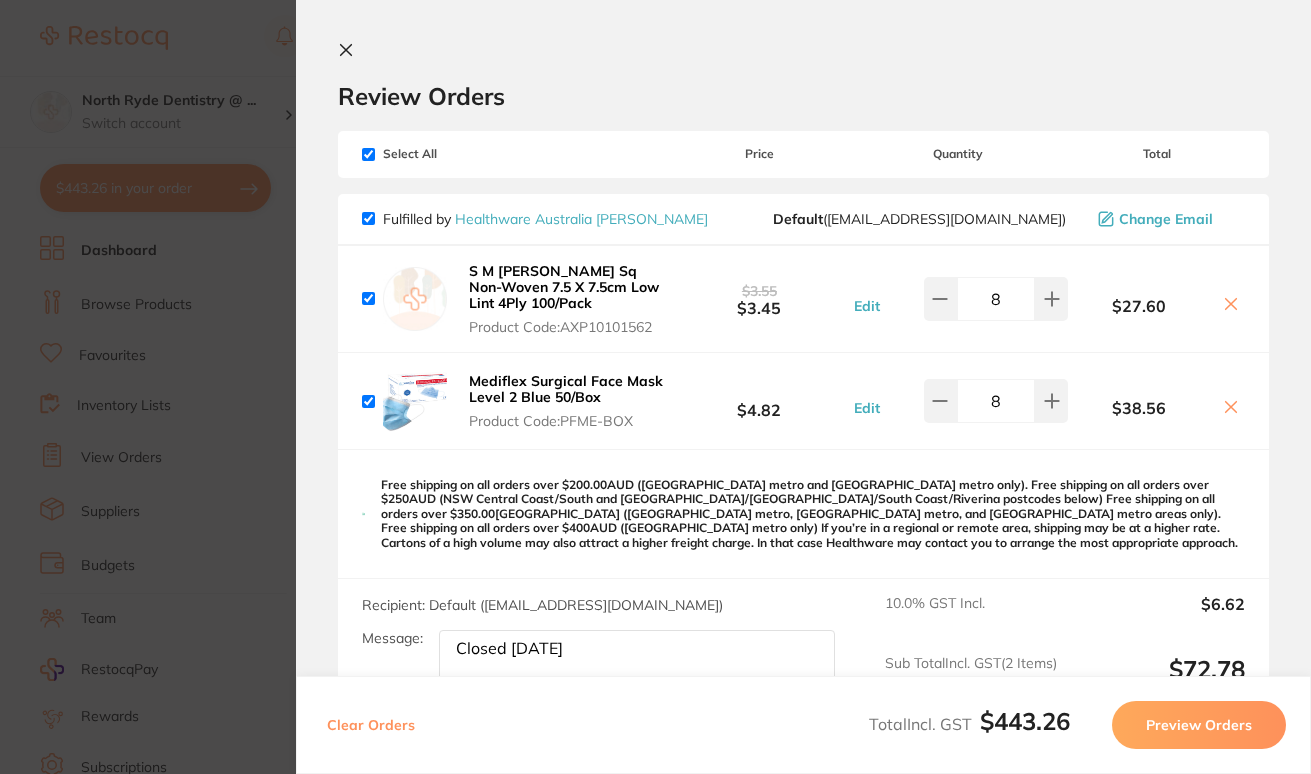 click on "Update RRP Set your pre negotiated price for this item. Item Agreed RRP (excl. GST) --   Update as new default RRP Update RRP Review Orders Your orders are being processed and we will notify you once we have placed the orders. You may close this window Back to Preview Orders [DATE] 9:17 Healthware [GEOGRAPHIC_DATA] [PERSON_NAME] # 85650 Dentavision # 85533 Deliver To [GEOGRAPHIC_DATA] Dentistry  @ [GEOGRAPHIC_DATA] ( [GEOGRAPHIC_DATA] Dentistry @ [GEOGRAPHIC_DATA] ) [STREET_ADDRESS][PERSON_NAME] (02) 8090 1102  [EMAIL_ADDRESS][DOMAIN_NAME] Select All Price Quantity Total Fulfilled by   Healthware Australia [PERSON_NAME] Default ( [EMAIL_ADDRESS][DOMAIN_NAME] ) Change Email   S M Gauze Sq Non-Woven 7.5 X 7.5cm Low Lint 4Ply 100/Pack   Product Code:  AXP10101562   $3.55   $3.45 Edit     8         $27.60   Mediflex Surgical Face Mask Level 2 Blue 50/Box   Product Code:  PFME-BOX     $4.82 Edit     8         $38.56   S M Gauze Sq Non-Woven 7.5 X 7.5cm Low Lint 4Ply 100/Pack   Product Code:  AXP10101562   $3.55" at bounding box center [655, 387] 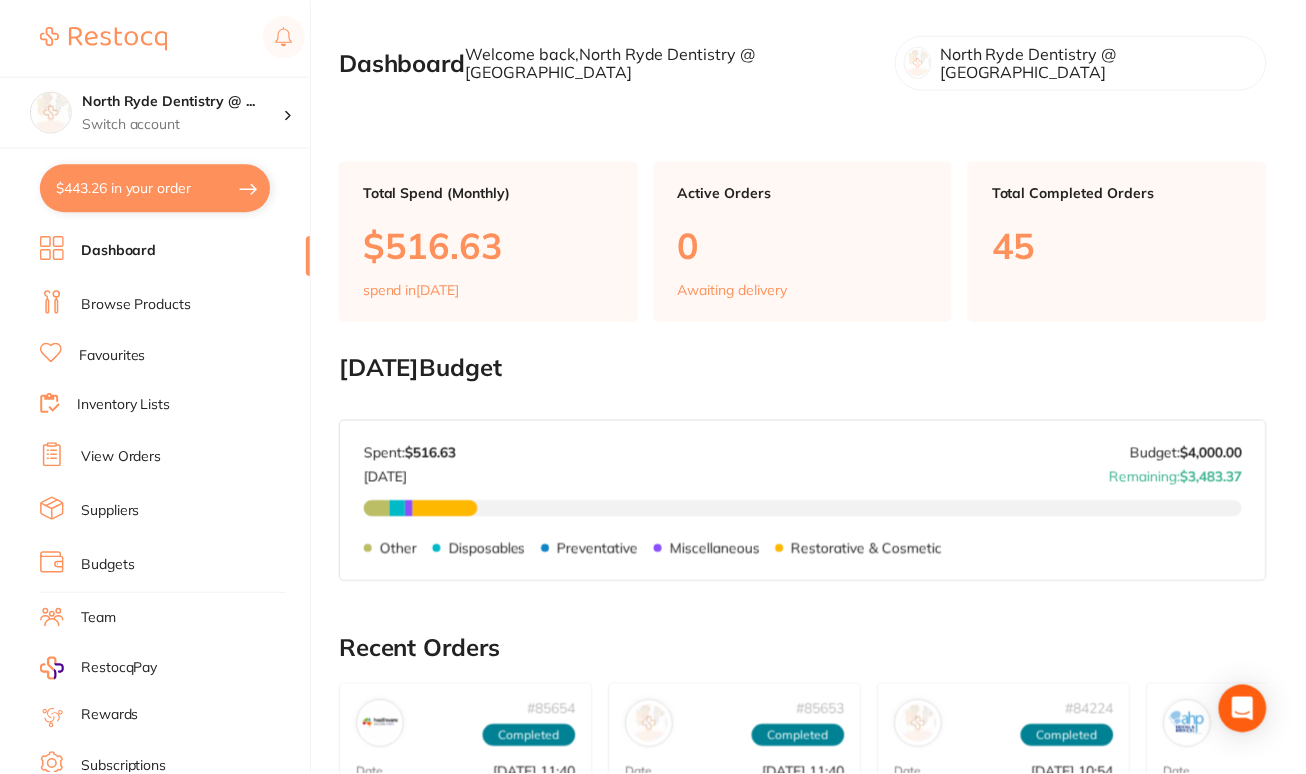 scroll, scrollTop: 4, scrollLeft: 0, axis: vertical 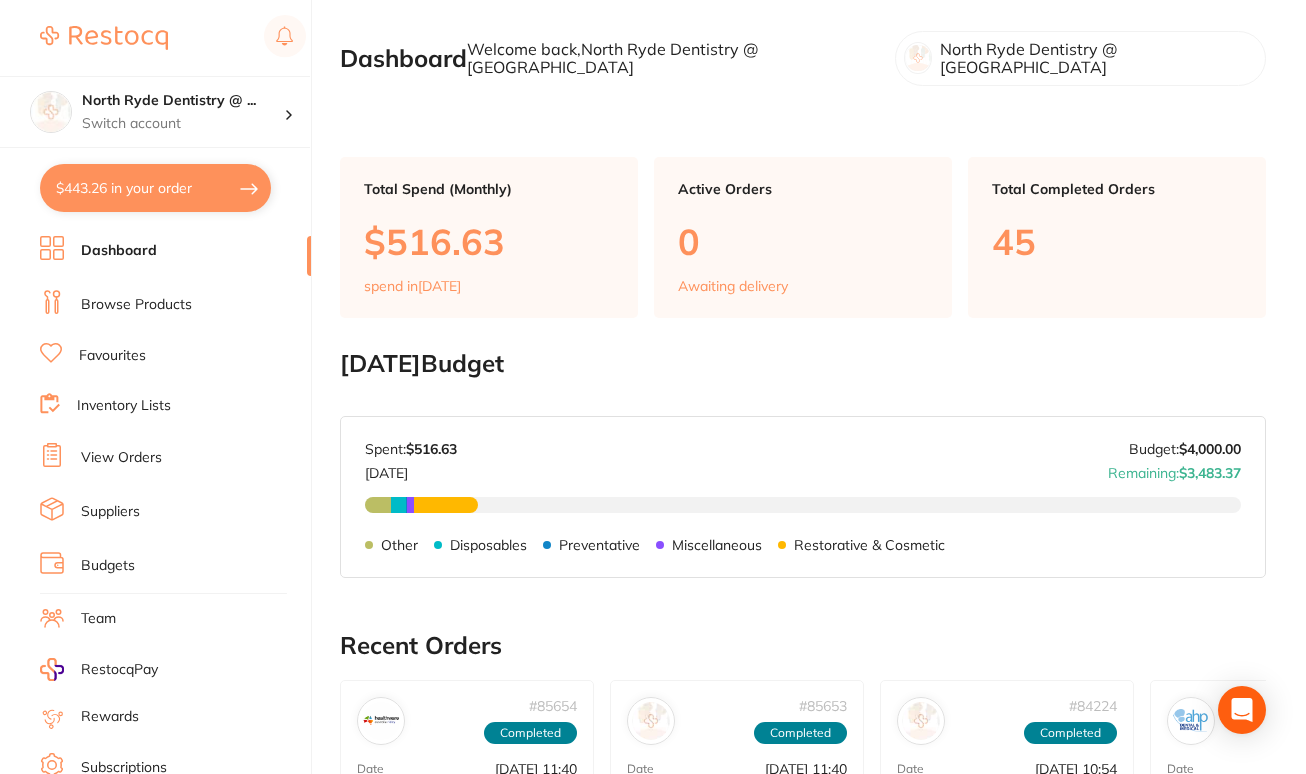 click on "$443.26   in your order" at bounding box center [155, 188] 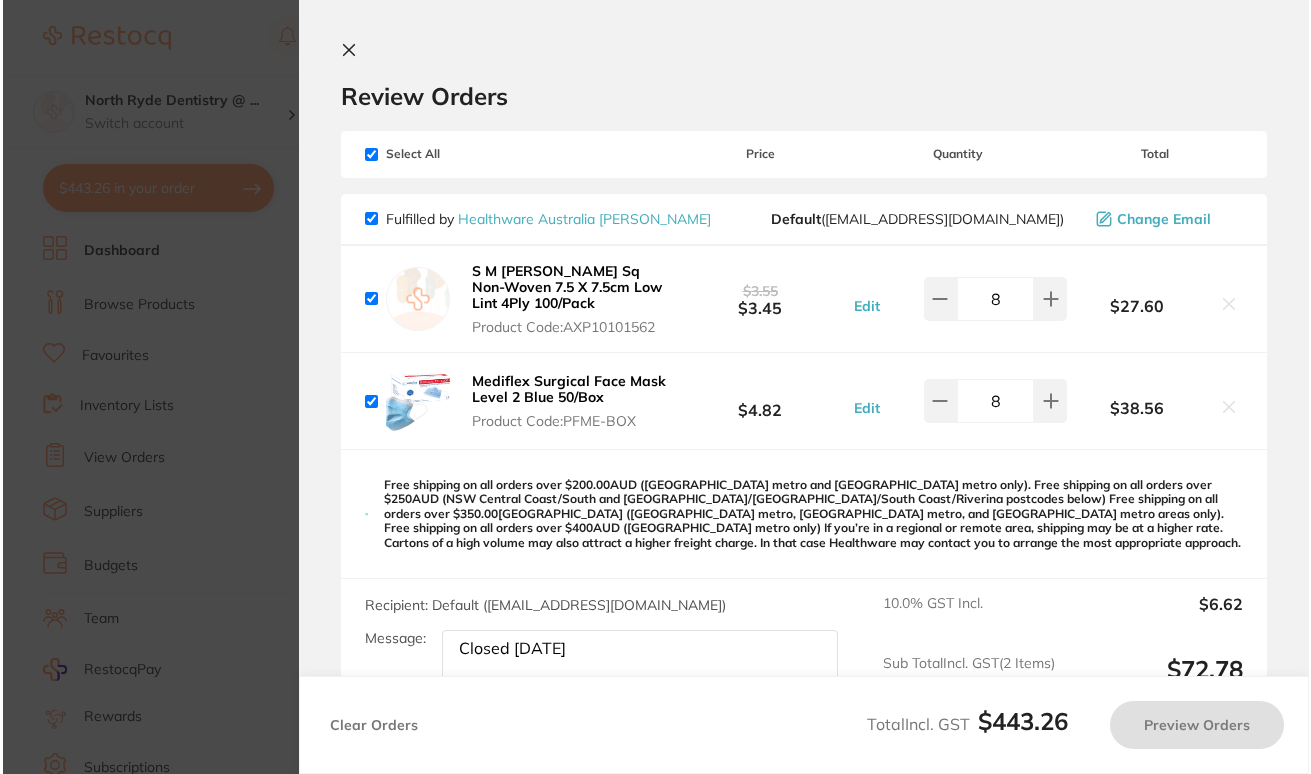 scroll, scrollTop: 0, scrollLeft: 0, axis: both 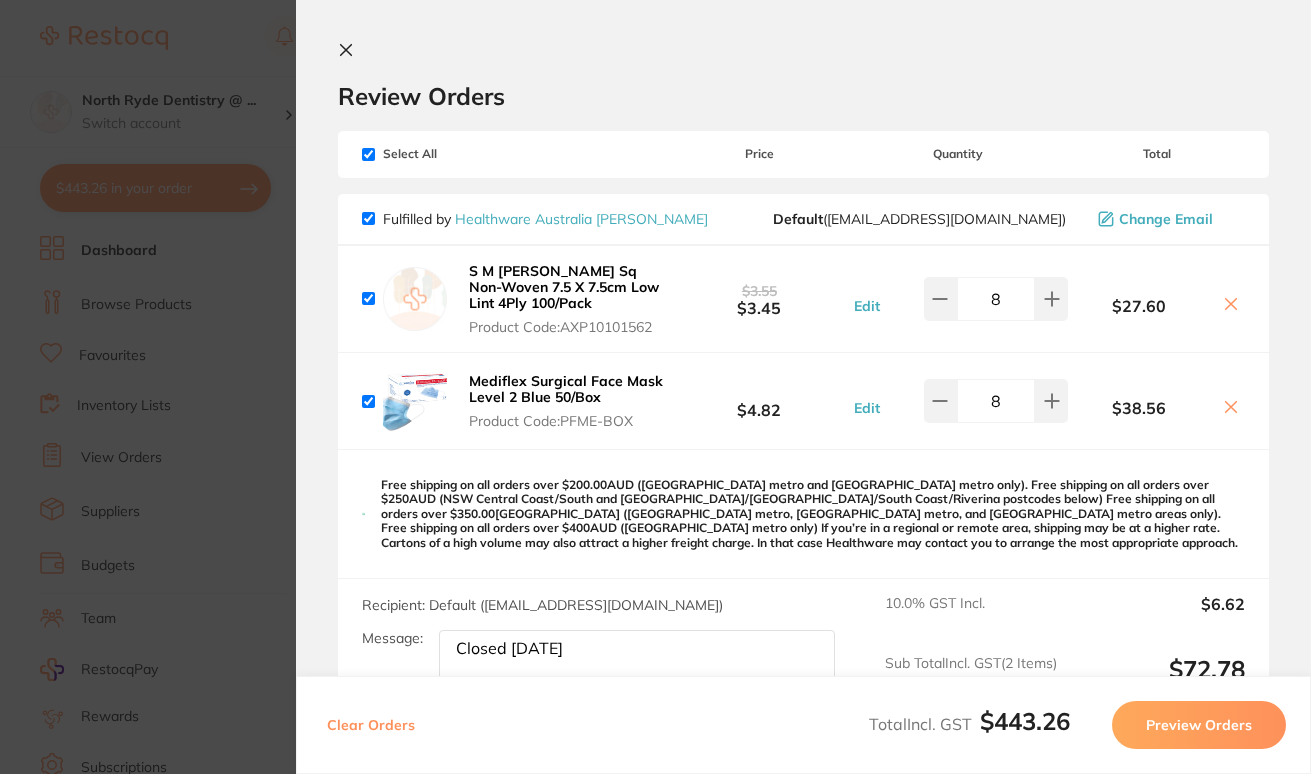click on "Update RRP Set your pre negotiated price for this item. Item Agreed RRP (excl. GST) --   Update as new default RRP Update RRP Review Orders Your orders are being processed and we will notify you once we have placed the orders. You may close this window Back to Preview Orders [DATE] 9:18 Healthware [GEOGRAPHIC_DATA] [PERSON_NAME] # 85650 Dentavision # 85533 Deliver To [GEOGRAPHIC_DATA] Dentistry  @ [GEOGRAPHIC_DATA] ( [GEOGRAPHIC_DATA] Dentistry @ [GEOGRAPHIC_DATA] ) [STREET_ADDRESS][PERSON_NAME] (02) 8090 1102  [EMAIL_ADDRESS][DOMAIN_NAME] Select All Price Quantity Total Fulfilled by   Healthware Australia [PERSON_NAME] Default ( [EMAIL_ADDRESS][DOMAIN_NAME] ) Change Email   S M Gauze Sq Non-Woven 7.5 X 7.5cm Low Lint 4Ply 100/Pack   Product Code:  AXP10101562   $3.55   $3.45 Edit     8         $27.60   Mediflex Surgical Face Mask Level 2 Blue 50/Box   Product Code:  PFME-BOX     $4.82 Edit     8         $38.56   S M Gauze Sq Non-Woven 7.5 X 7.5cm Low Lint 4Ply 100/Pack   Product Code:  AXP10101562   $3.55" at bounding box center [655, 387] 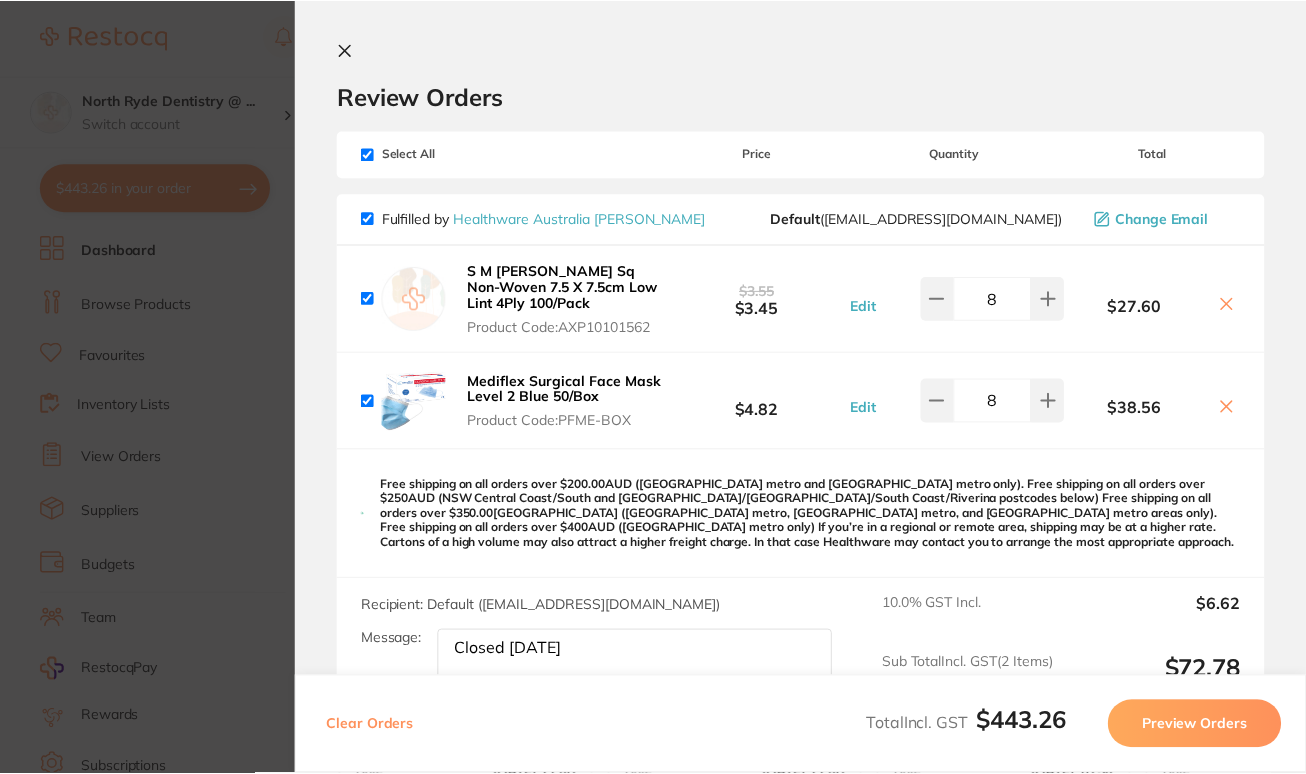scroll, scrollTop: 4, scrollLeft: 0, axis: vertical 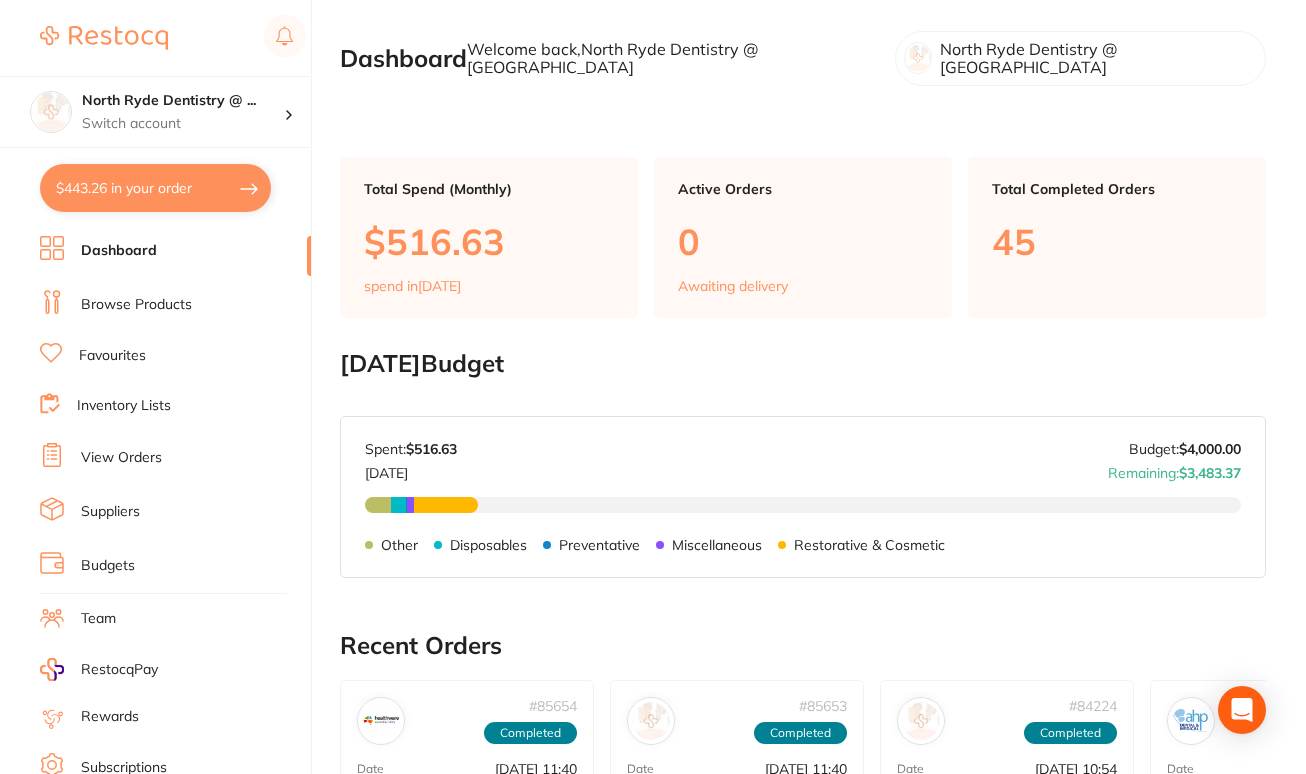 click on "Browse Products" at bounding box center [136, 305] 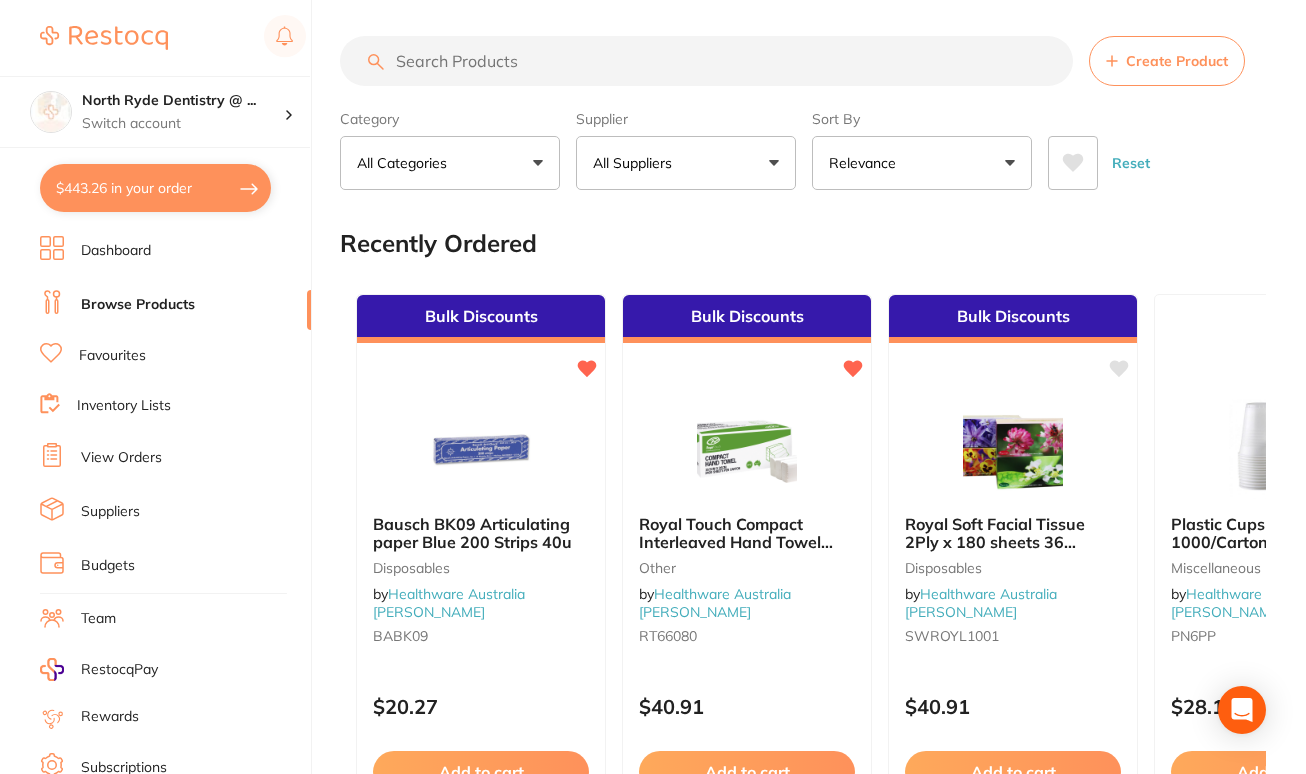 scroll, scrollTop: 0, scrollLeft: 0, axis: both 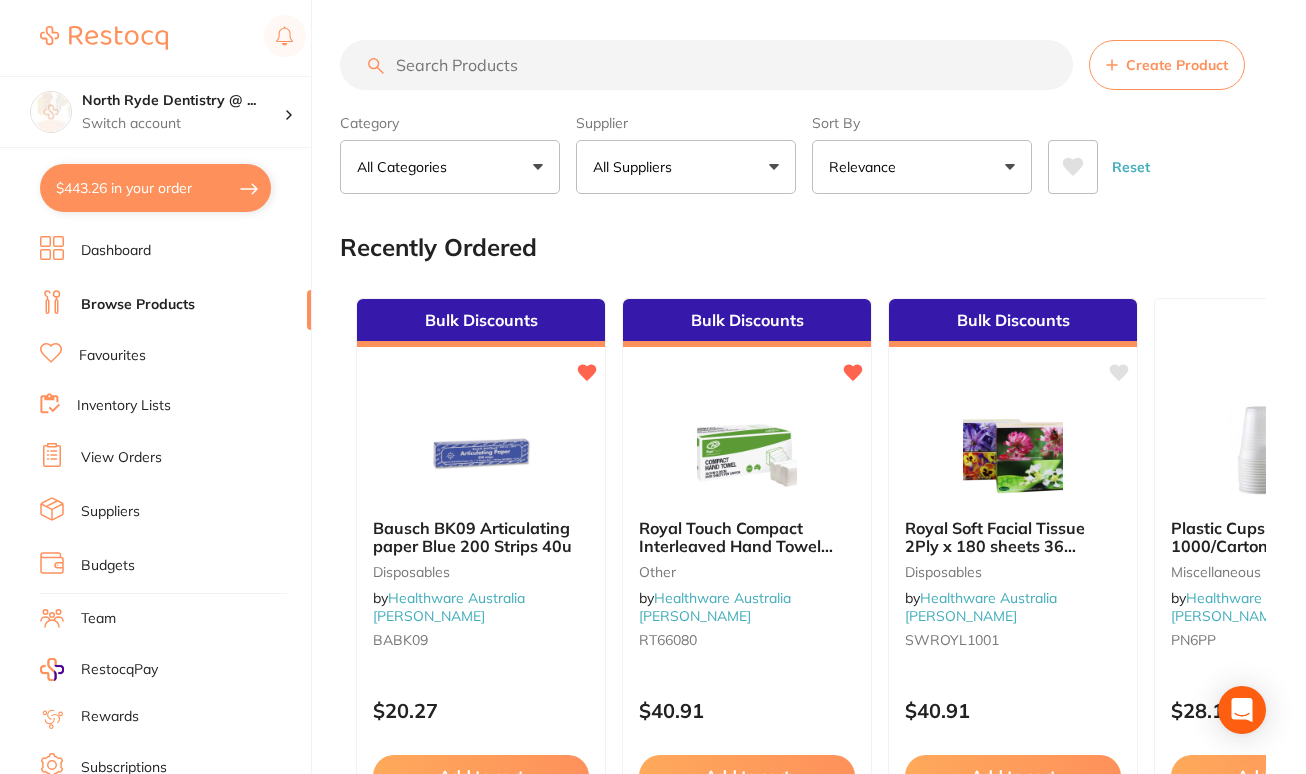 click at bounding box center [706, 65] 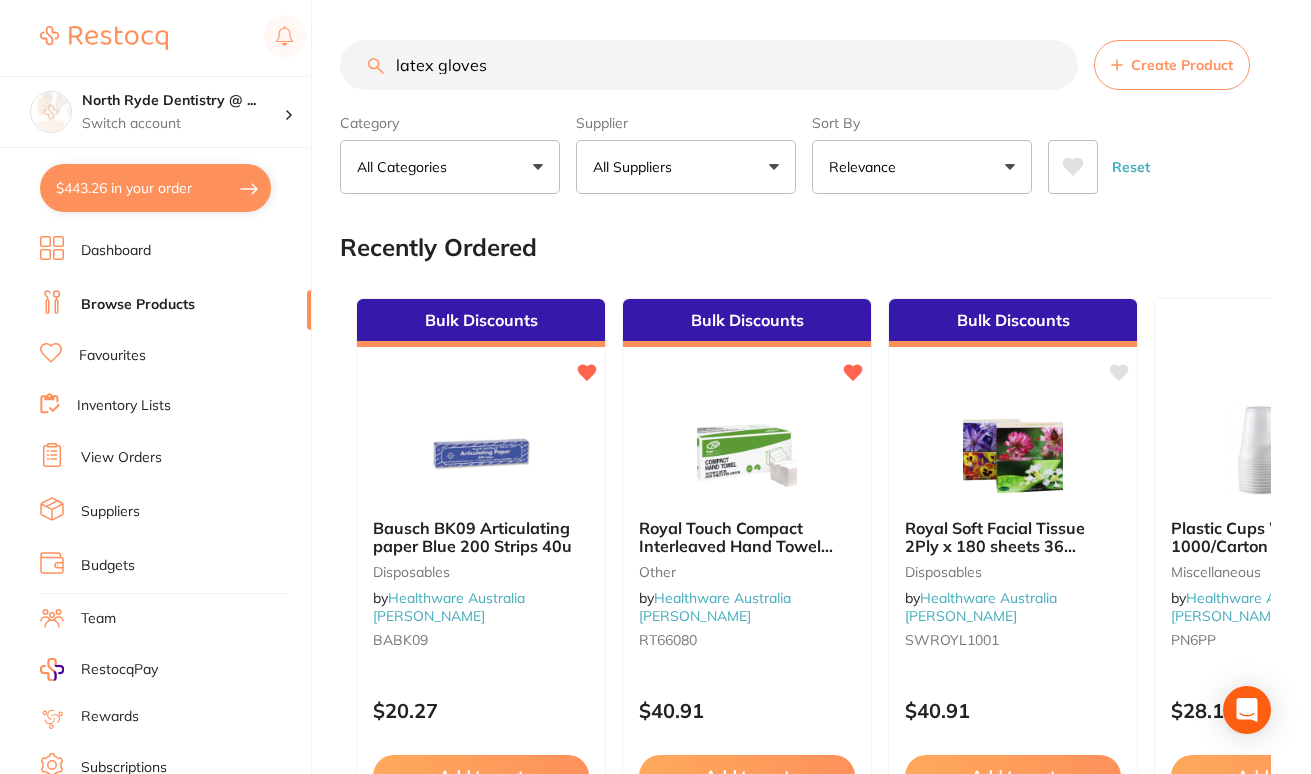 type on "latex gloves" 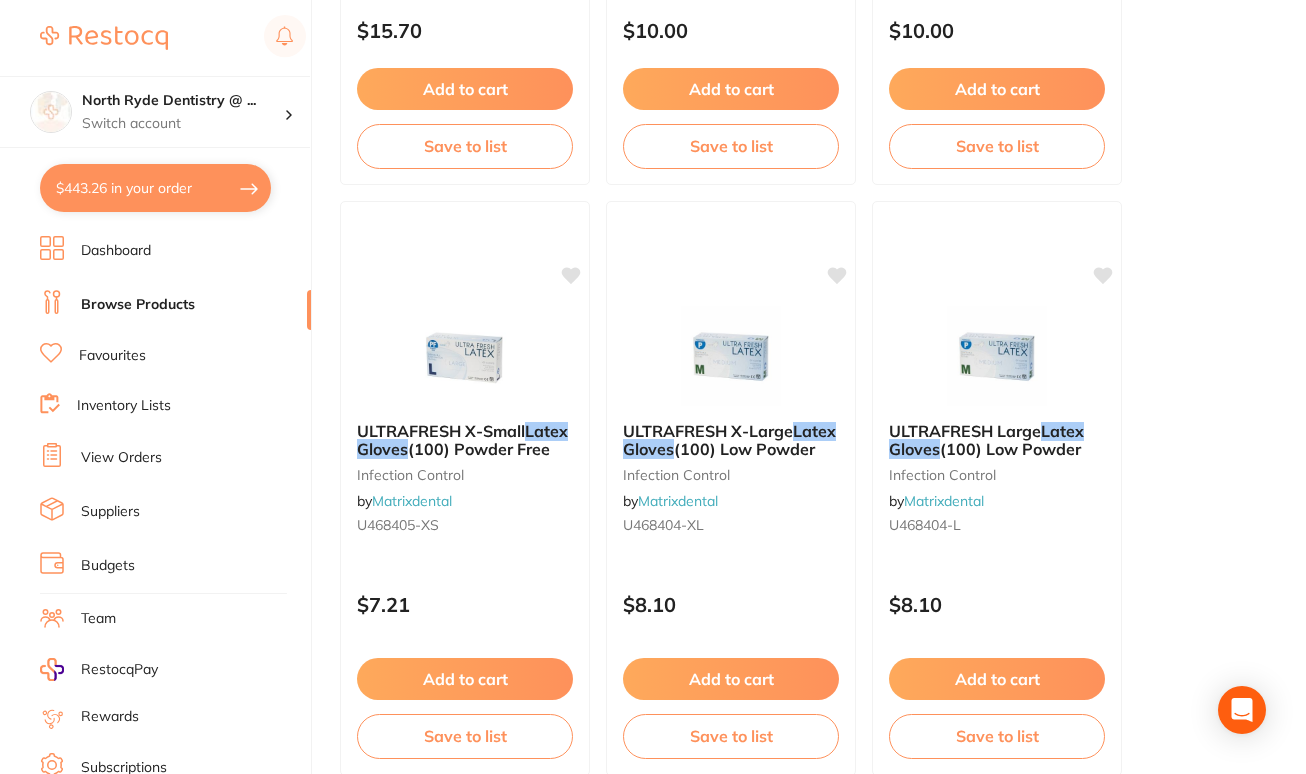 scroll, scrollTop: 6000, scrollLeft: 0, axis: vertical 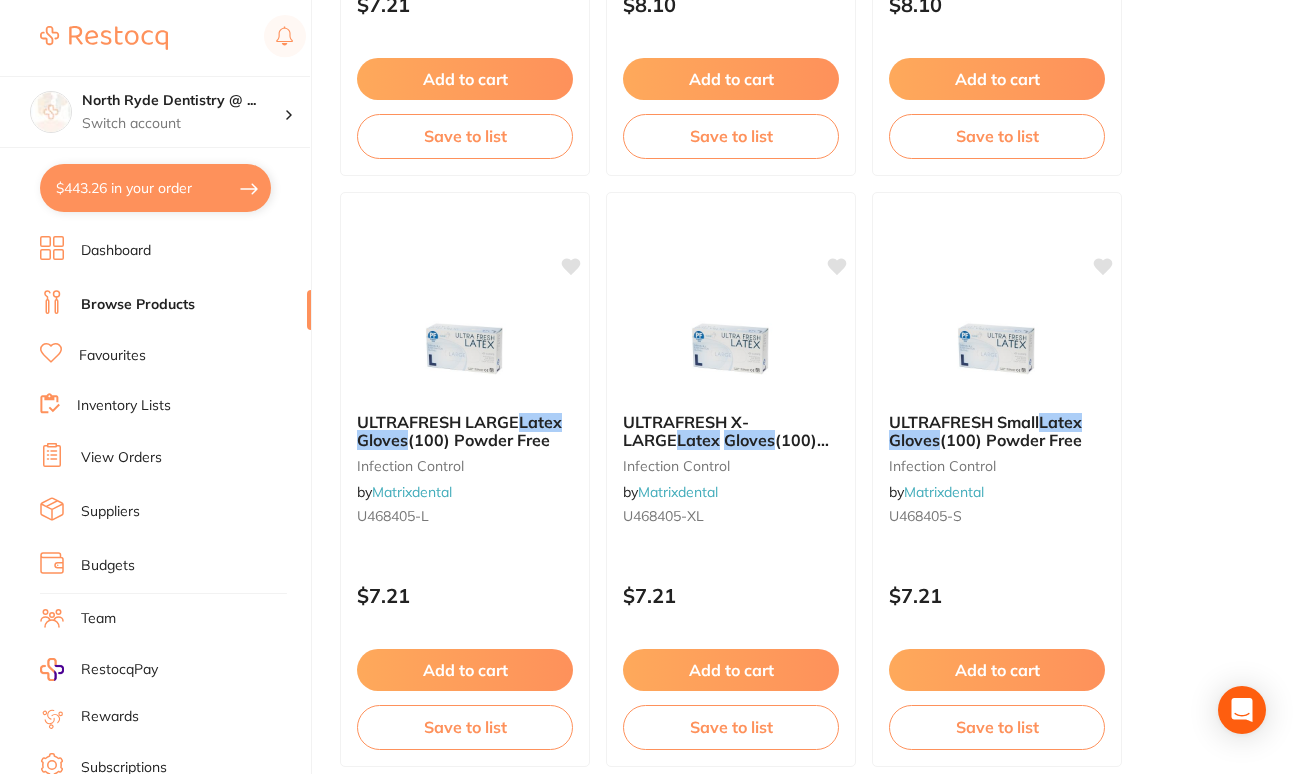 click on "Dashboard Browse Products Favourites Inventory Lists View Orders Suppliers Budgets Team RestocqPay Rewards Subscriptions Account Support Log Out" at bounding box center [175, 581] 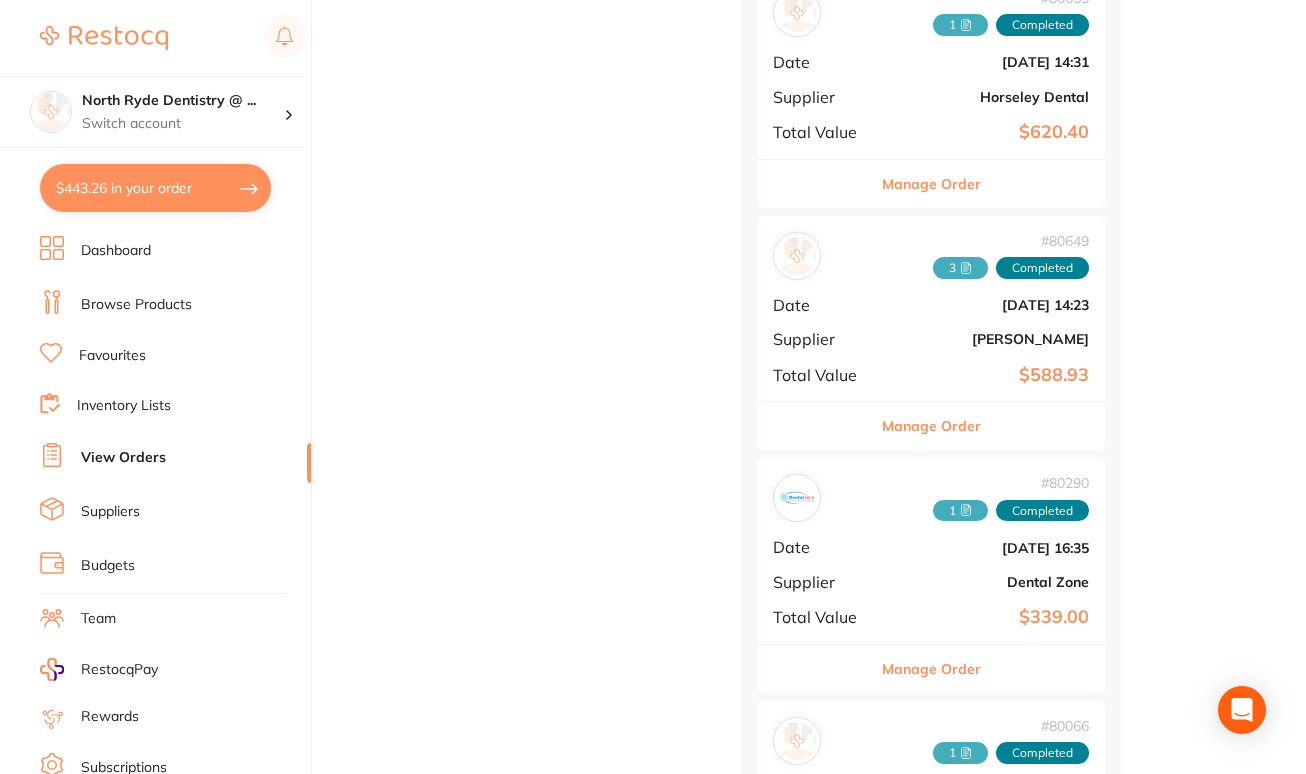 scroll, scrollTop: 4000, scrollLeft: 0, axis: vertical 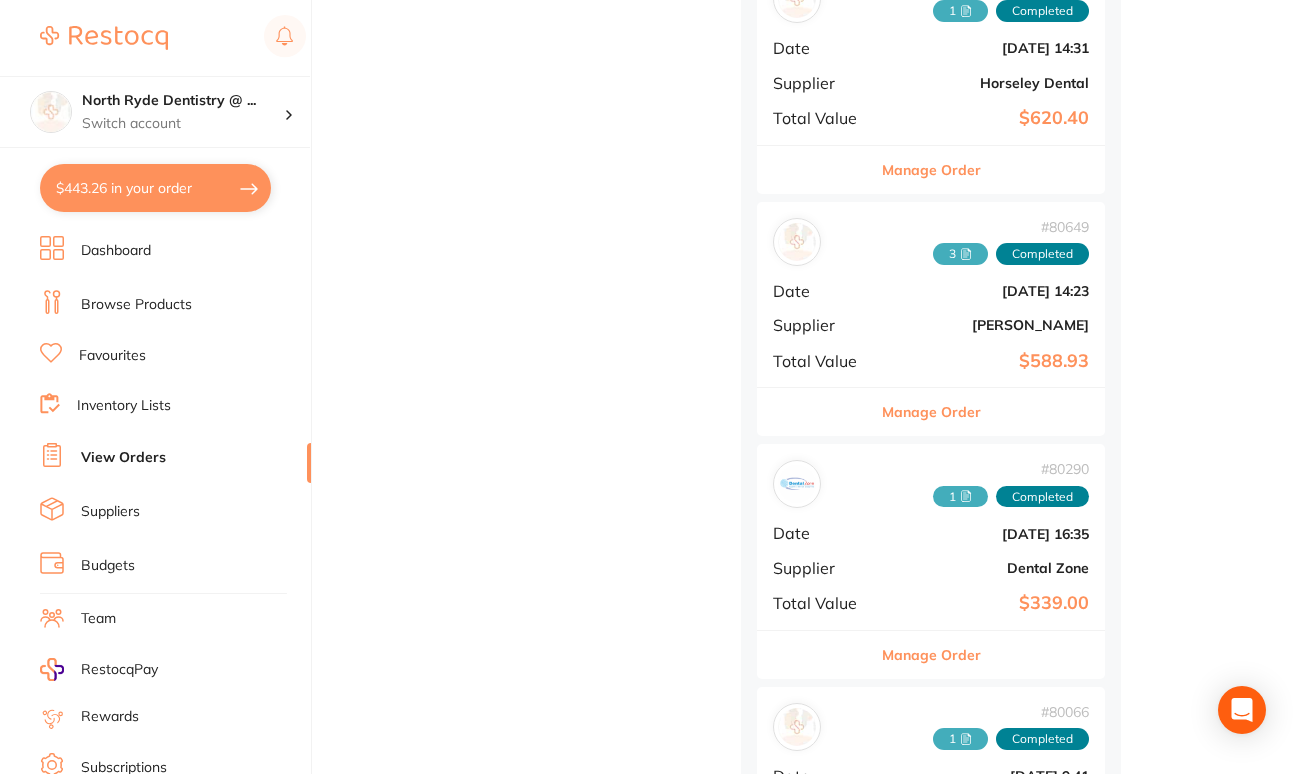click on "Browse Products" at bounding box center (136, 305) 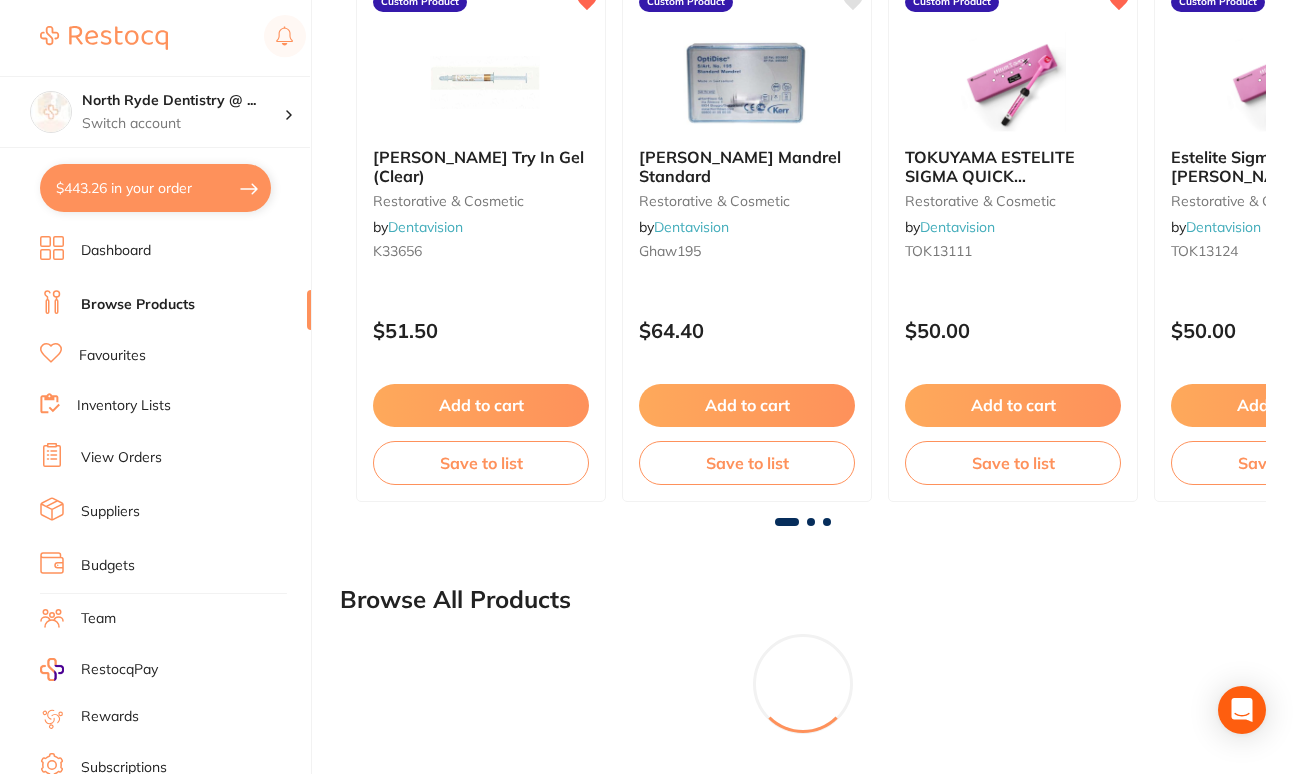 scroll, scrollTop: 0, scrollLeft: 0, axis: both 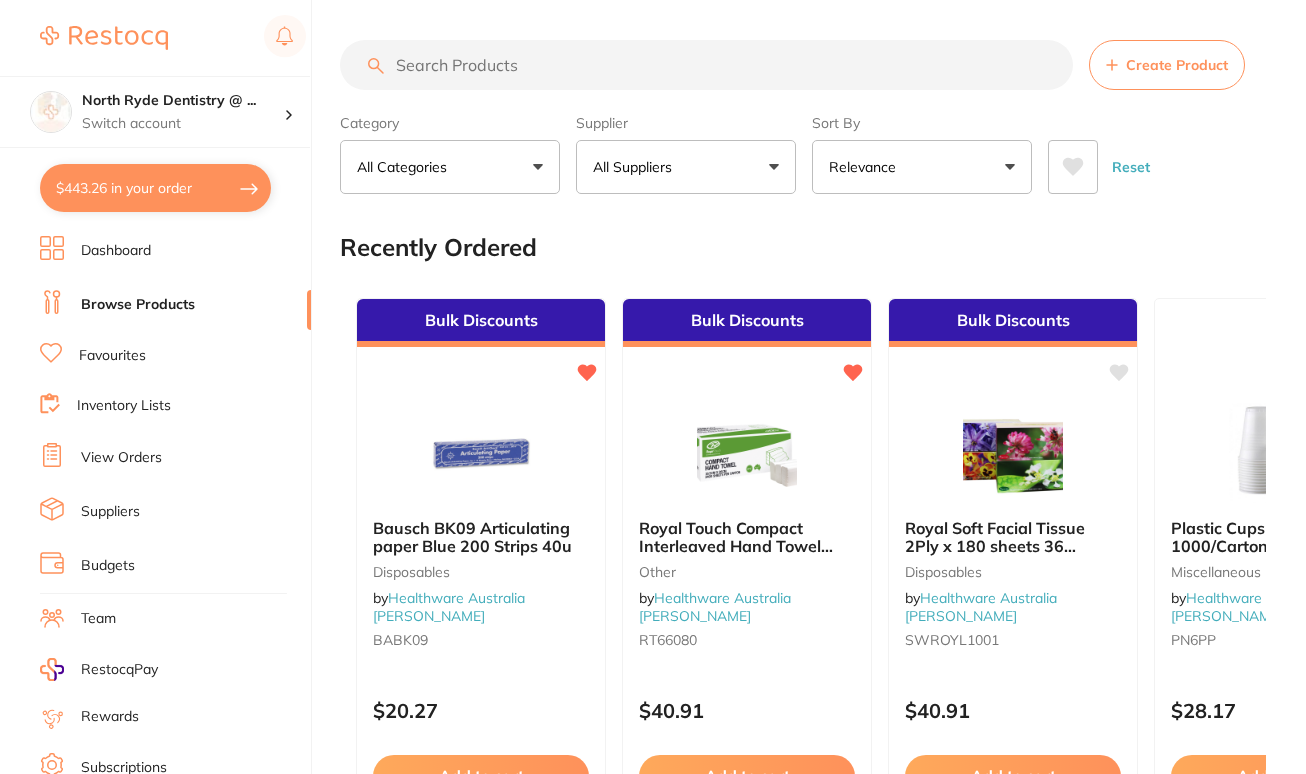 click at bounding box center [706, 65] 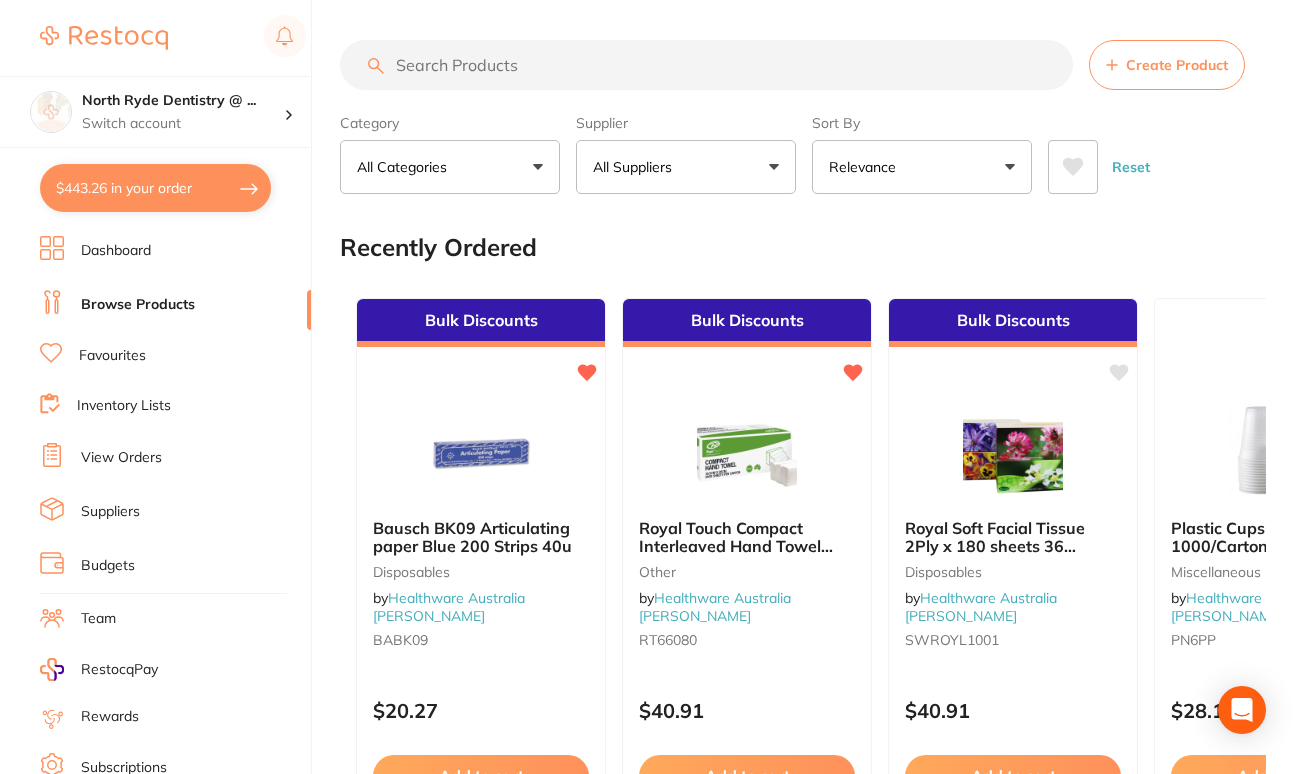 paste on "Mircosoft touch Gloves Latex powderfree Medium" 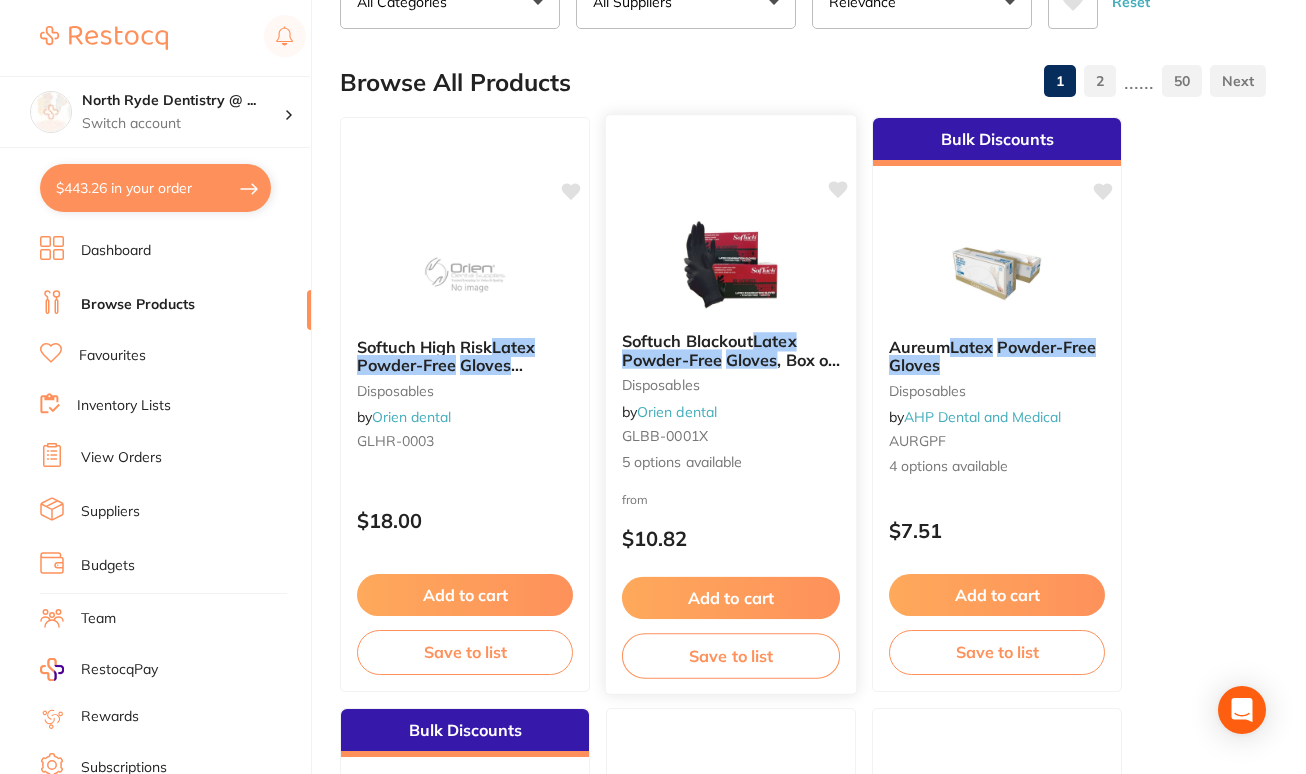 scroll, scrollTop: 0, scrollLeft: 0, axis: both 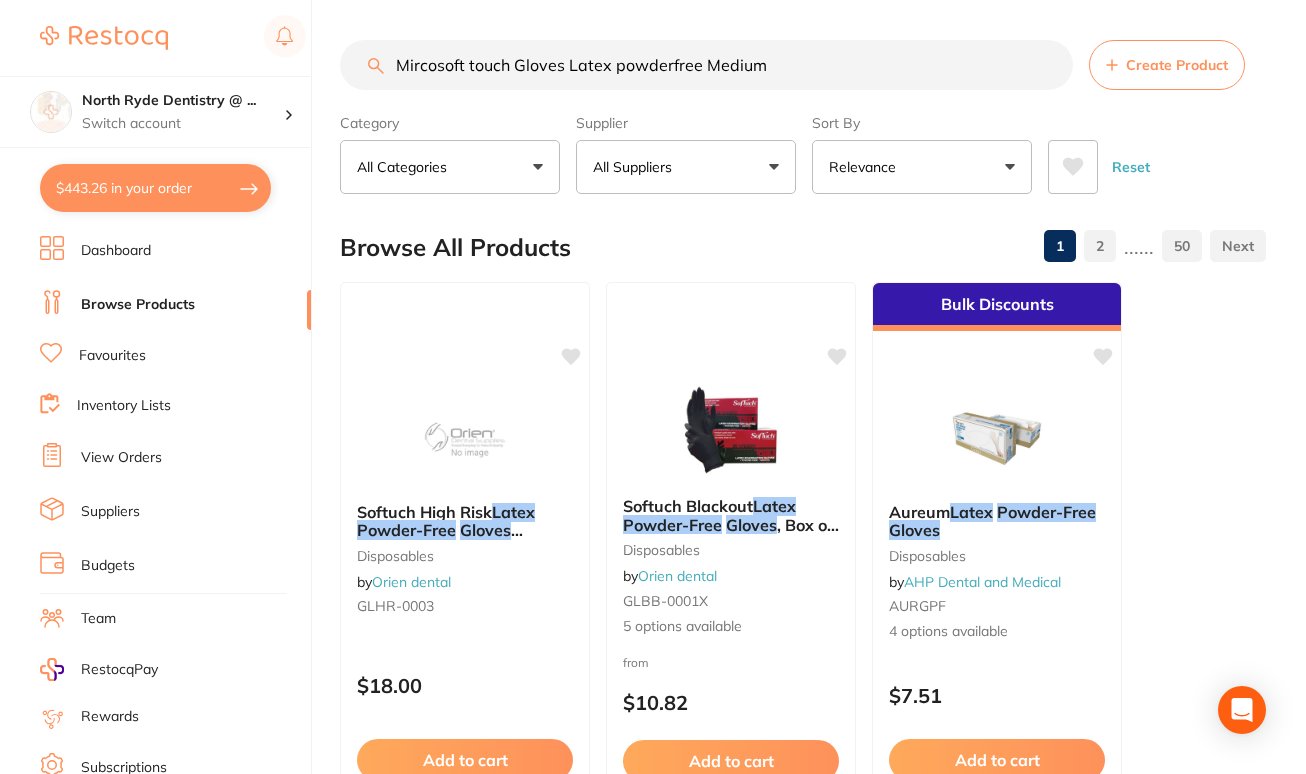drag, startPoint x: 515, startPoint y: 65, endPoint x: 220, endPoint y: 53, distance: 295.24396 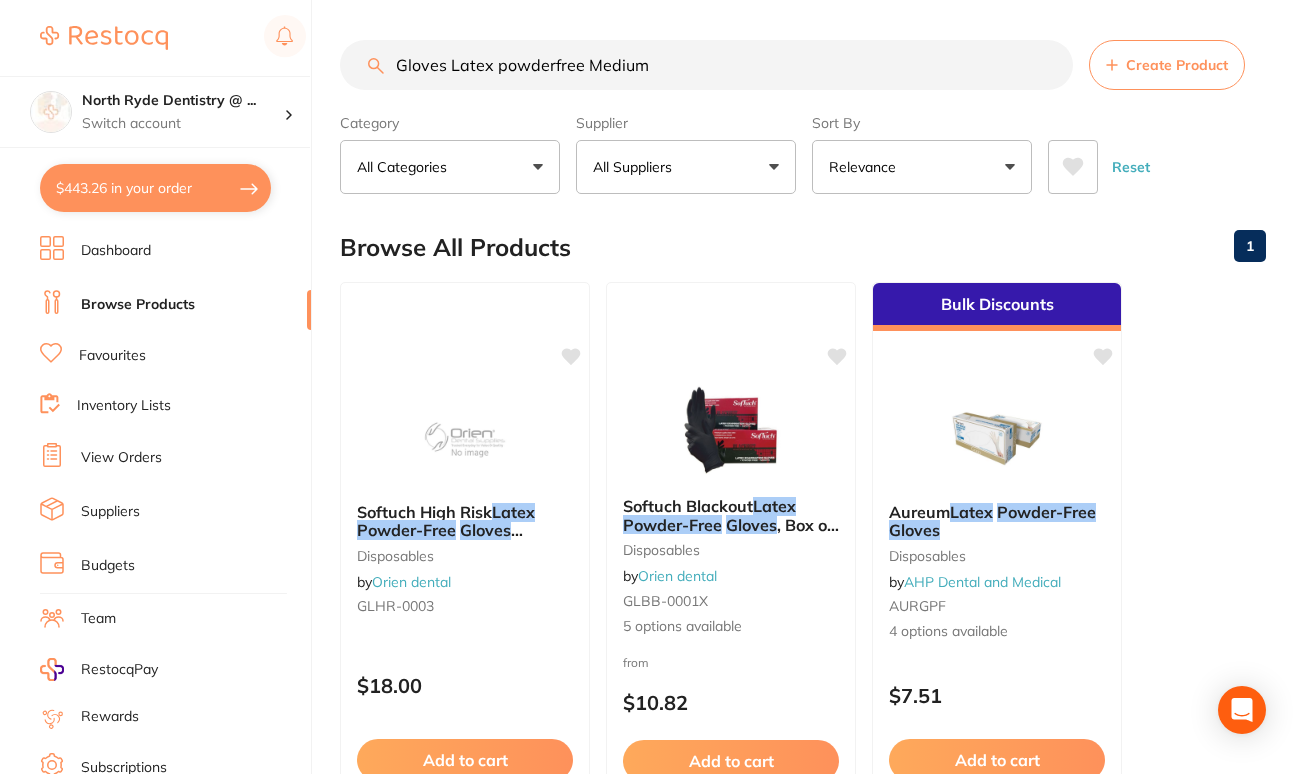 type on "Gloves Latex powderfree Medium" 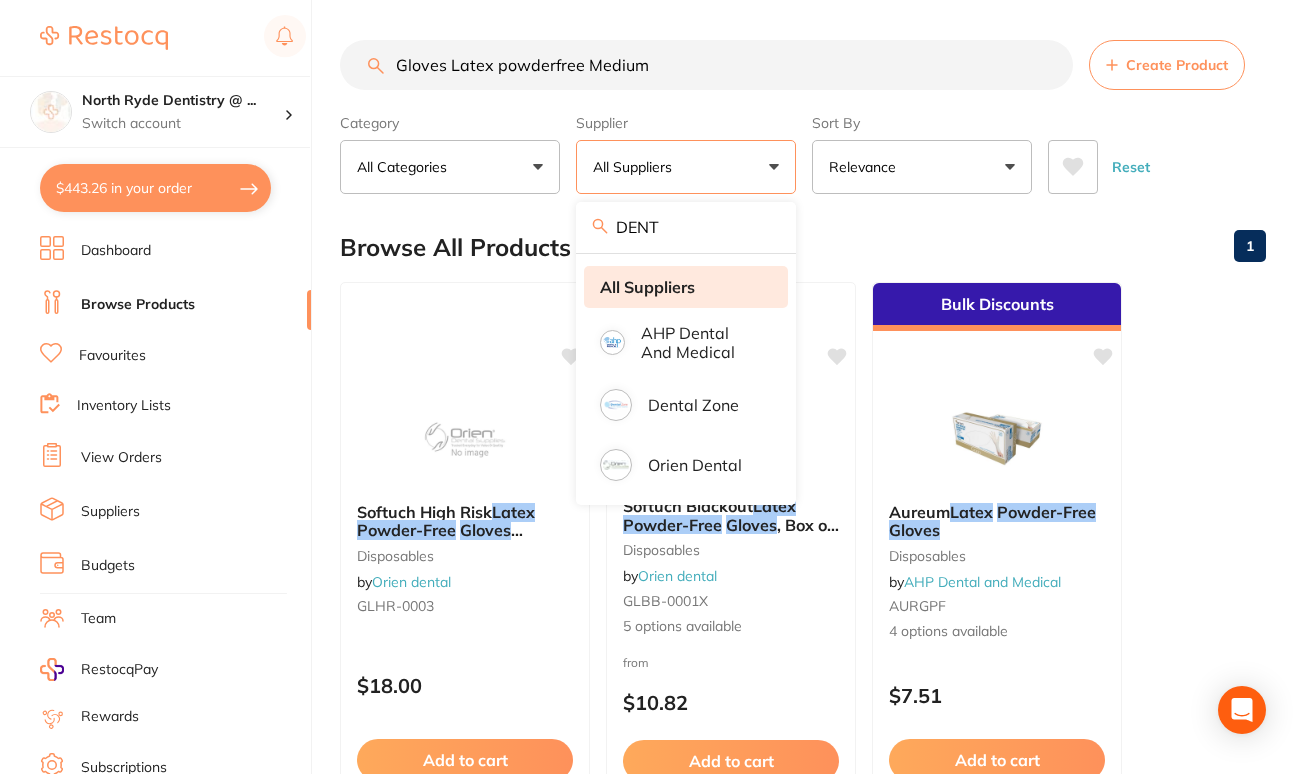 type on "DENT" 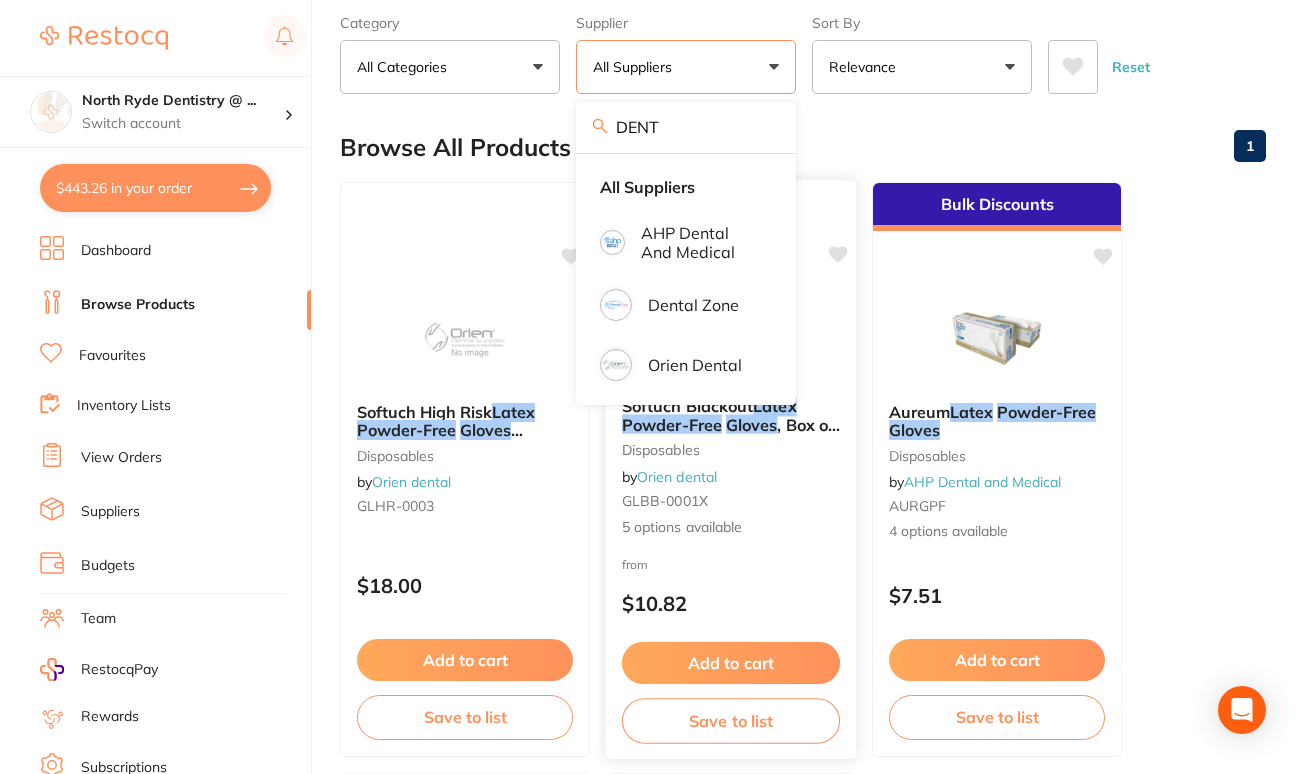scroll, scrollTop: 0, scrollLeft: 0, axis: both 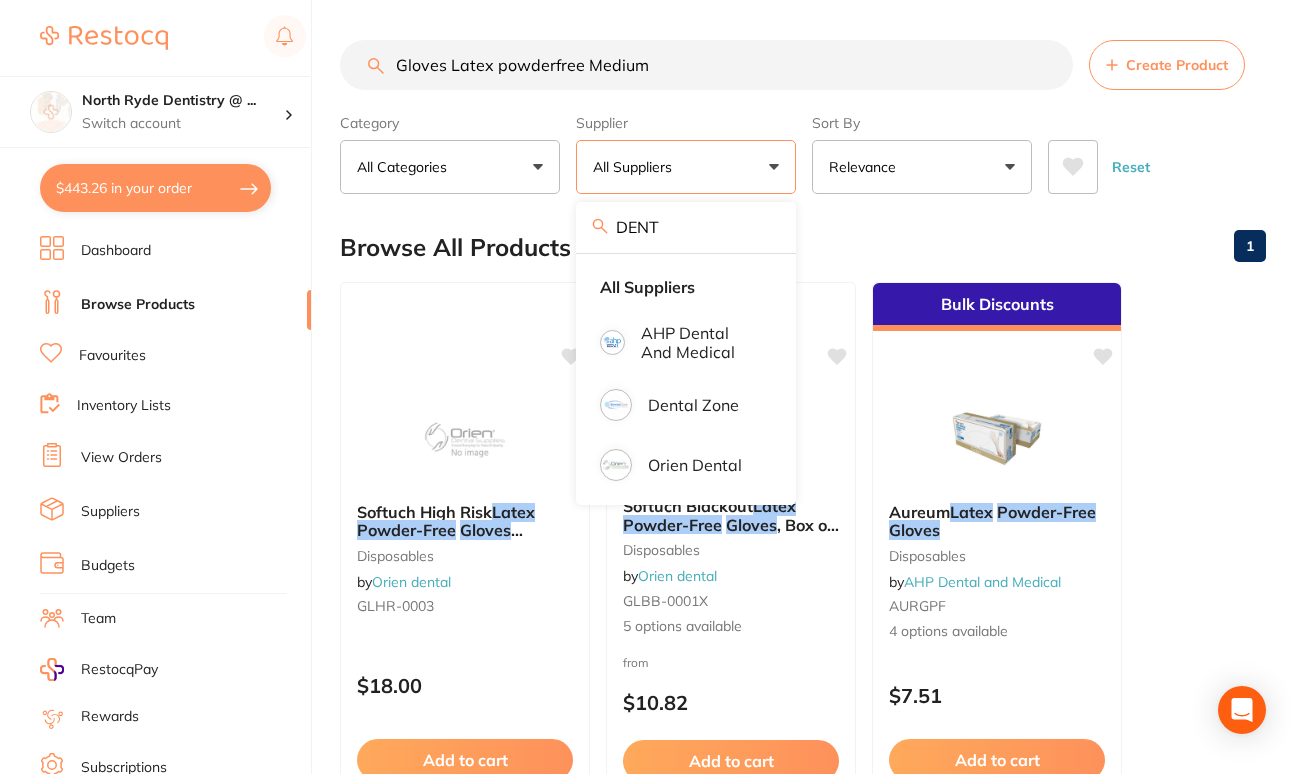 click on "DENT" at bounding box center [686, 227] 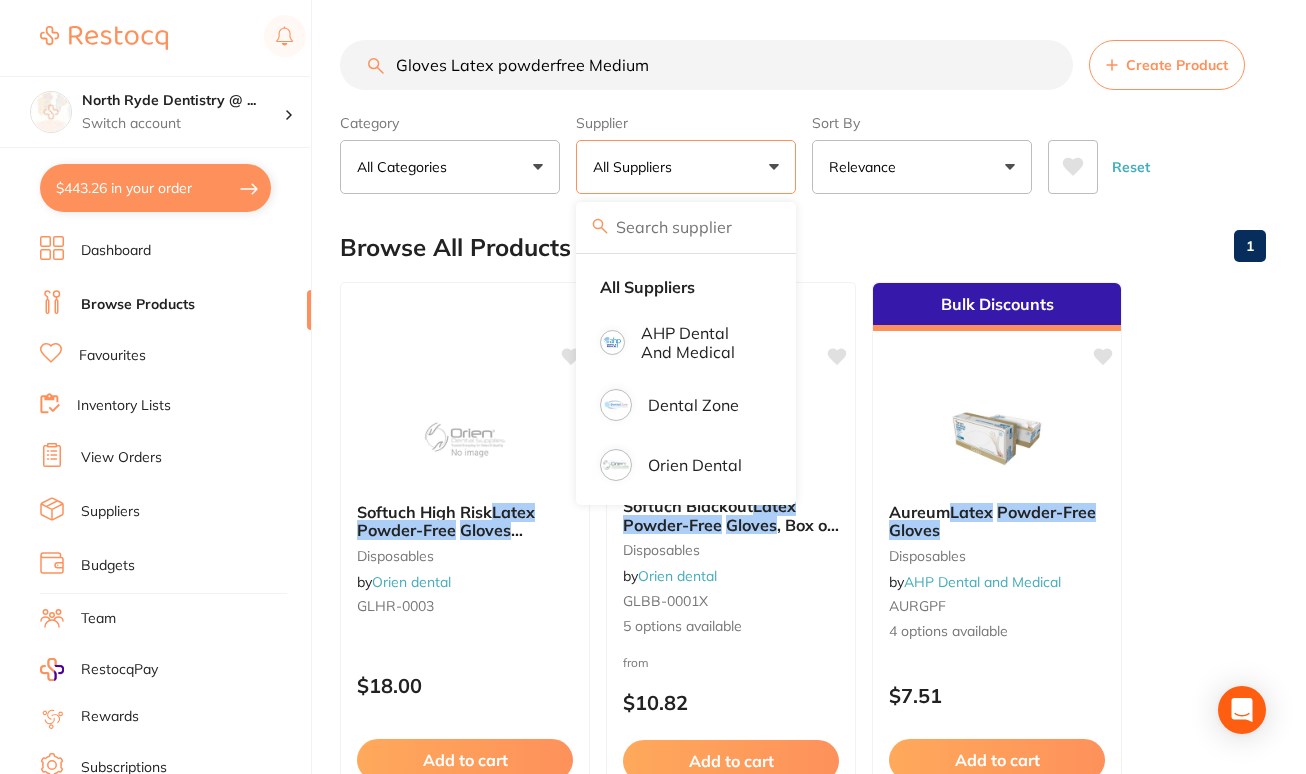 type 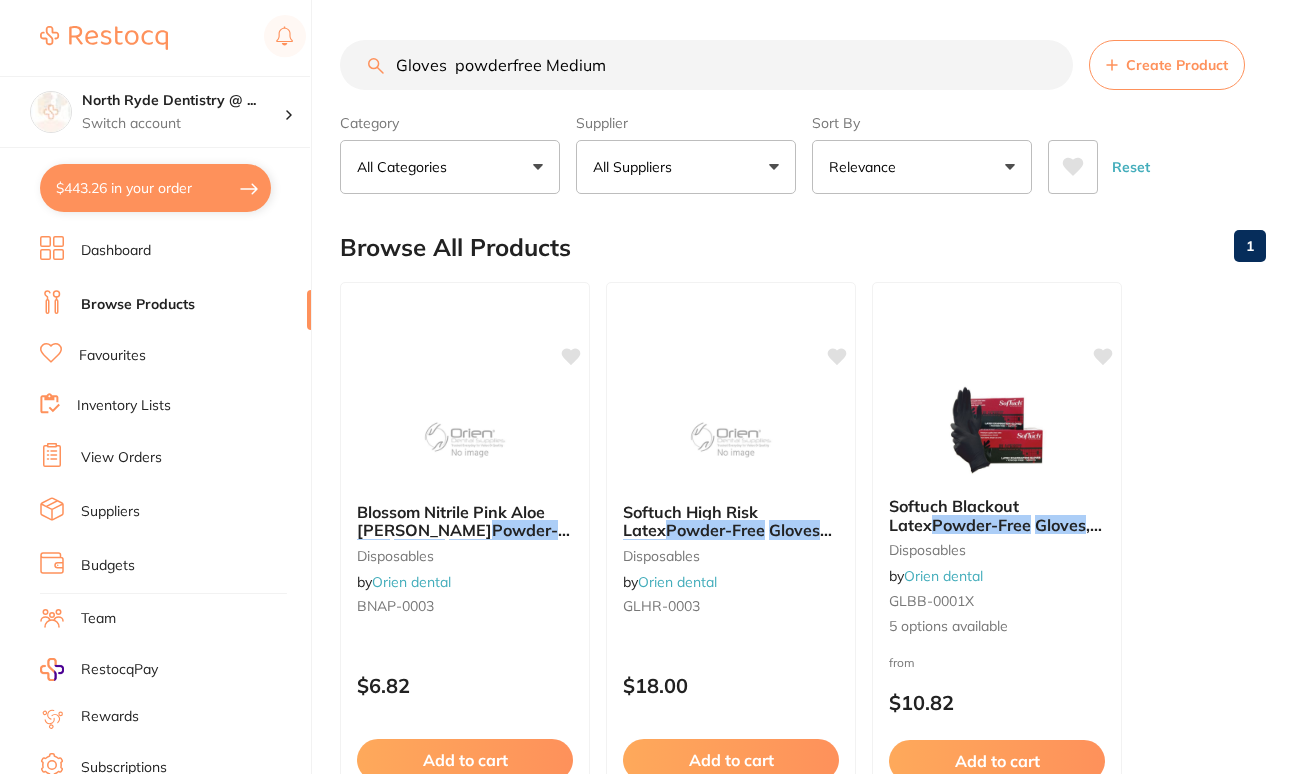 drag, startPoint x: 664, startPoint y: 52, endPoint x: 543, endPoint y: 68, distance: 122.05327 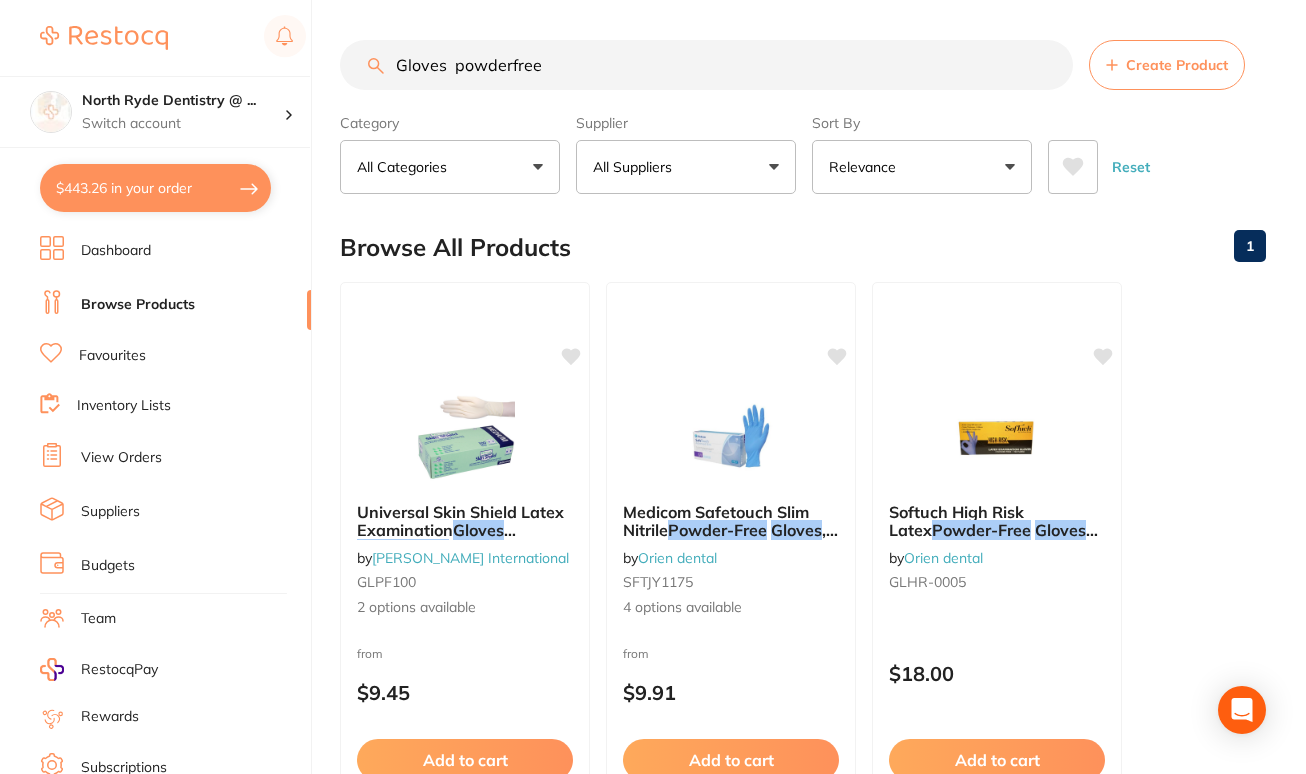 click on "All Suppliers" at bounding box center (636, 167) 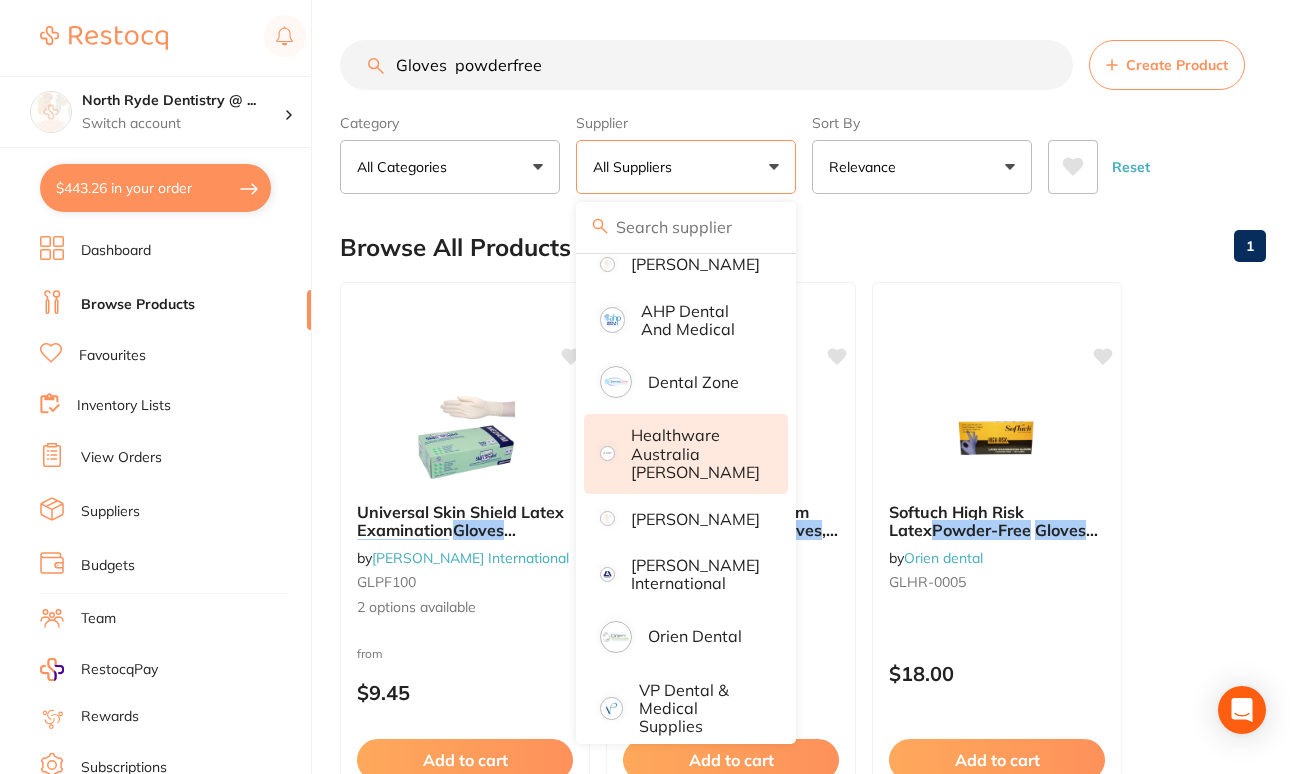 scroll, scrollTop: 103, scrollLeft: 0, axis: vertical 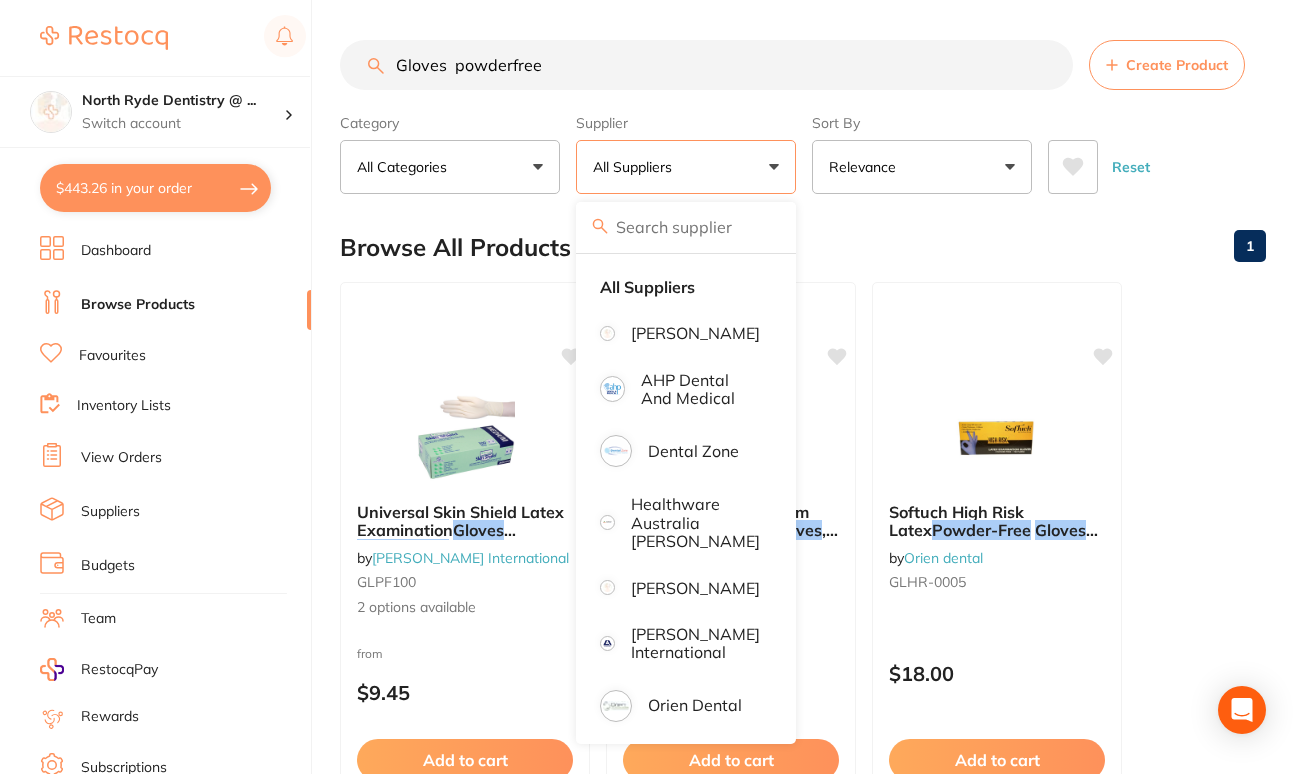 click on "Gloves  powderfree" at bounding box center [706, 65] 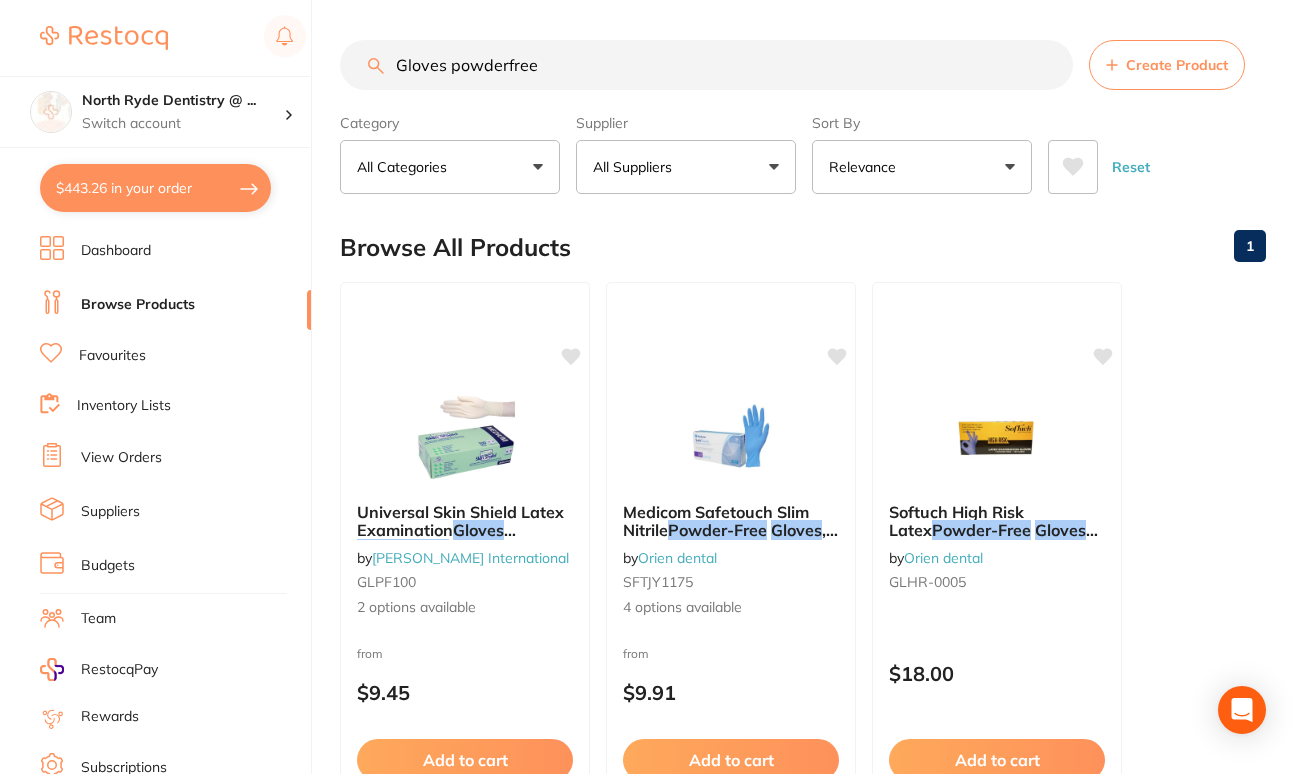 drag, startPoint x: 577, startPoint y: 59, endPoint x: 448, endPoint y: 73, distance: 129.75746 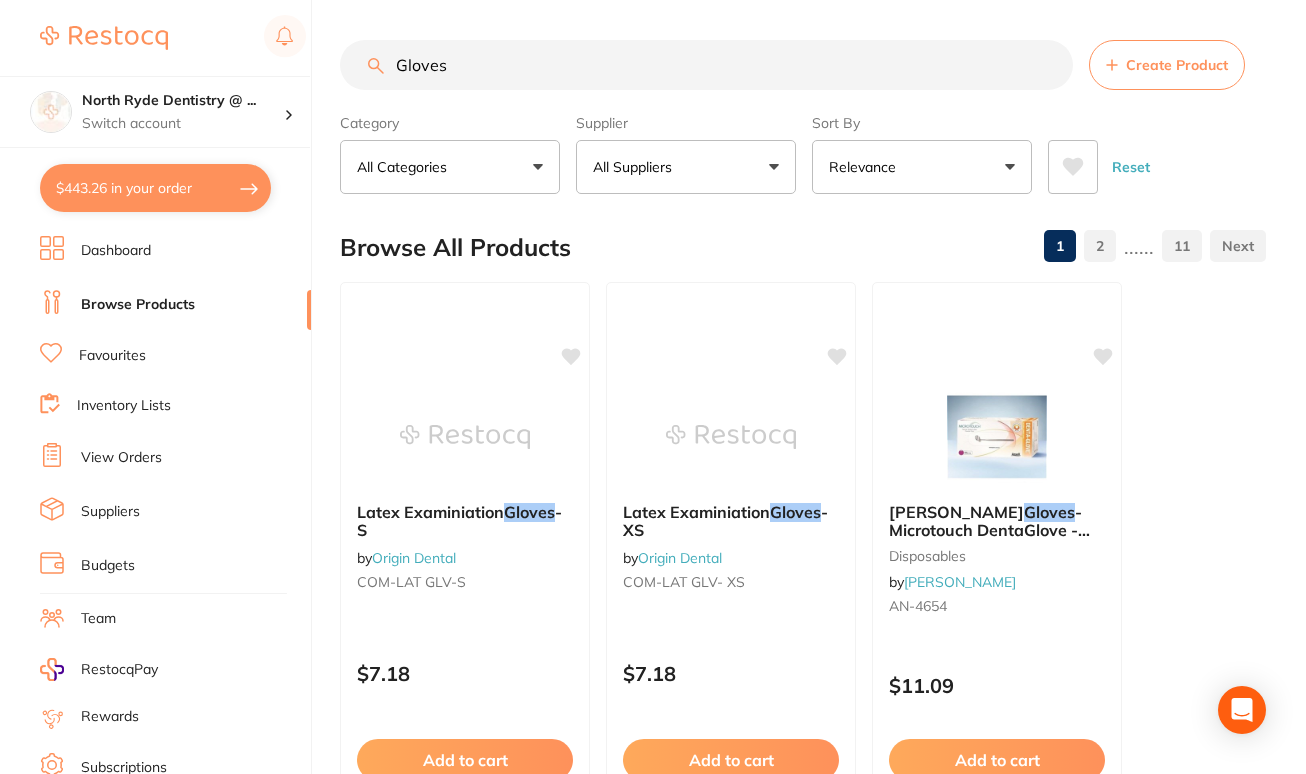 type on "Gloves" 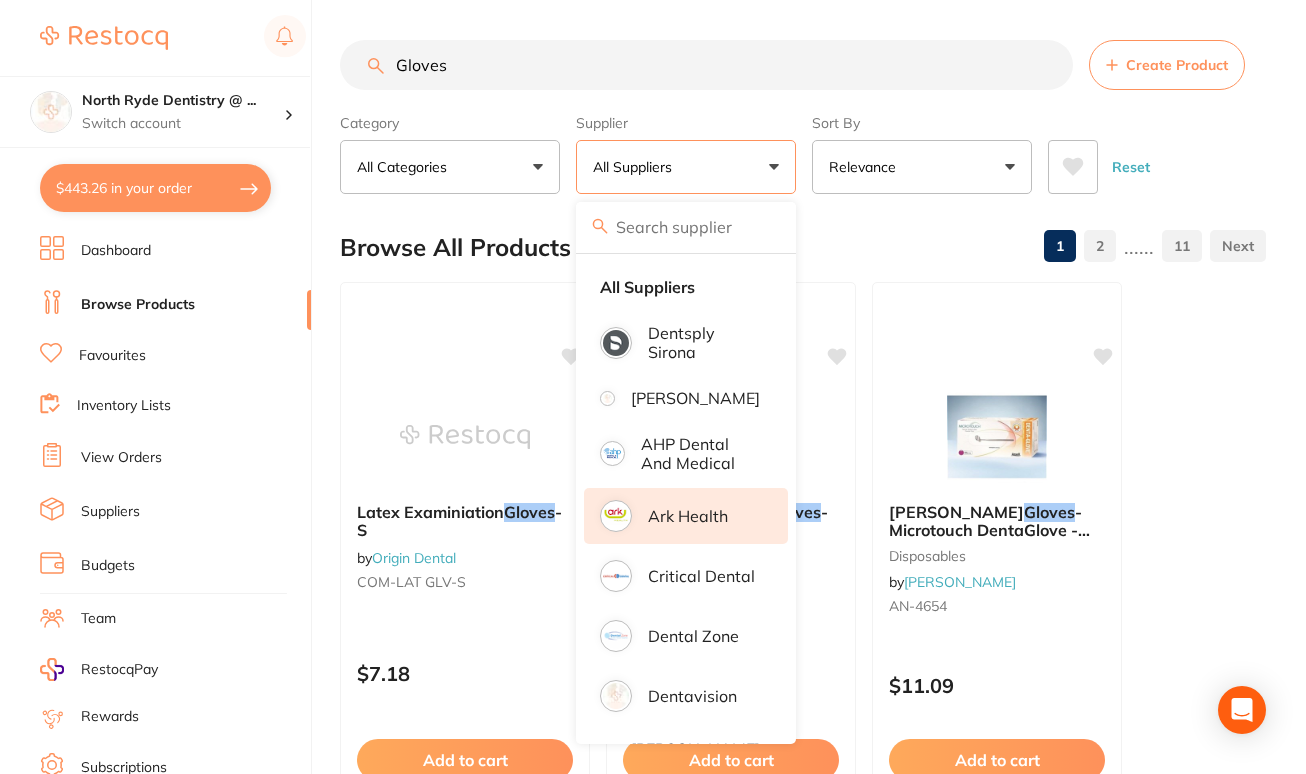 scroll, scrollTop: 200, scrollLeft: 0, axis: vertical 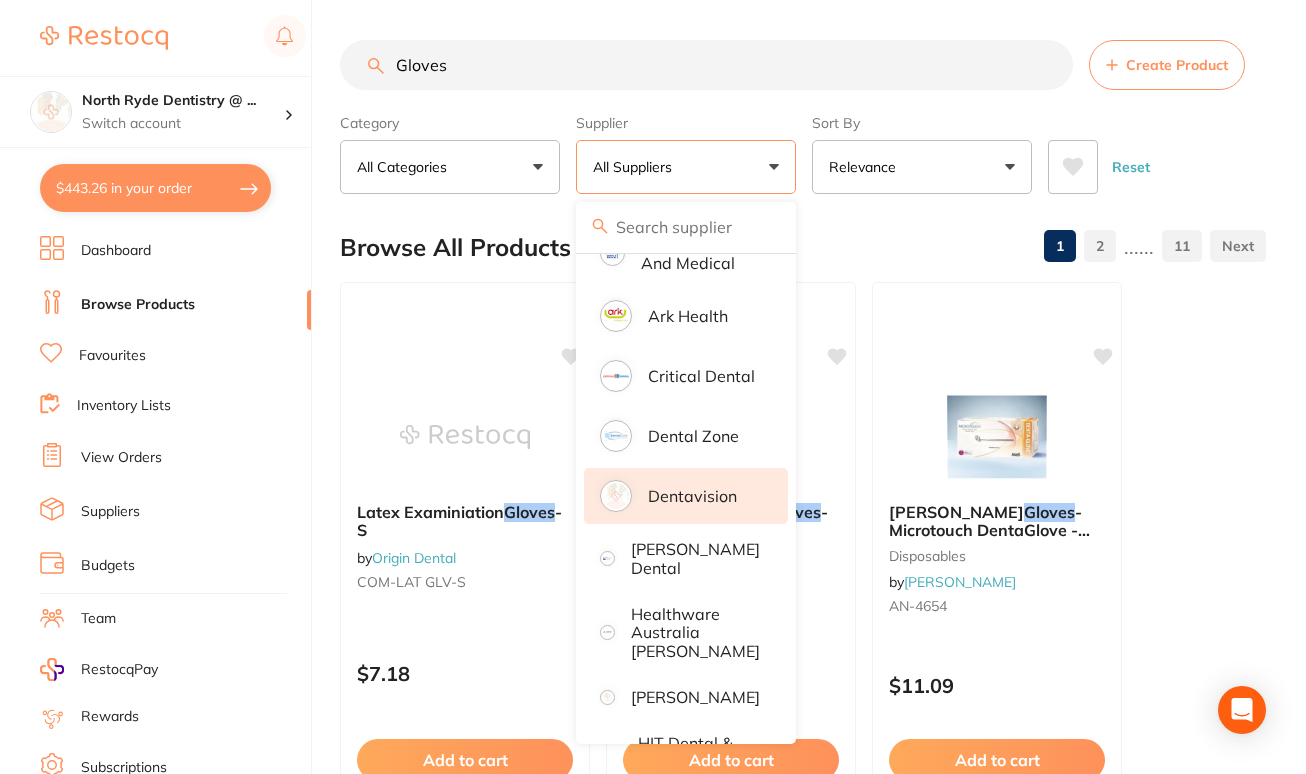 click on "Dentavision" at bounding box center [686, 496] 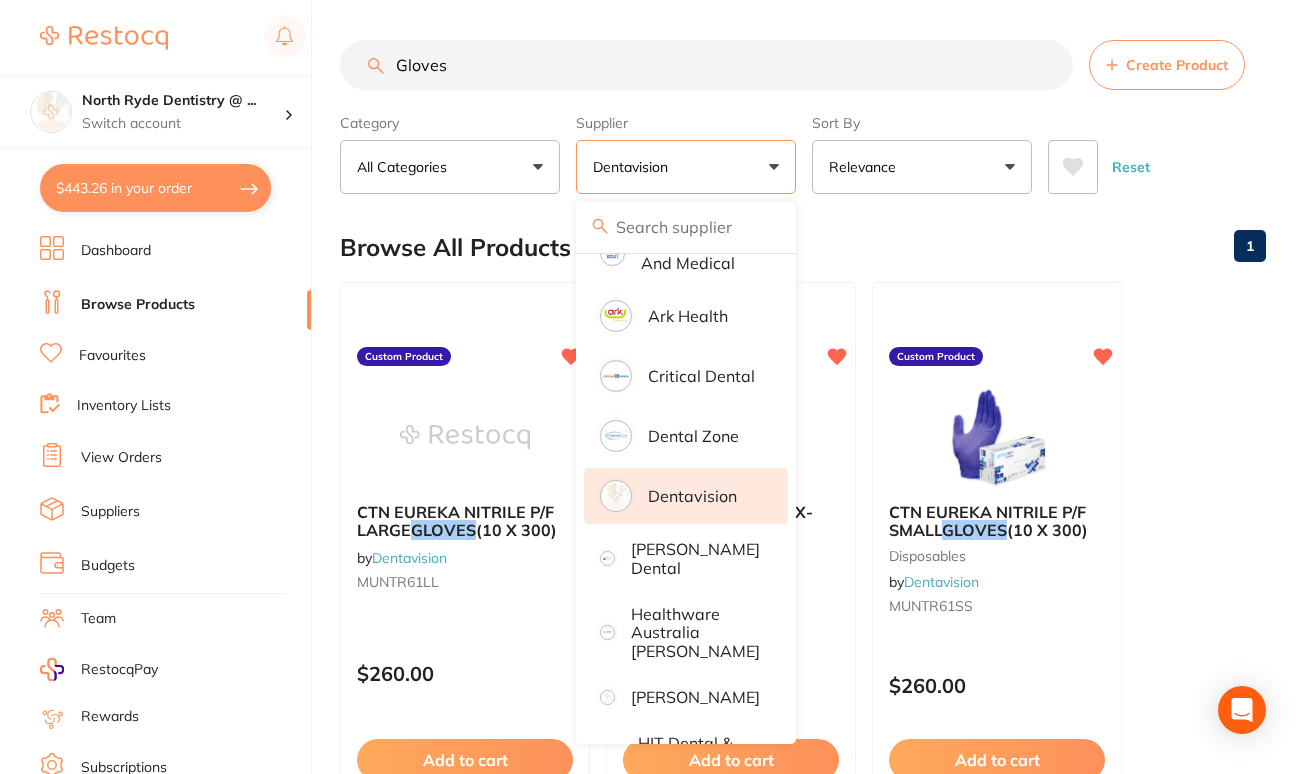 click on "Gloves         Create Product Category All Categories All Categories disposables infection control Clear Category   false    All Categories Category All Categories disposables infection control Supplier Dentavision All Suppliers Dentsply [PERSON_NAME] Dental AHP Dental and Medical Ark Health Critical Dental Dental Zone Dentavision [PERSON_NAME] Dental Healthware [GEOGRAPHIC_DATA] [PERSON_NAME] [PERSON_NAME] HIT Dental & Medical Supplies Independent Dental Leepac Medical and Dental [PERSON_NAME] International Matrixdental Numedical Orien dental Origin Dental Quovo Raypurt Dental VP Dental & Medical Supplies Clear Supplier   true    Dentavision Supplier Dentsply [PERSON_NAME] Dental AHP Dental and Medical Ark Health Critical Dental Dental Zone Dentavision [PERSON_NAME] Dental Healthware [GEOGRAPHIC_DATA] [PERSON_NAME] [PERSON_NAME] HIT Dental & Medical Supplies Independent Dental Leepac Medical and Dental [PERSON_NAME] International Matrixdental Numedical Orien dental Origin Dental Quovo Raypurt Dental VP Dental & Medical Supplies Sort By Relevance" at bounding box center (803, 117) 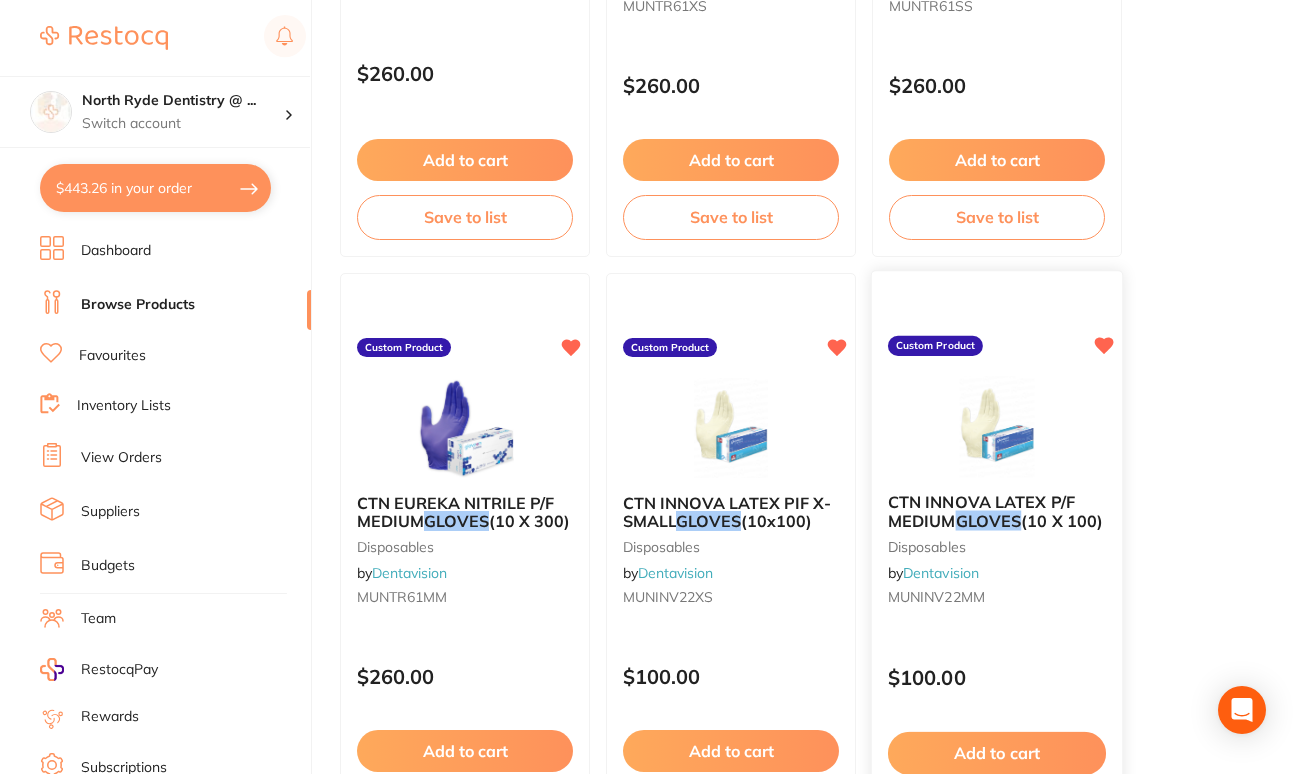 scroll, scrollTop: 778, scrollLeft: 0, axis: vertical 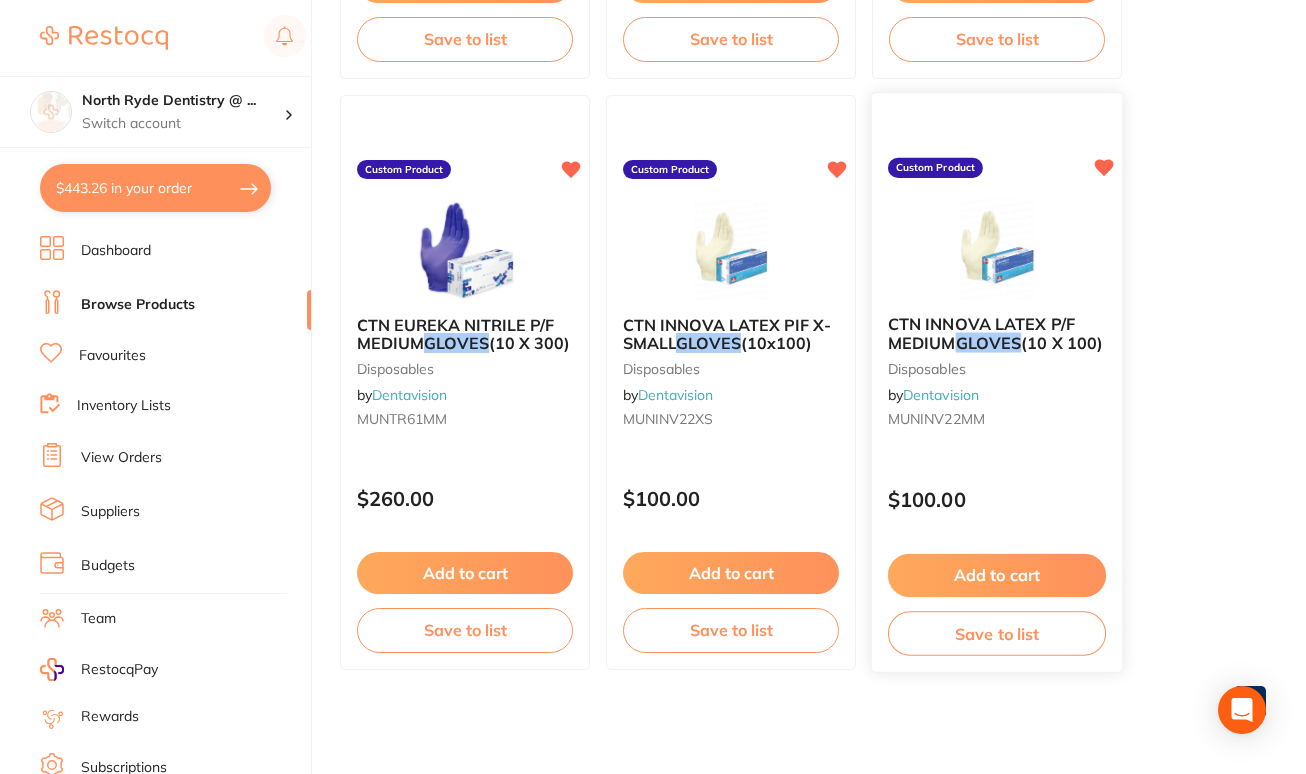 click on "disposables" at bounding box center (997, 368) 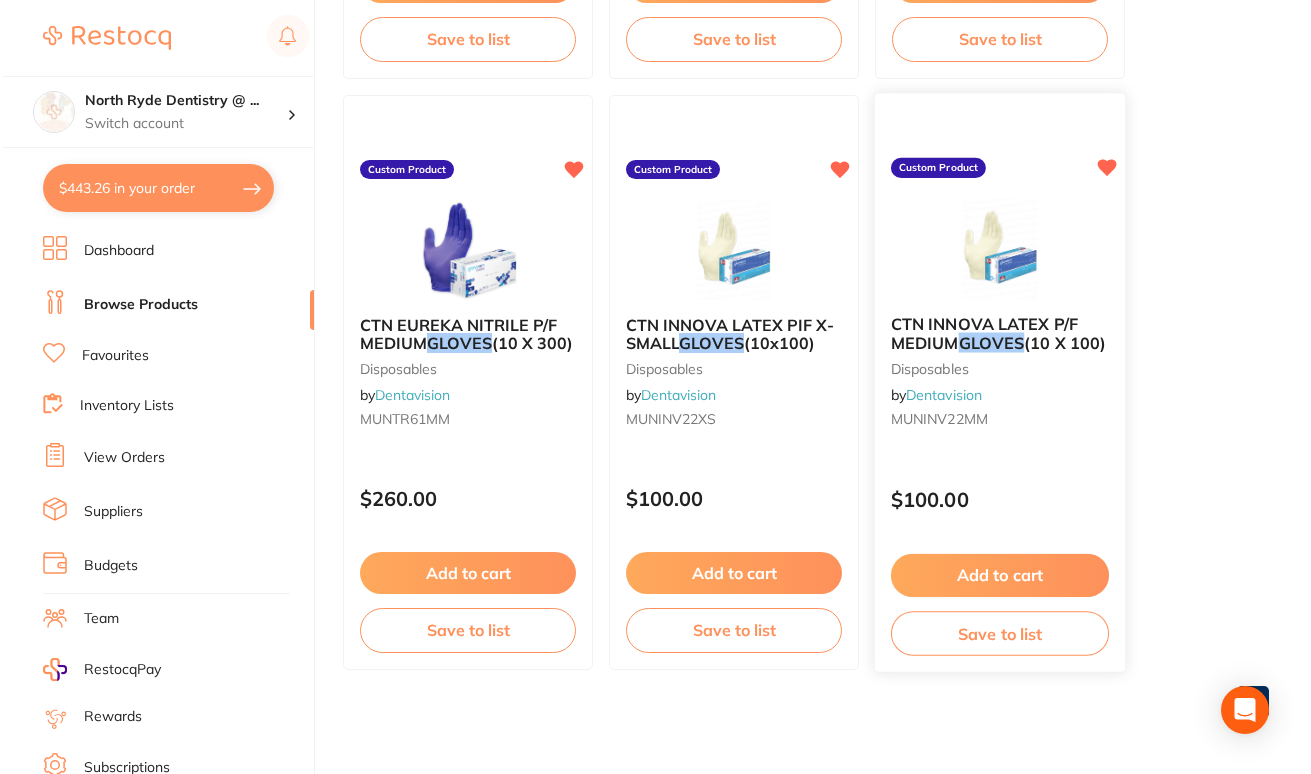 scroll, scrollTop: 0, scrollLeft: 0, axis: both 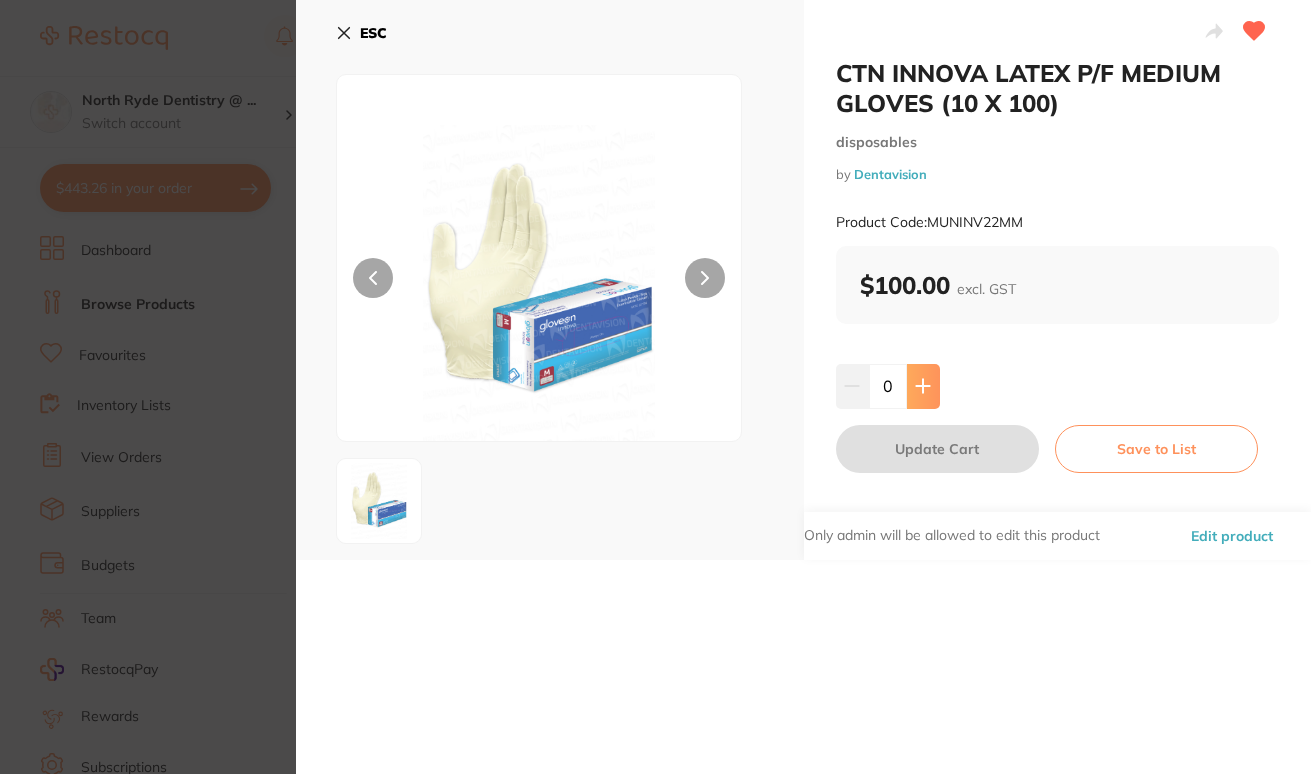click at bounding box center (923, 386) 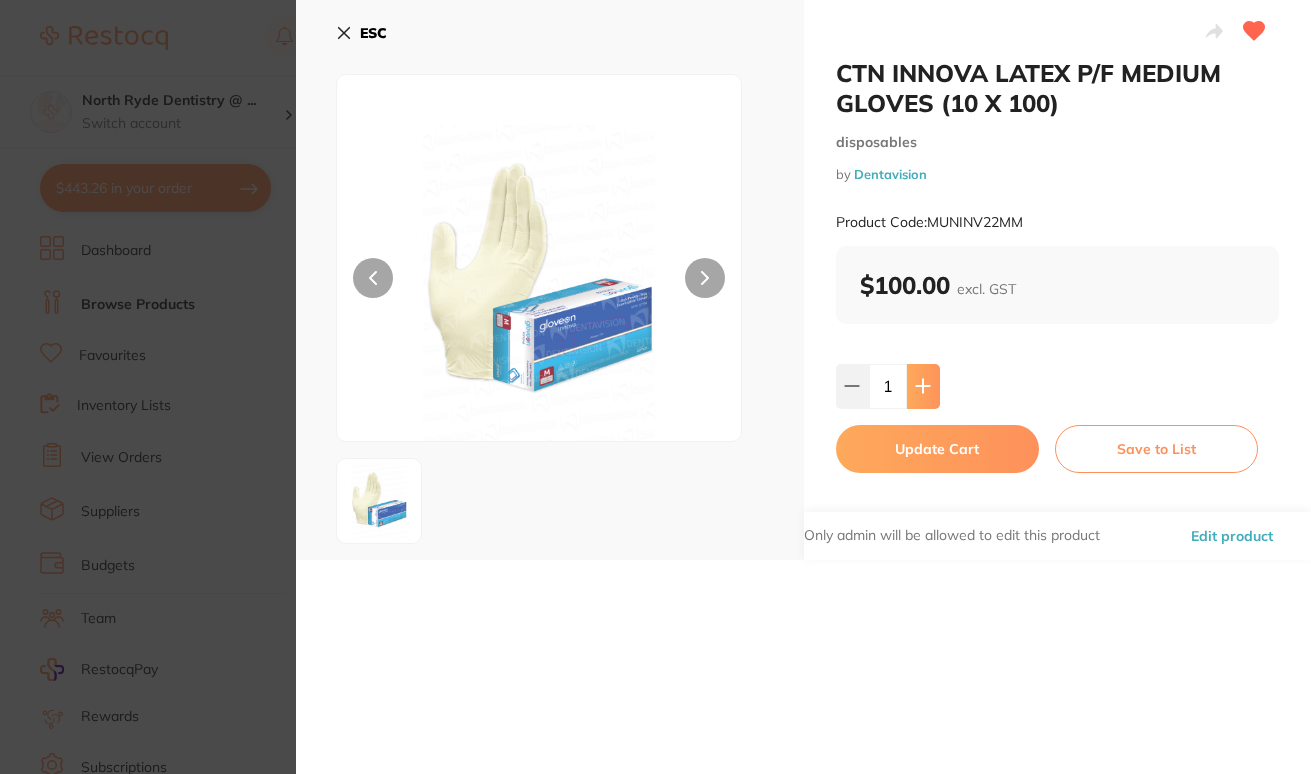 click at bounding box center [923, 386] 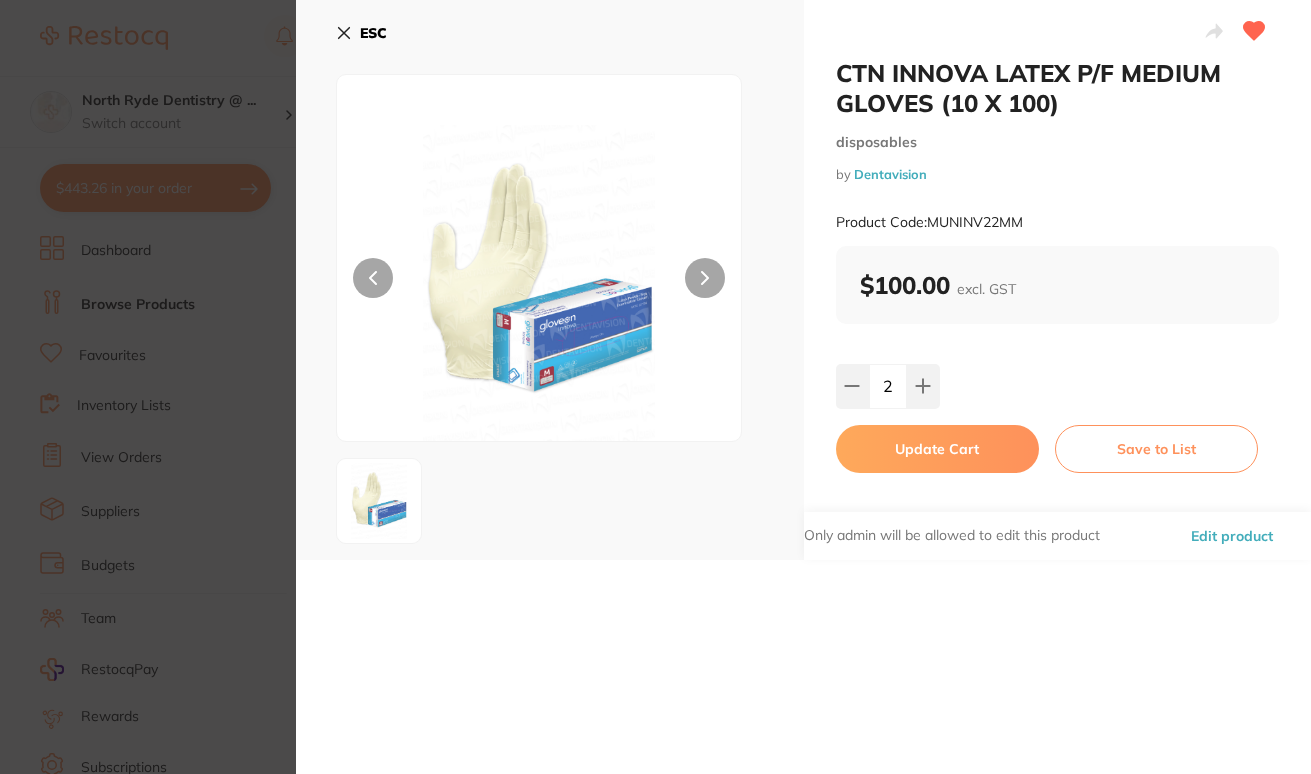 click on "Update Cart" at bounding box center [937, 449] 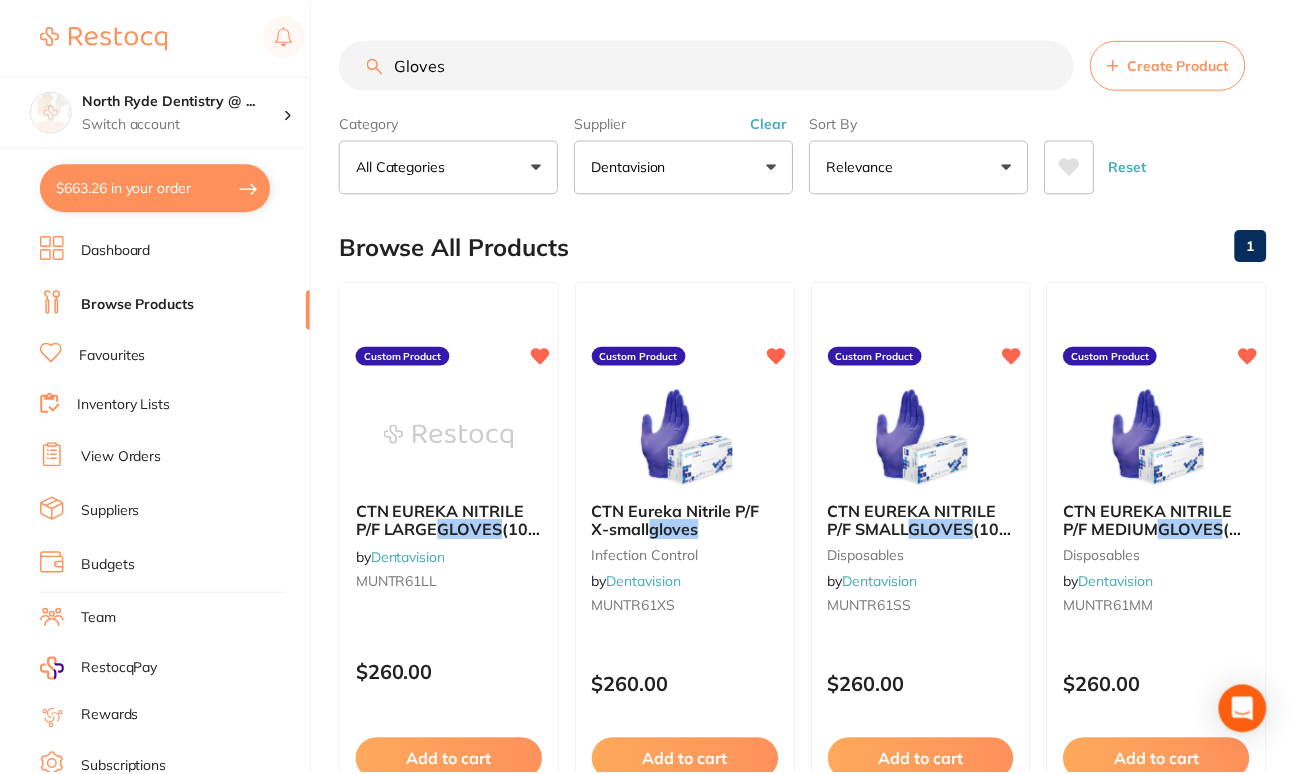 scroll, scrollTop: 778, scrollLeft: 0, axis: vertical 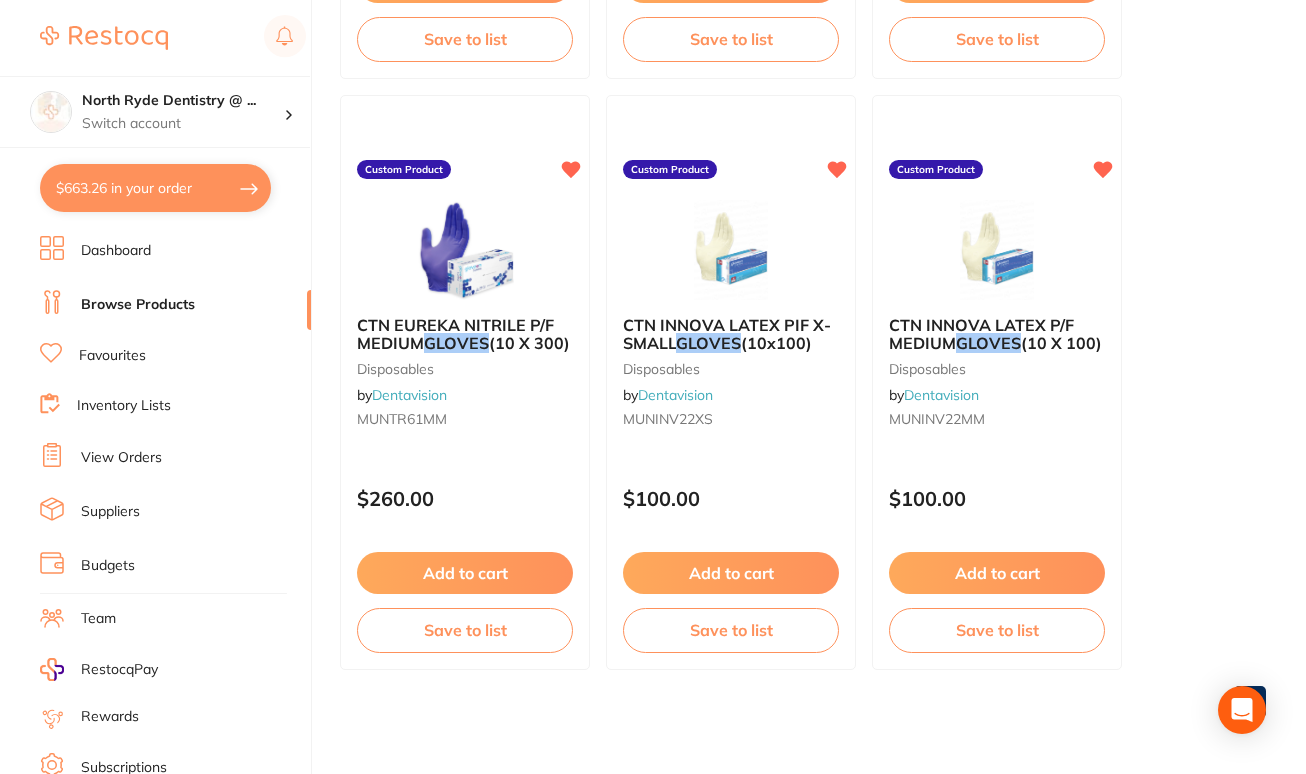 click on "$663.26   in your order" at bounding box center [155, 188] 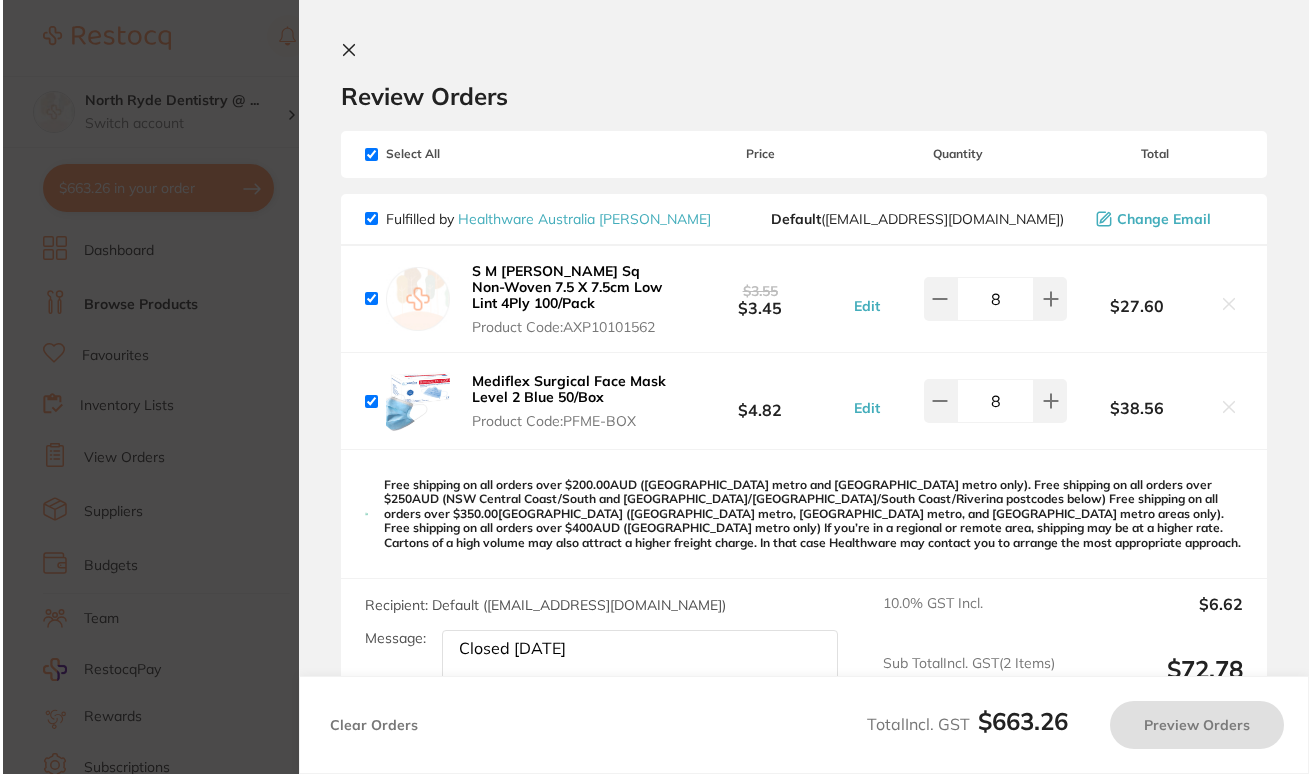 scroll, scrollTop: 0, scrollLeft: 0, axis: both 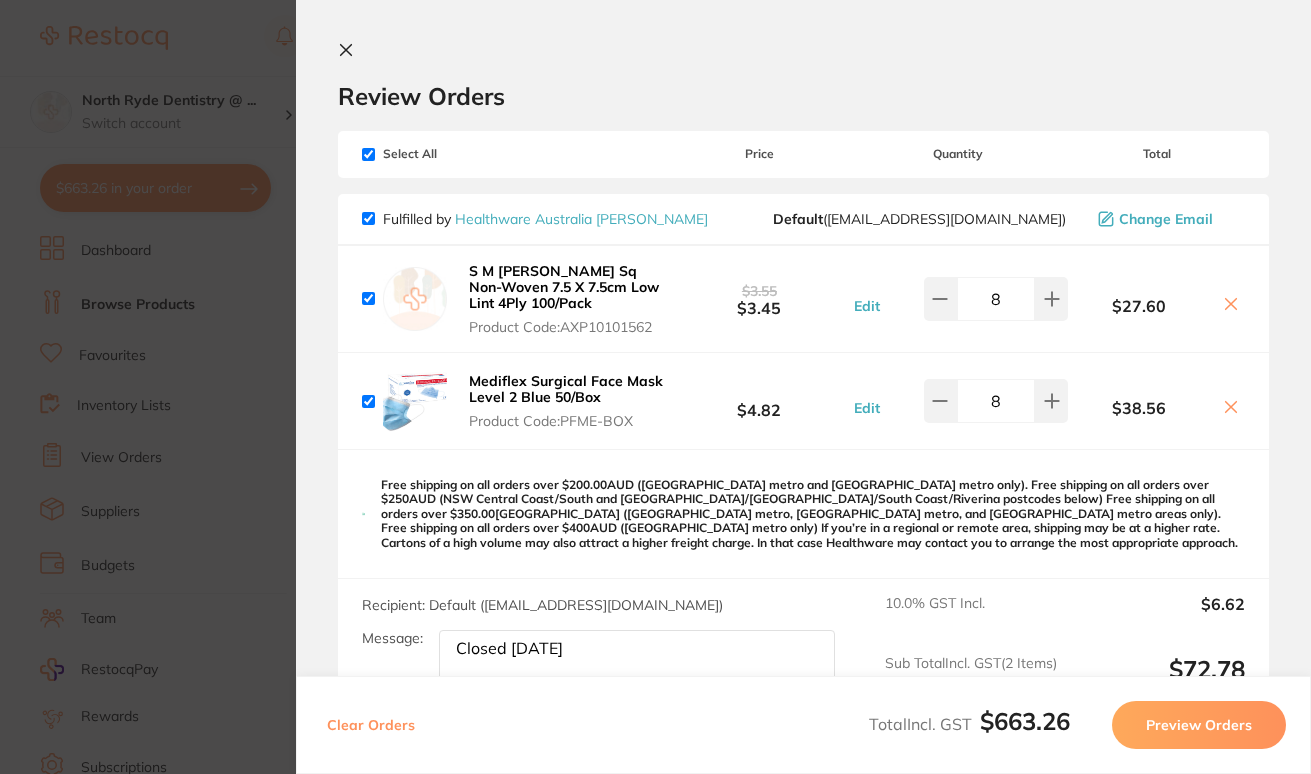 click 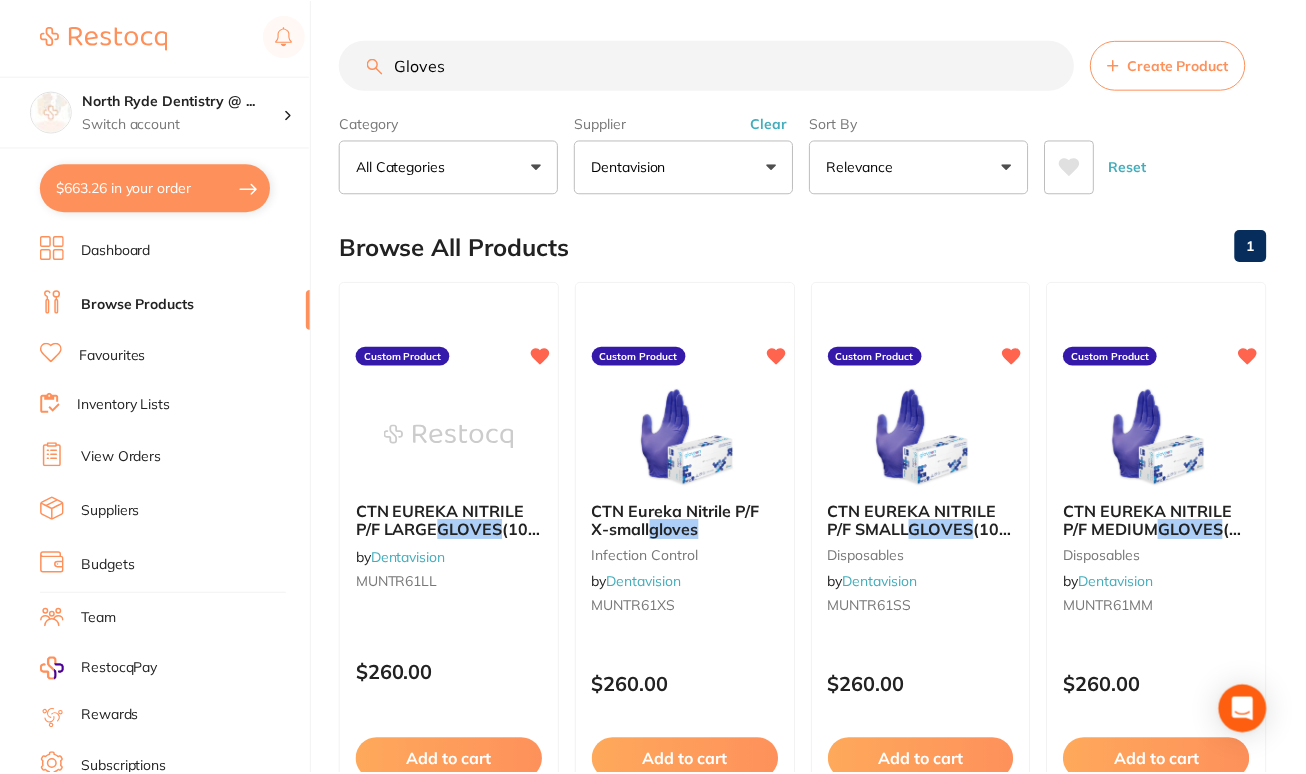 scroll, scrollTop: 778, scrollLeft: 0, axis: vertical 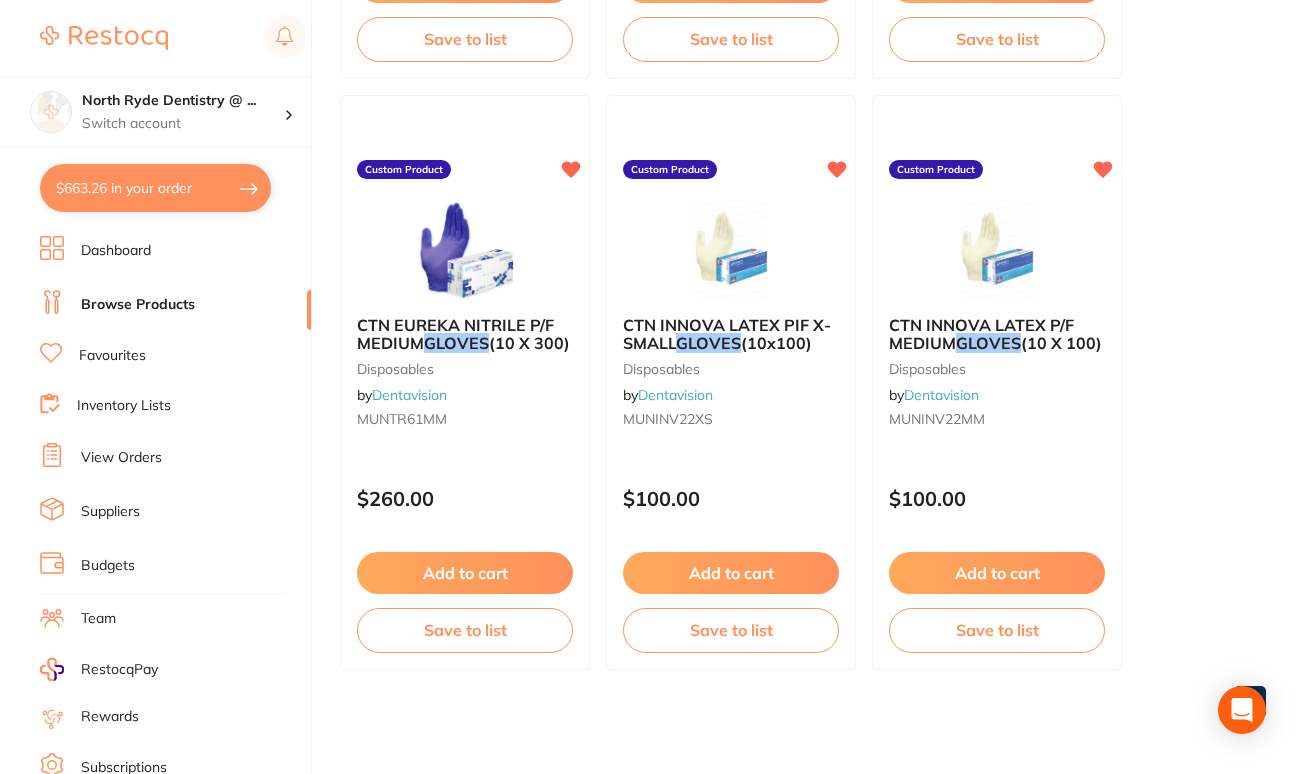 click on "$663.26   in your order" at bounding box center (155, 188) 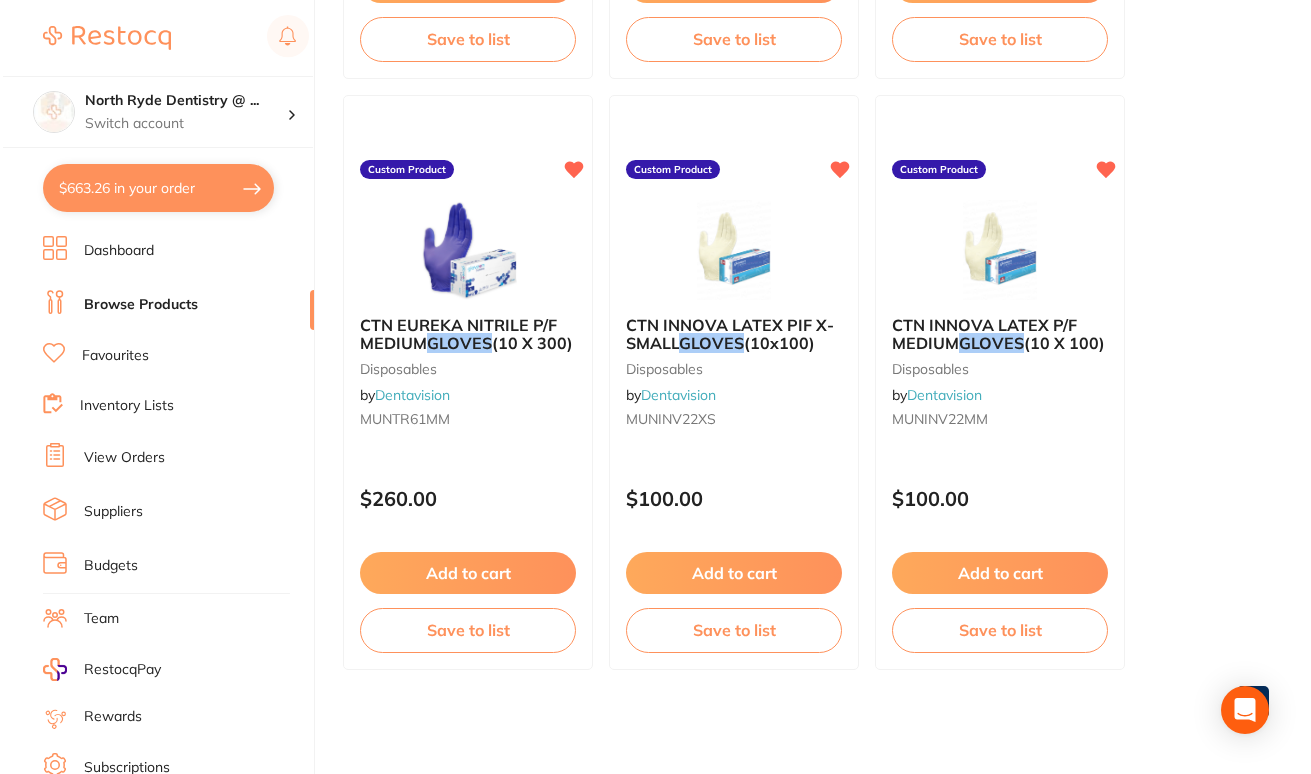scroll, scrollTop: 0, scrollLeft: 0, axis: both 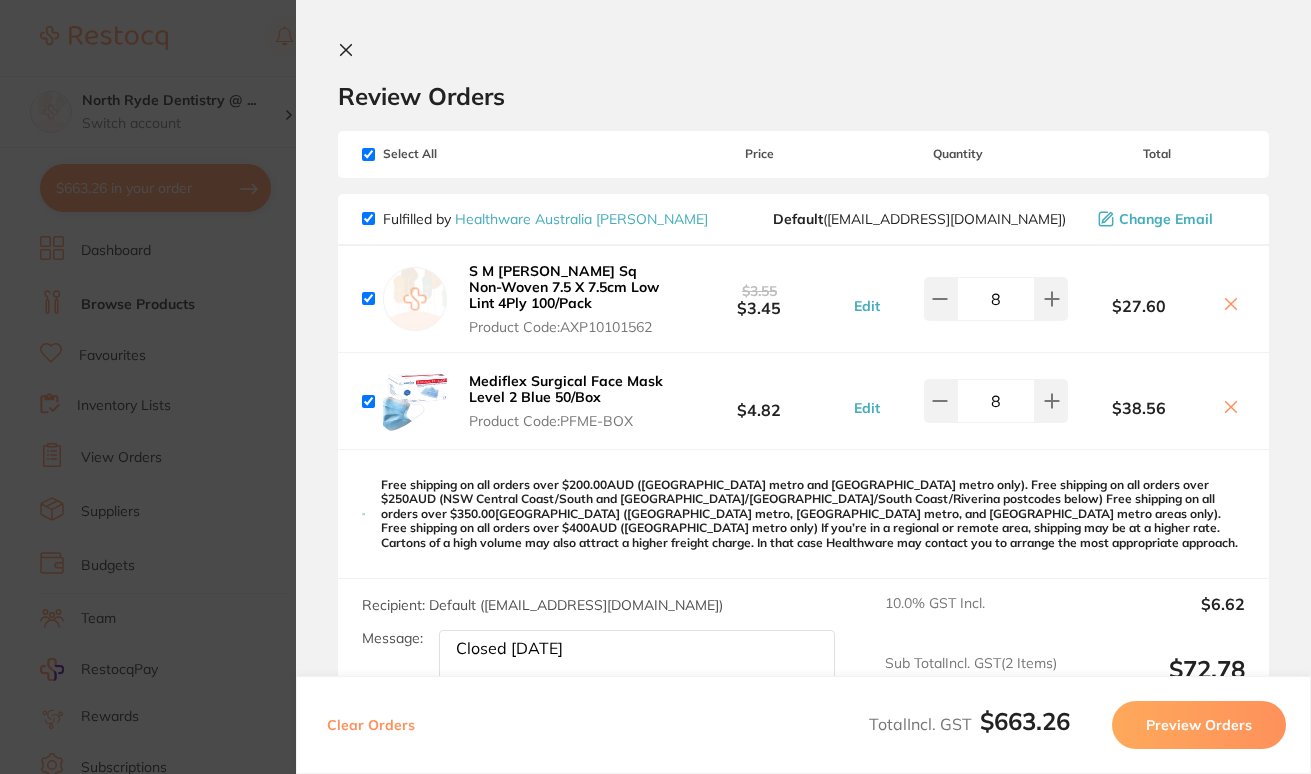 click on "Review Orders Your orders are being processed and we will notify you once we have placed the orders. You may close this window Back to Preview Orders [DATE] 9:32 Healthware [GEOGRAPHIC_DATA] [PERSON_NAME] # 85650 Dentavision # 85533 Deliver To [GEOGRAPHIC_DATA] Dentistry  @ [GEOGRAPHIC_DATA] ( [GEOGRAPHIC_DATA] Dentistry @ [GEOGRAPHIC_DATA] ) [STREET_ADDRESS][PERSON_NAME] (02) 8090 1102  [EMAIL_ADDRESS][DOMAIN_NAME] Select All Price Quantity Total Fulfilled by   Healthware Australia [PERSON_NAME] Default ( [EMAIL_ADDRESS][DOMAIN_NAME] ) Change Email   S M Gauze Sq Non-Woven 7.5 X 7.5cm Low Lint 4Ply 100/Pack   Product Code:  AXP10101562   $3.55   $3.45 Edit     8         $27.60   Mediflex Surgical Face Mask Level 2 Blue 50/Box   Product Code:  PFME-BOX     $4.82 Edit     8         $38.56   S M Gauze Sq Non-Woven 7.5 X 7.5cm Low Lint 4Ply 100/Pack   Product Code:  AXP10101562   $3.55   $3.45 Edit     8           Mediflex Surgical Face Mask Level 2 Blue 50/Box   Product Code:  PFME-BOX     $4.82 Edit     8" at bounding box center (803, 387) 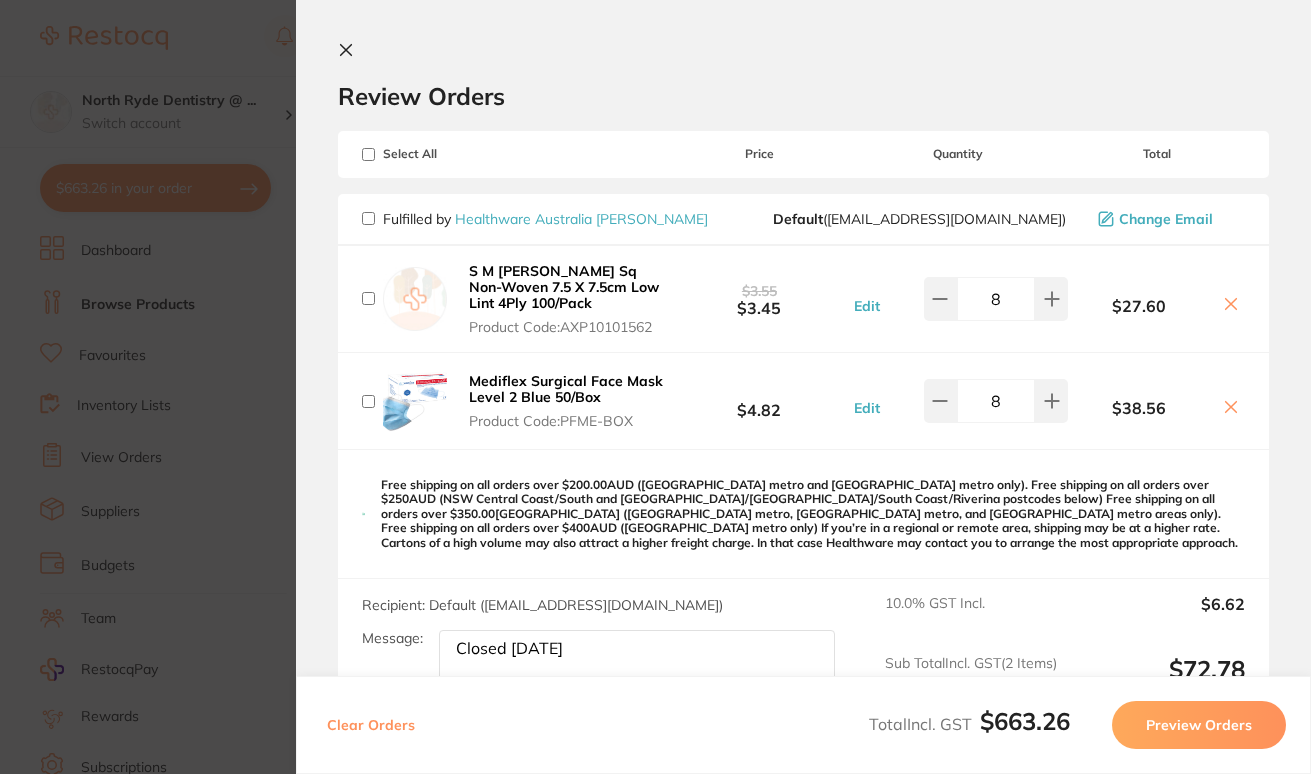 checkbox on "false" 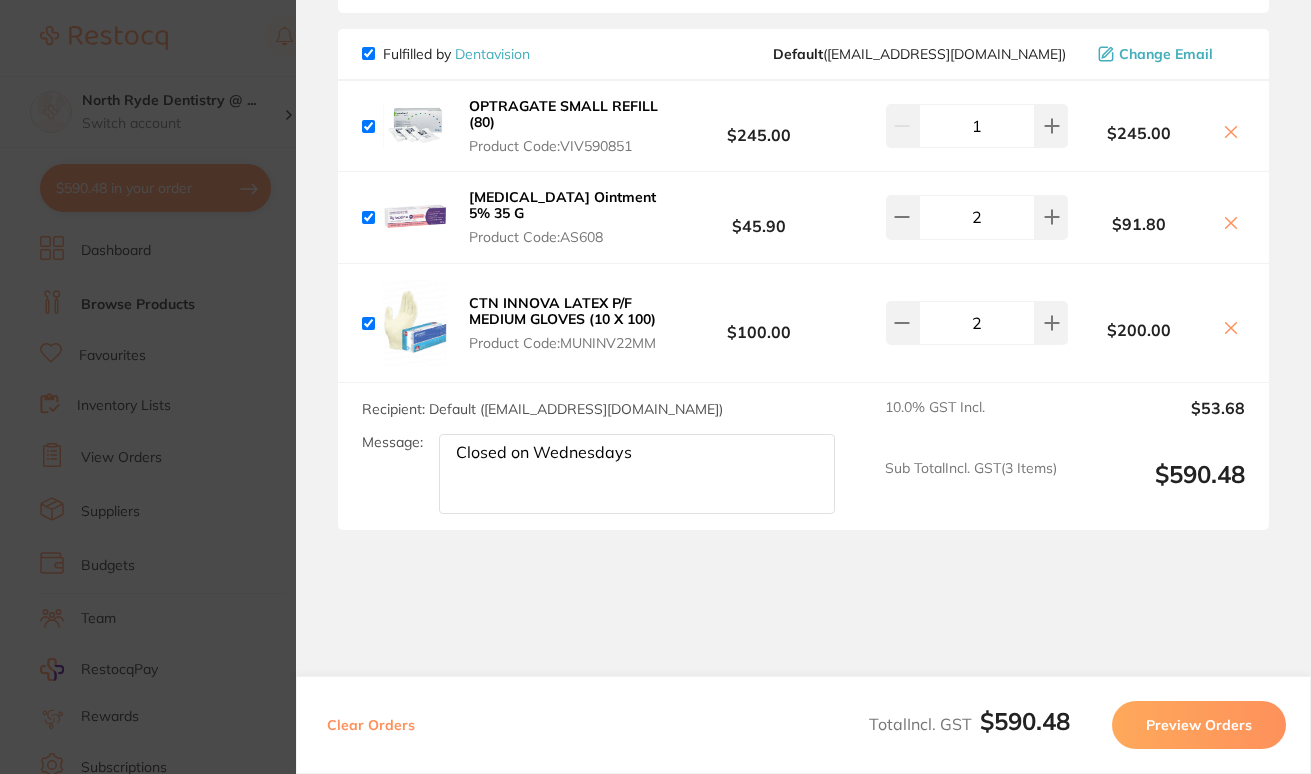 scroll, scrollTop: 730, scrollLeft: 0, axis: vertical 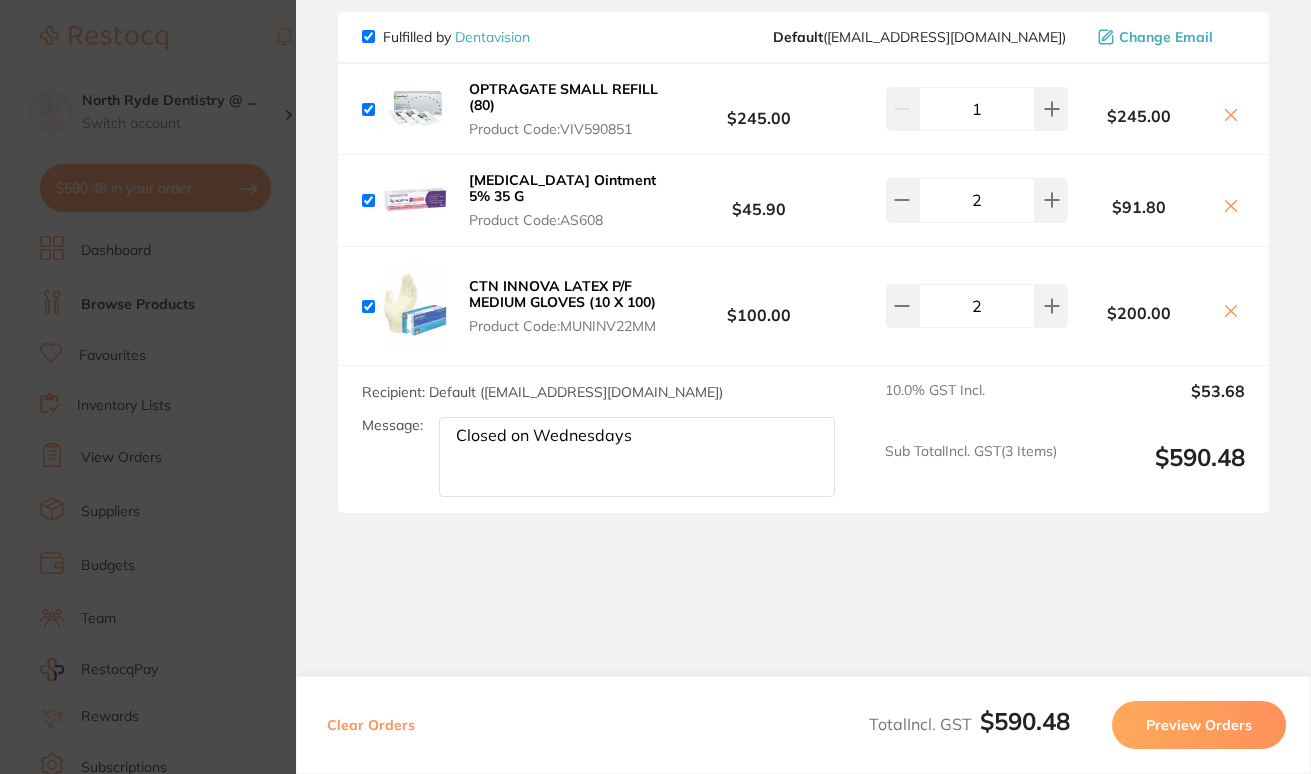 click on "Preview Orders" at bounding box center (1199, 725) 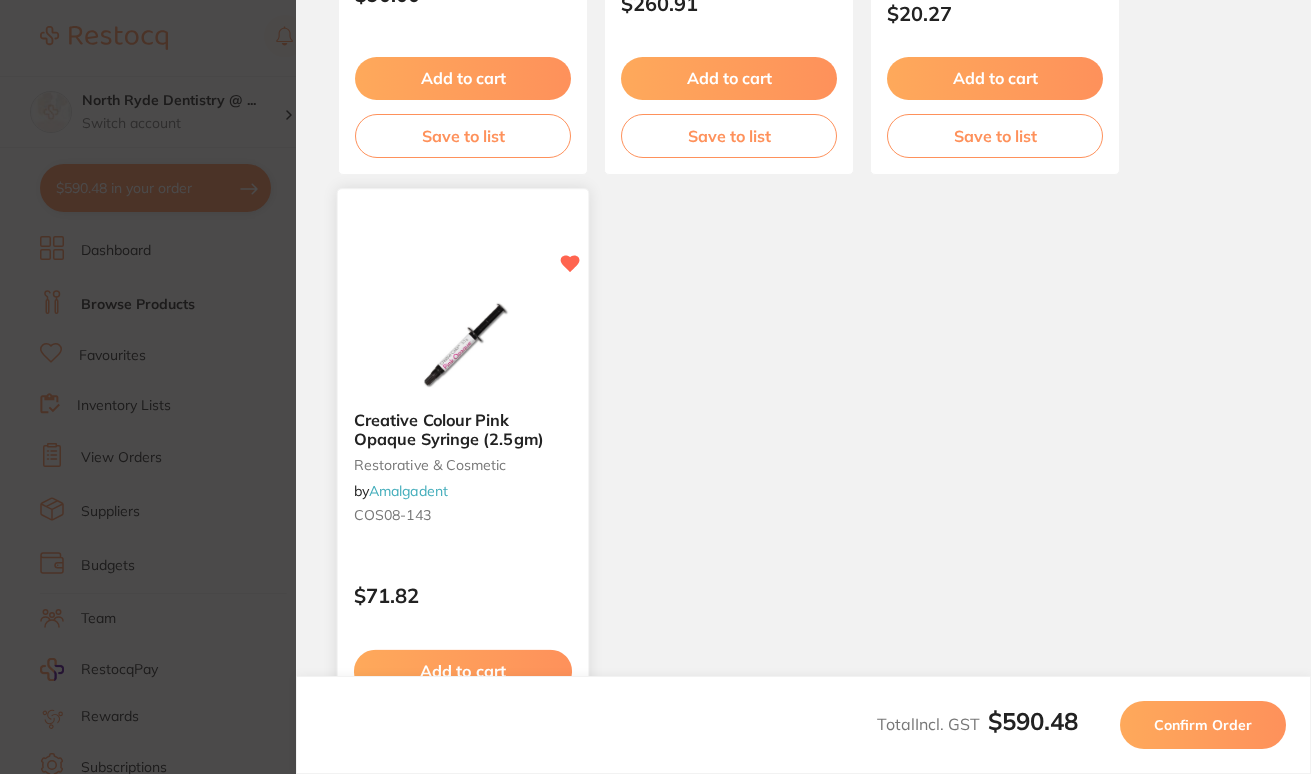 scroll, scrollTop: 1886, scrollLeft: 0, axis: vertical 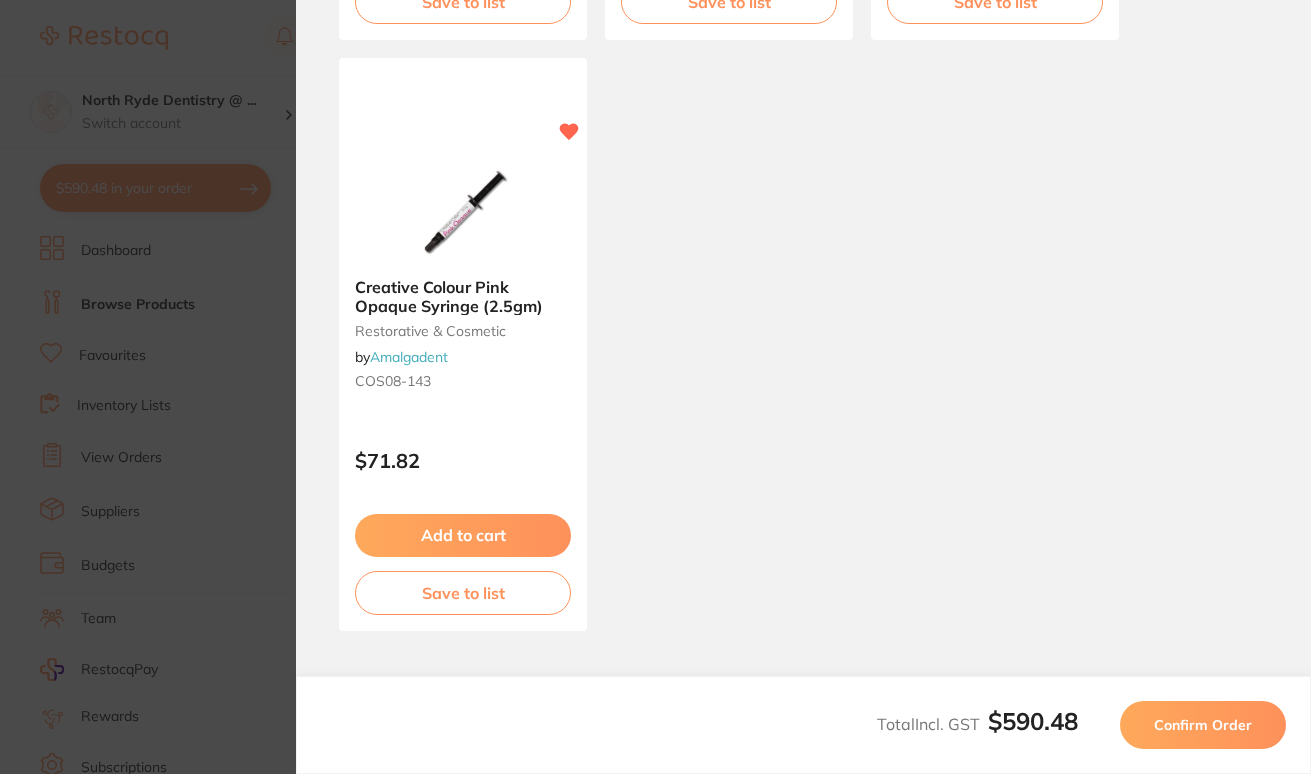 click on "Confirm Order" at bounding box center (1203, 725) 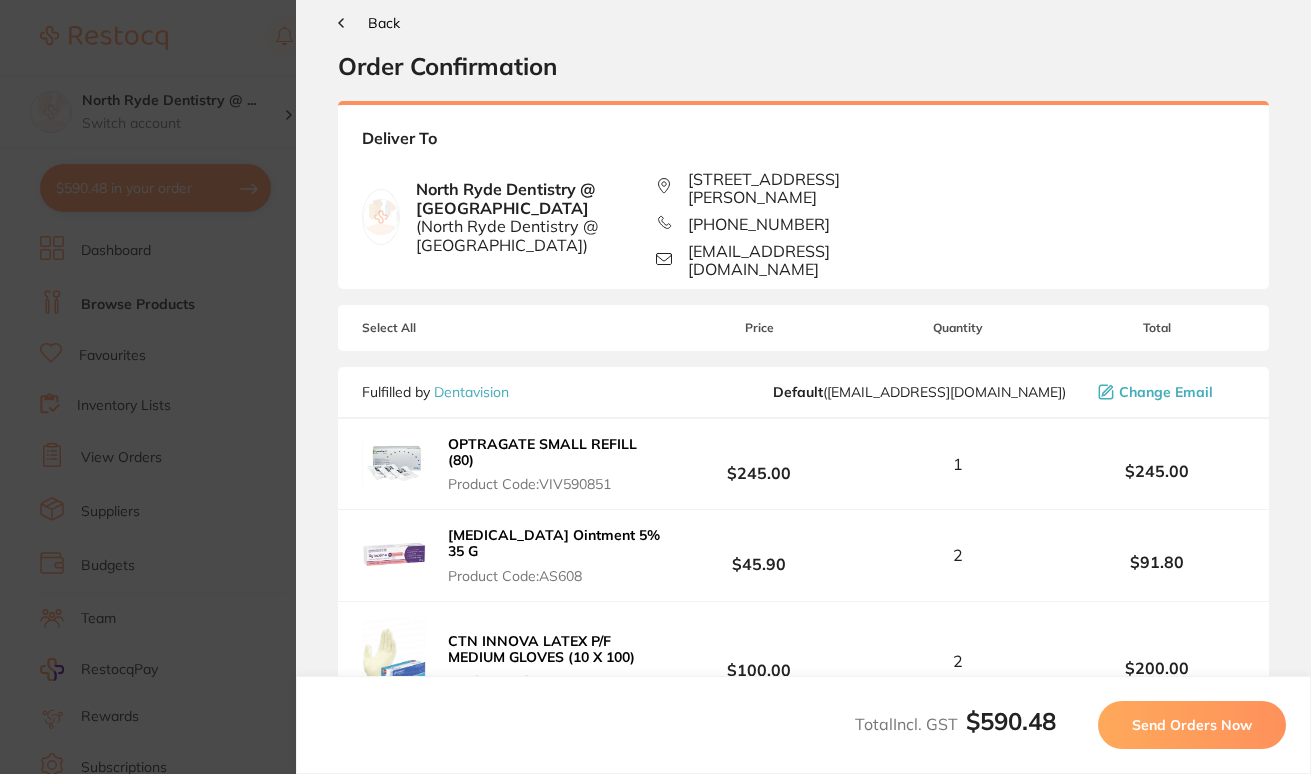 scroll, scrollTop: 0, scrollLeft: 0, axis: both 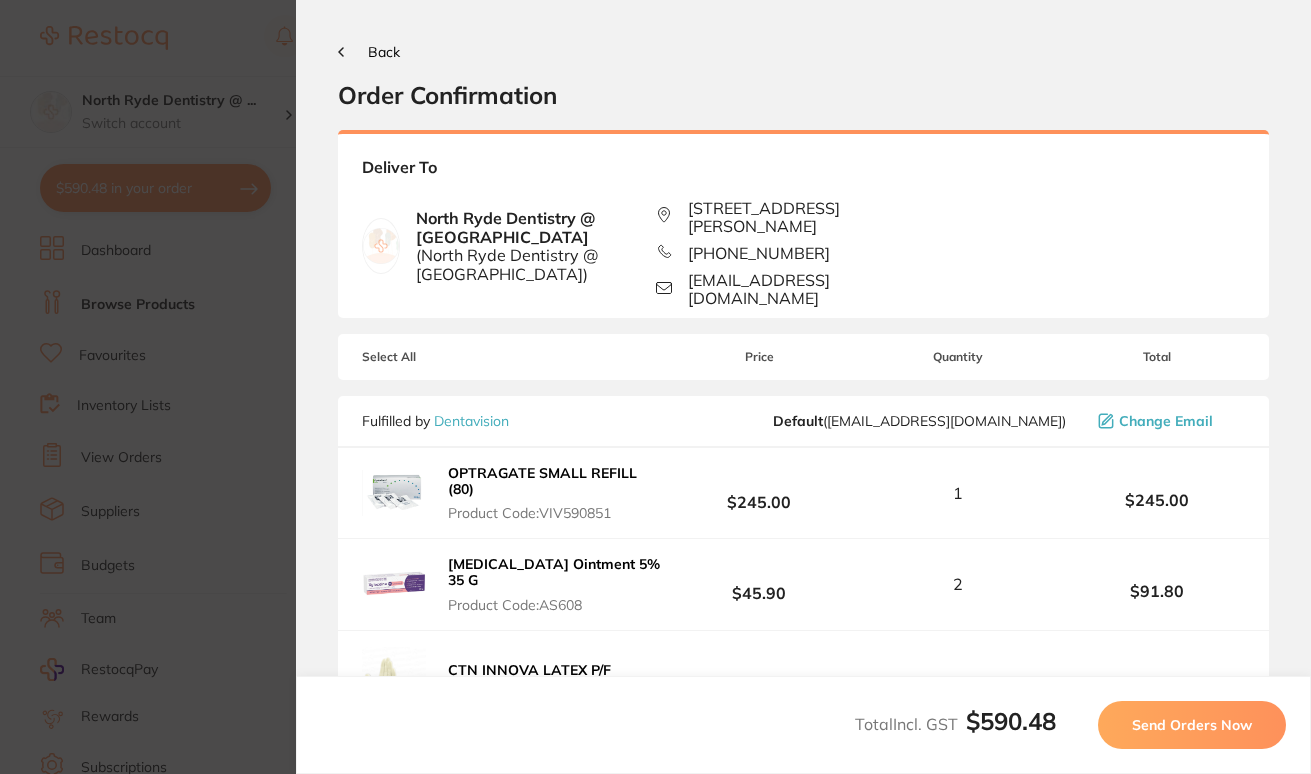 click on "Back" at bounding box center [384, 52] 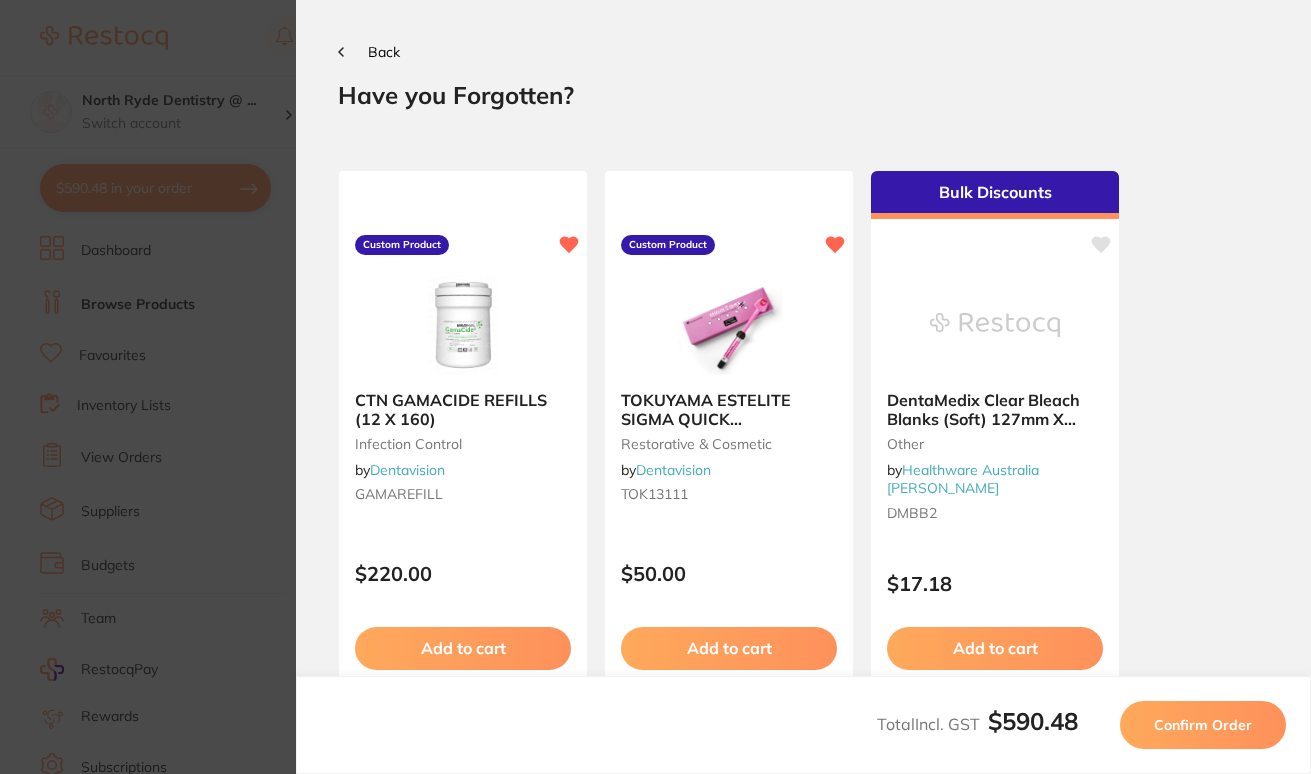 click on "Back" at bounding box center (369, 52) 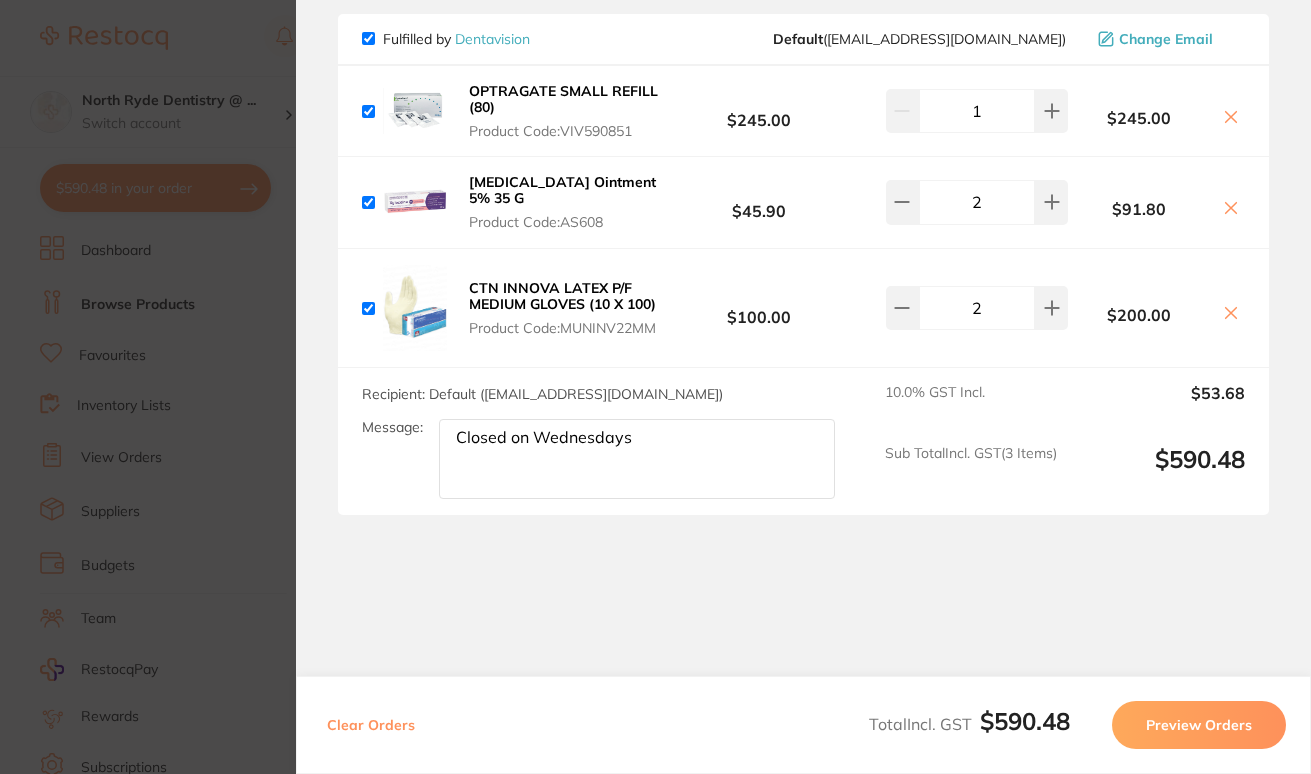 scroll, scrollTop: 730, scrollLeft: 0, axis: vertical 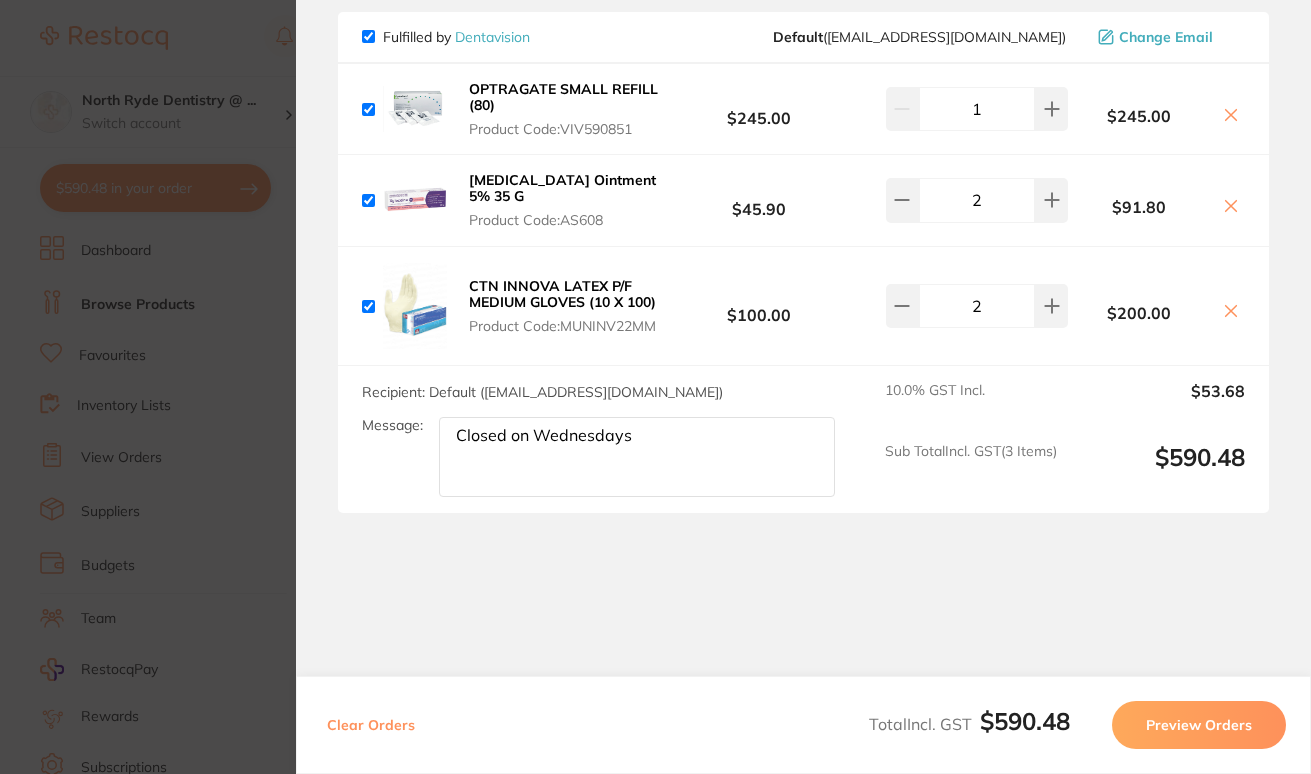 click on "Review Orders Your orders are being processed and we will notify you once we have placed the orders. You may close this window Back to Preview Orders [DATE] 9:36 Dentavision # 85533 Deliver To [GEOGRAPHIC_DATA] Dentistry  @ [GEOGRAPHIC_DATA] ( [GEOGRAPHIC_DATA] Dentistry @ [GEOGRAPHIC_DATA][STREET_ADDRESS][PERSON_NAME] (02) 8090 1102  [EMAIL_ADDRESS][DOMAIN_NAME] Select All Price Quantity Total Fulfilled by   Healthware Australia [PERSON_NAME] Default ( [EMAIL_ADDRESS][DOMAIN_NAME] ) Change Email   S M Gauze Sq Non-Woven 7.5 X 7.5cm Low Lint 4Ply 100/Pack   Product Code:  AXP10101562   $3.55   $3.45 Edit     8         $27.60   Mediflex Surgical Face Mask Level 2 Blue 50/Box   Product Code:  PFME-BOX     $4.82 Edit     8         $38.56   S M Gauze Sq Non-Woven 7.5 X 7.5cm Low Lint 4Ply 100/Pack   Product Code:  AXP10101562   $3.55   $3.45 Edit     8           Mediflex Surgical Face Mask Level 2 Blue 50/Box   Product Code:  PFME-BOX     $4.82 Edit     8         Recipient: Default ( ) 10.0 (" at bounding box center (803, 387) 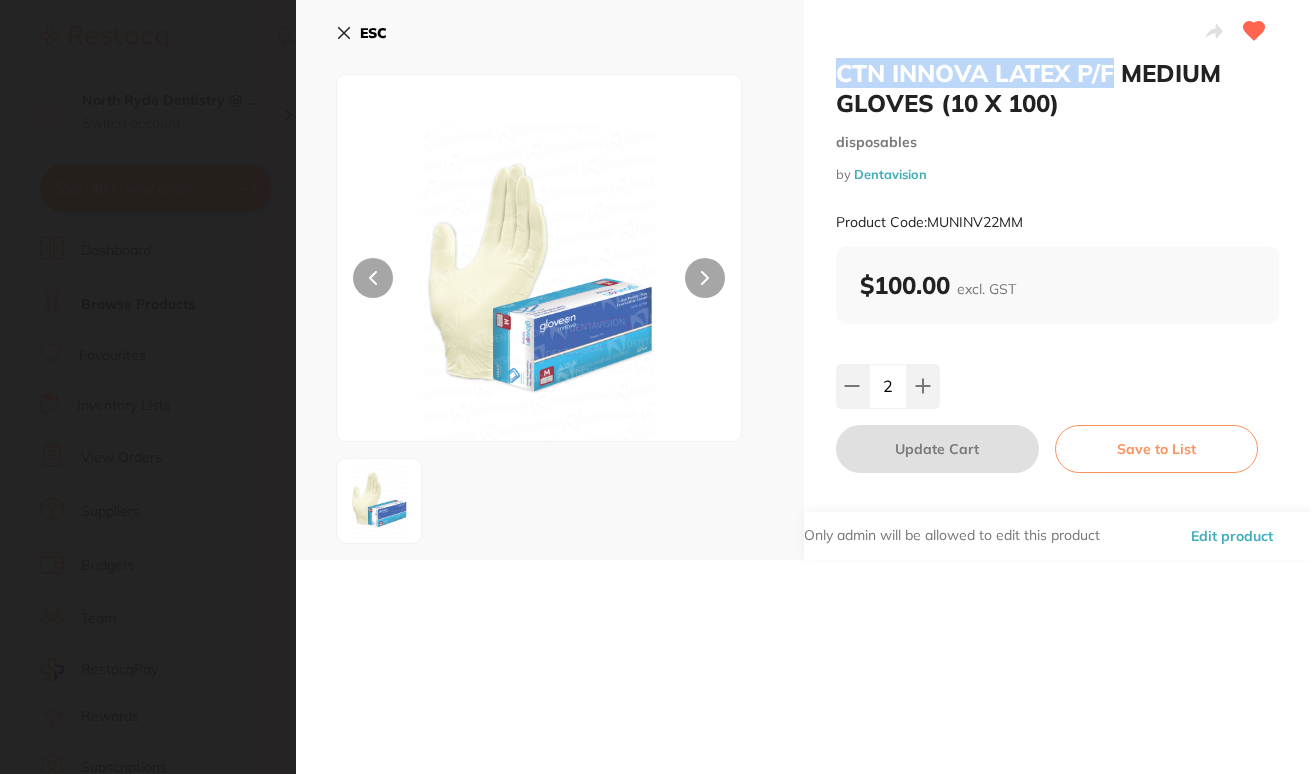 drag, startPoint x: 1109, startPoint y: 75, endPoint x: 836, endPoint y: 79, distance: 273.0293 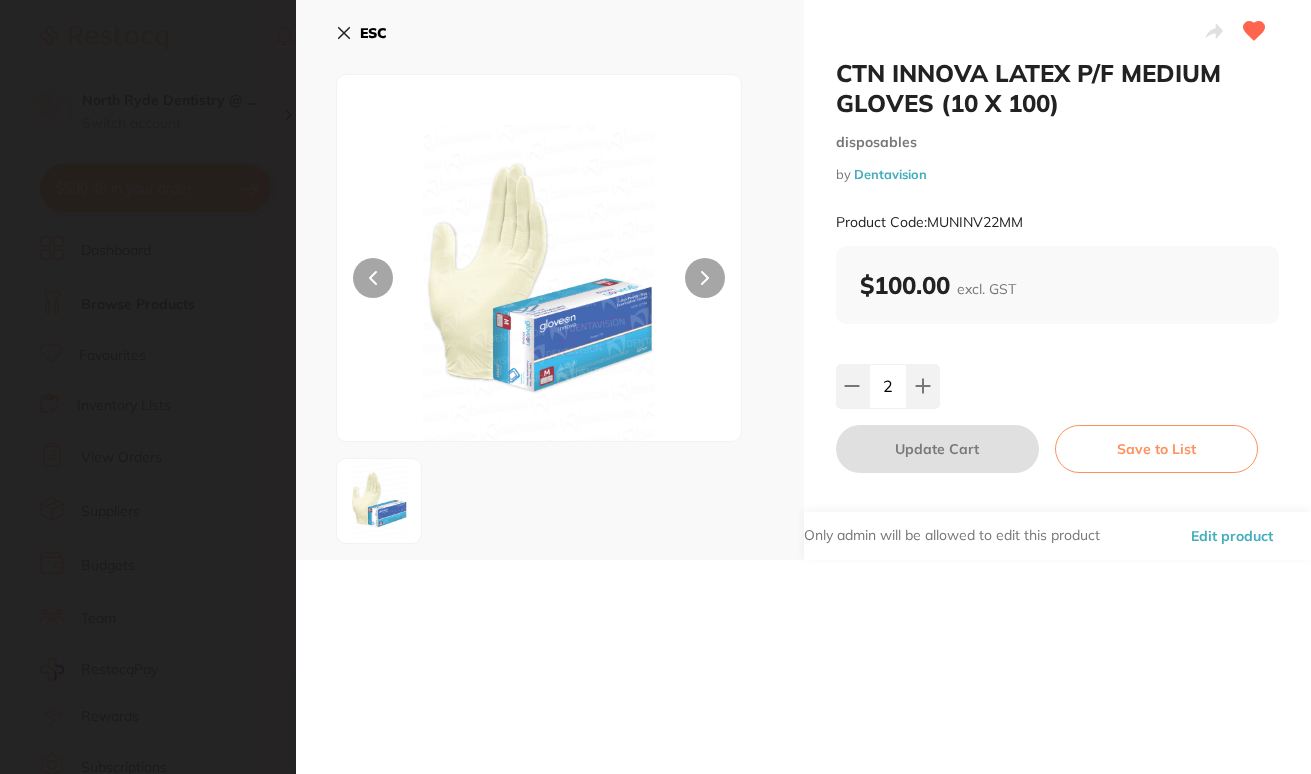click on "CTN INNOVA LATEX P/F MEDIUM GLOVES (10 X 100) disposables by   Dentavision Product Code:  MUNINV22MM ESC         CTN INNOVA LATEX P/F MEDIUM GLOVES (10 X 100) disposables by   Dentavision Product Code:  MUNINV22MM $100.00     excl. GST     2         Update Cart Save to List Only admin will be allowed to edit this product Edit product Update RRP Set your pre negotiated price for this item. Item Agreed RRP (excl. GST) CTN INNOVA LATEX P/F MEDIUM GLOVES (10 X 100) $100.00 Update RRP ✕" at bounding box center (655, 387) 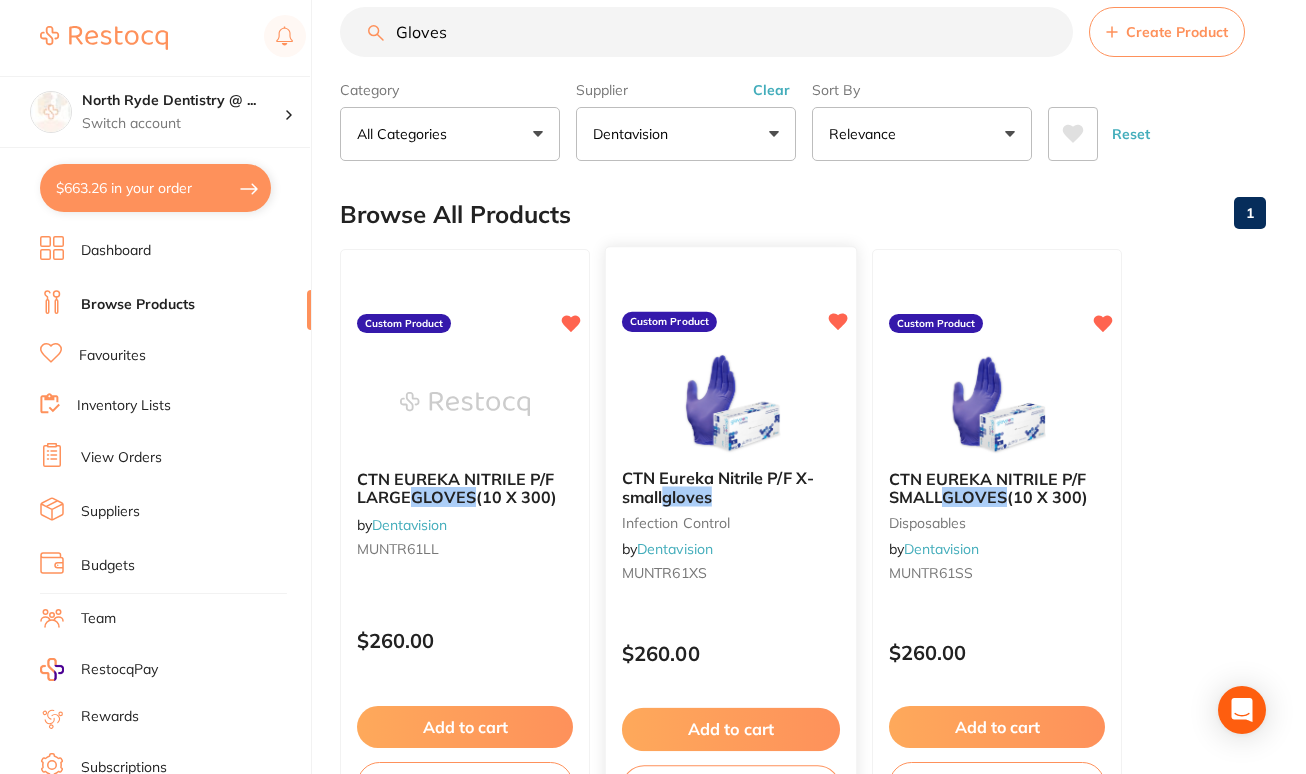 scroll, scrollTop: 0, scrollLeft: 0, axis: both 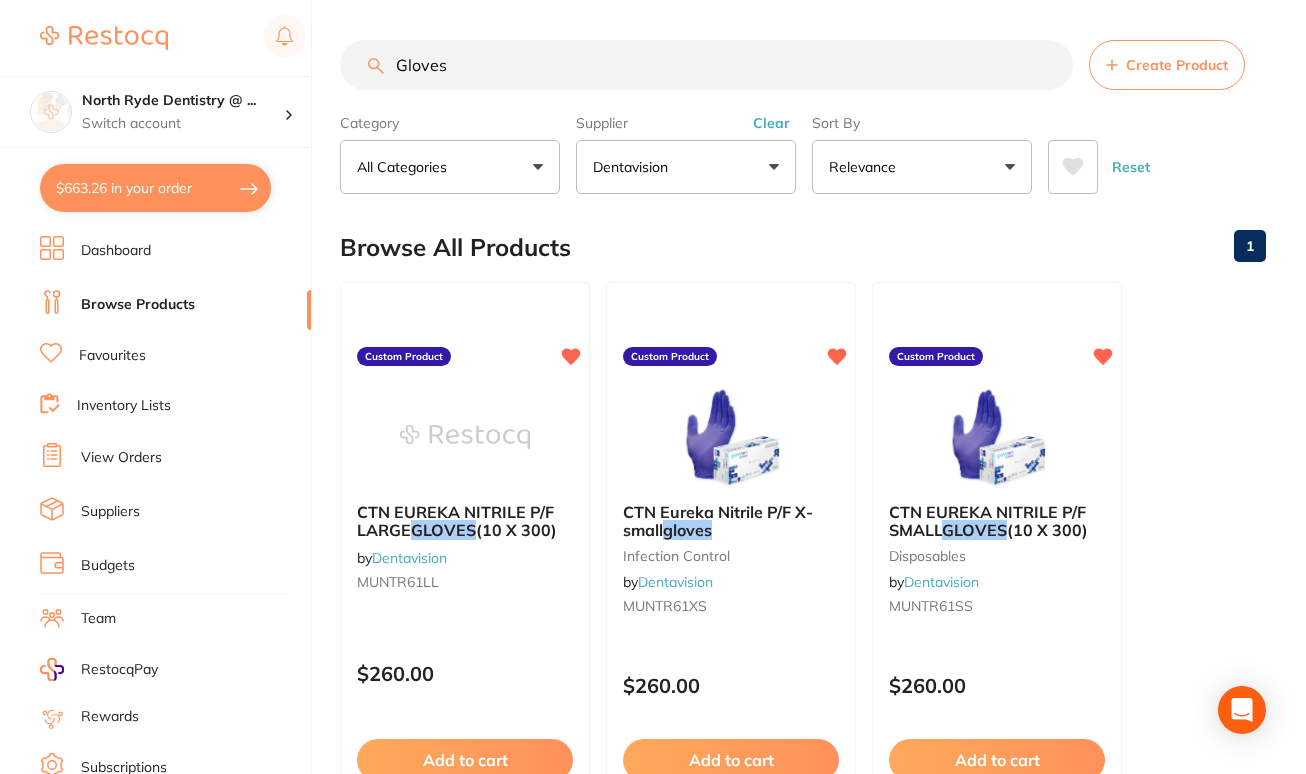 drag, startPoint x: 470, startPoint y: 80, endPoint x: 363, endPoint y: 71, distance: 107.37784 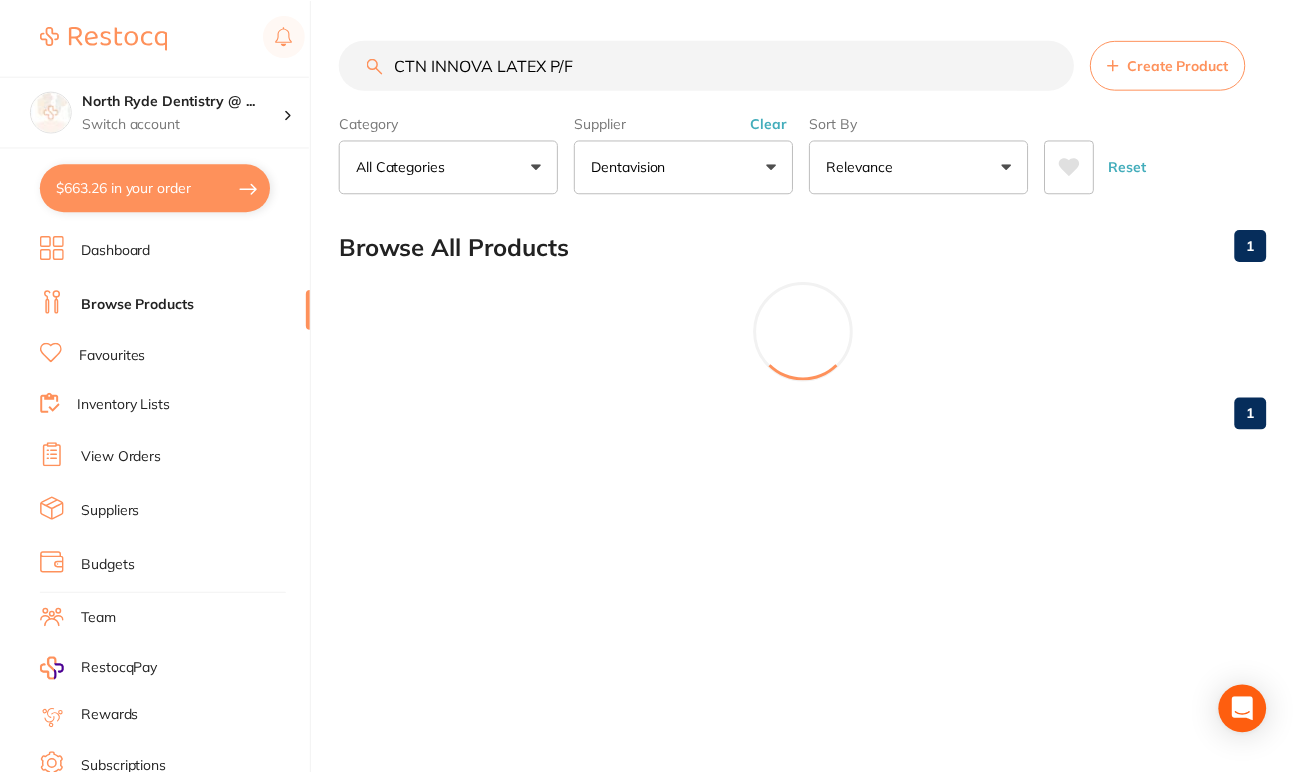 scroll, scrollTop: 0, scrollLeft: 0, axis: both 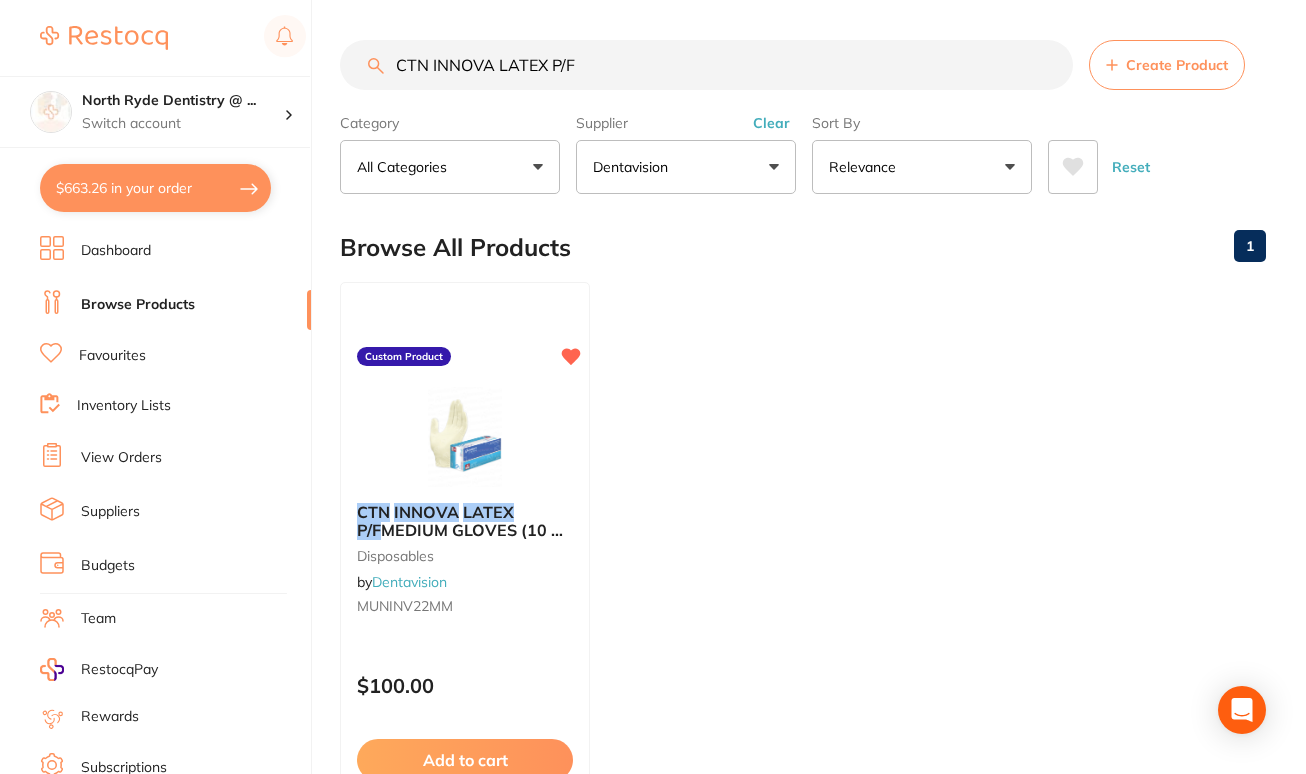 click on "Dentavision" at bounding box center (686, 167) 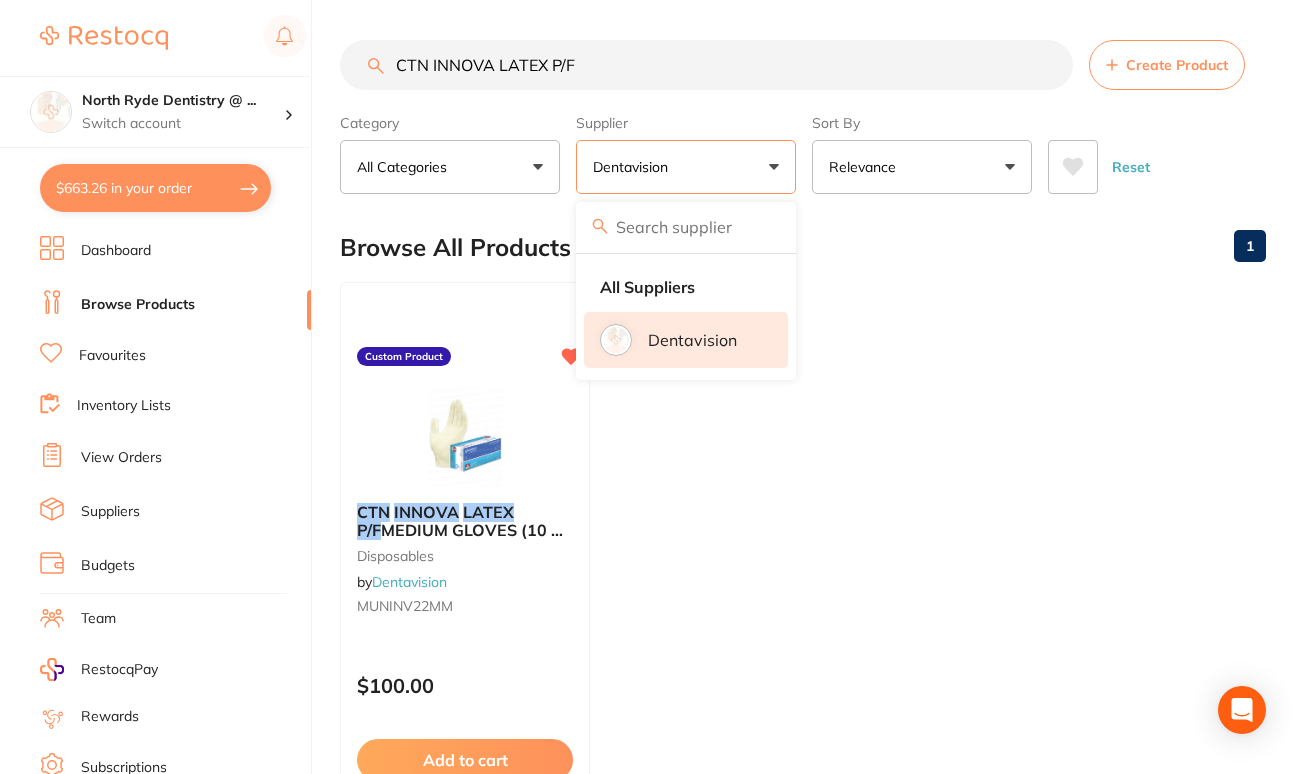 click on "CTN INNOVA LATEX P/F" at bounding box center [706, 65] 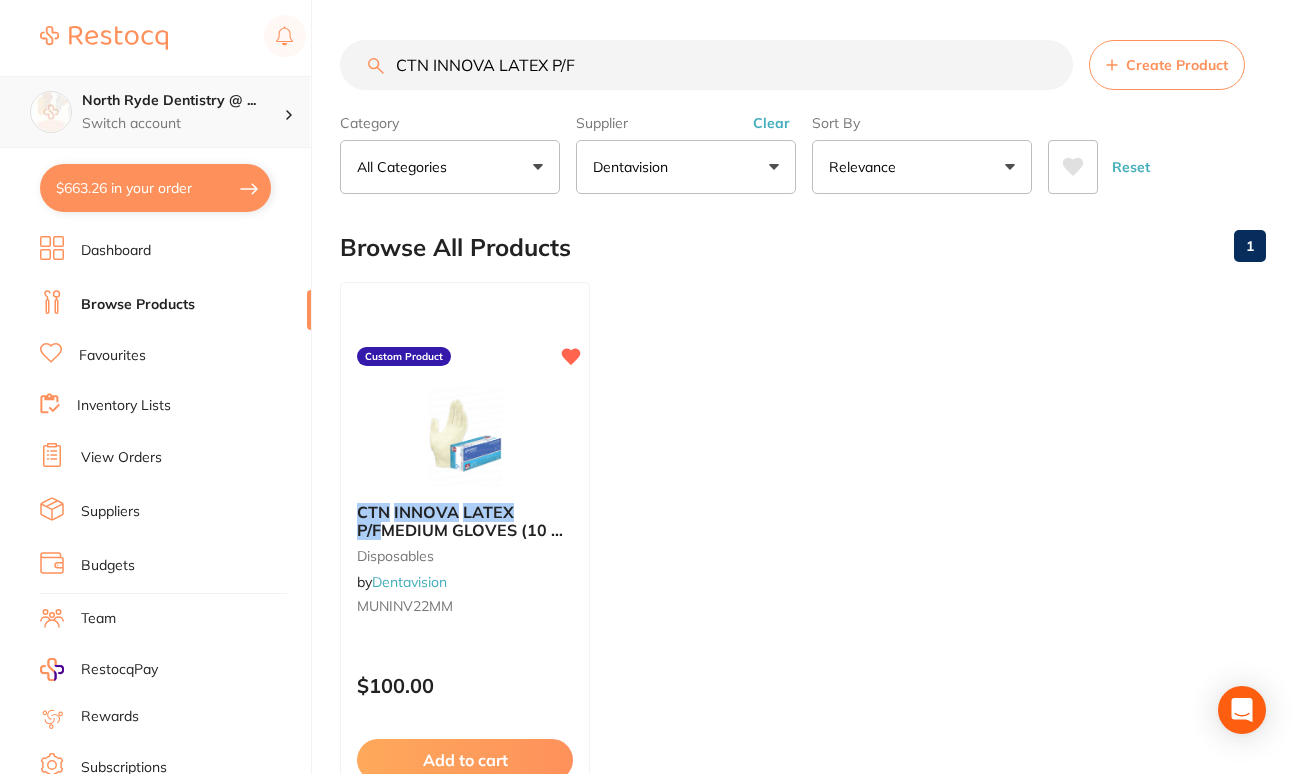 scroll, scrollTop: 1, scrollLeft: 0, axis: vertical 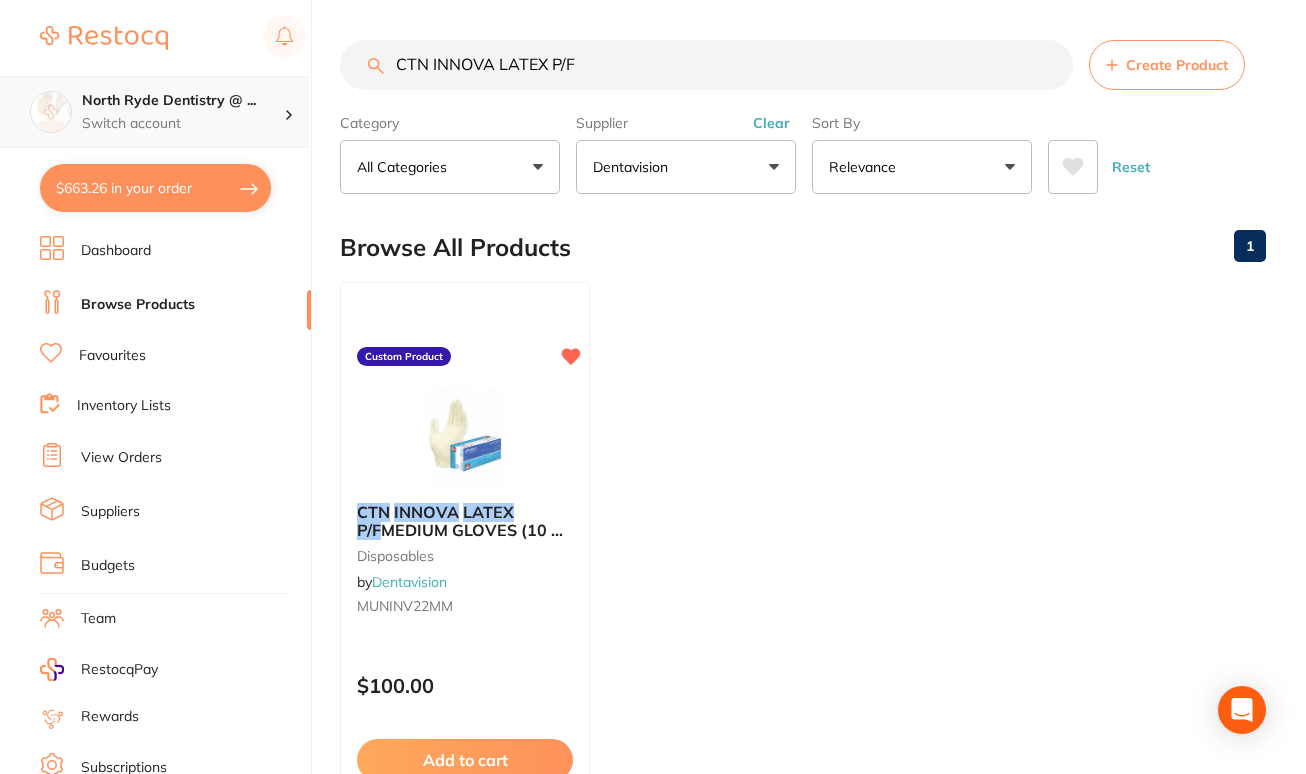 drag, startPoint x: 598, startPoint y: 65, endPoint x: 268, endPoint y: 84, distance: 330.5465 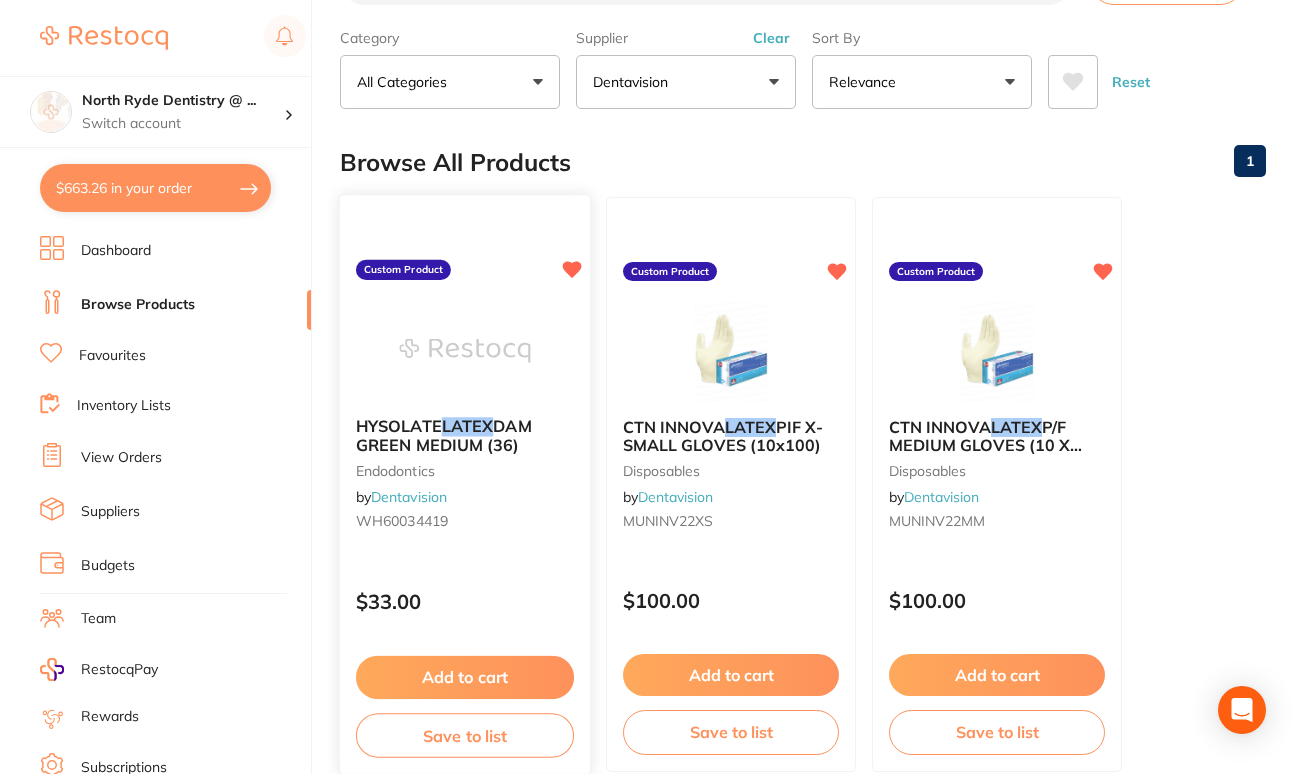 scroll, scrollTop: 0, scrollLeft: 0, axis: both 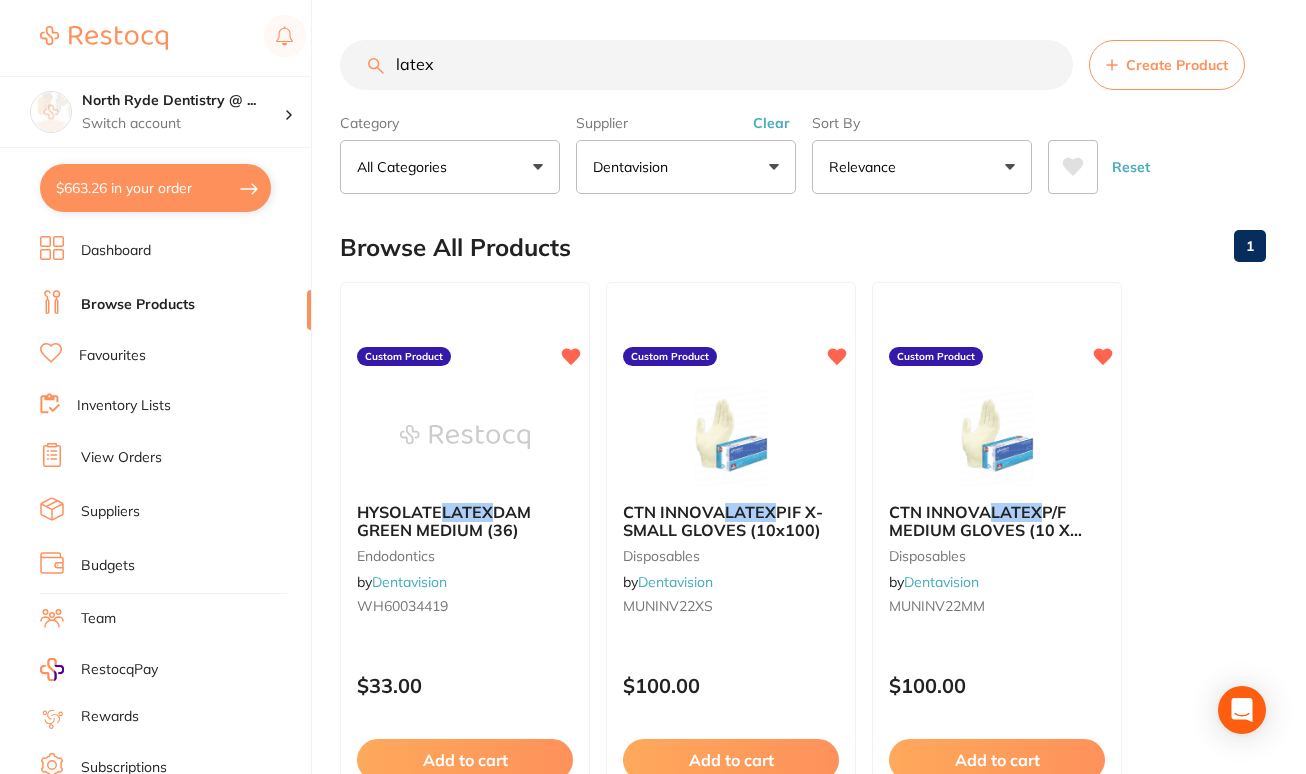 type on "latex" 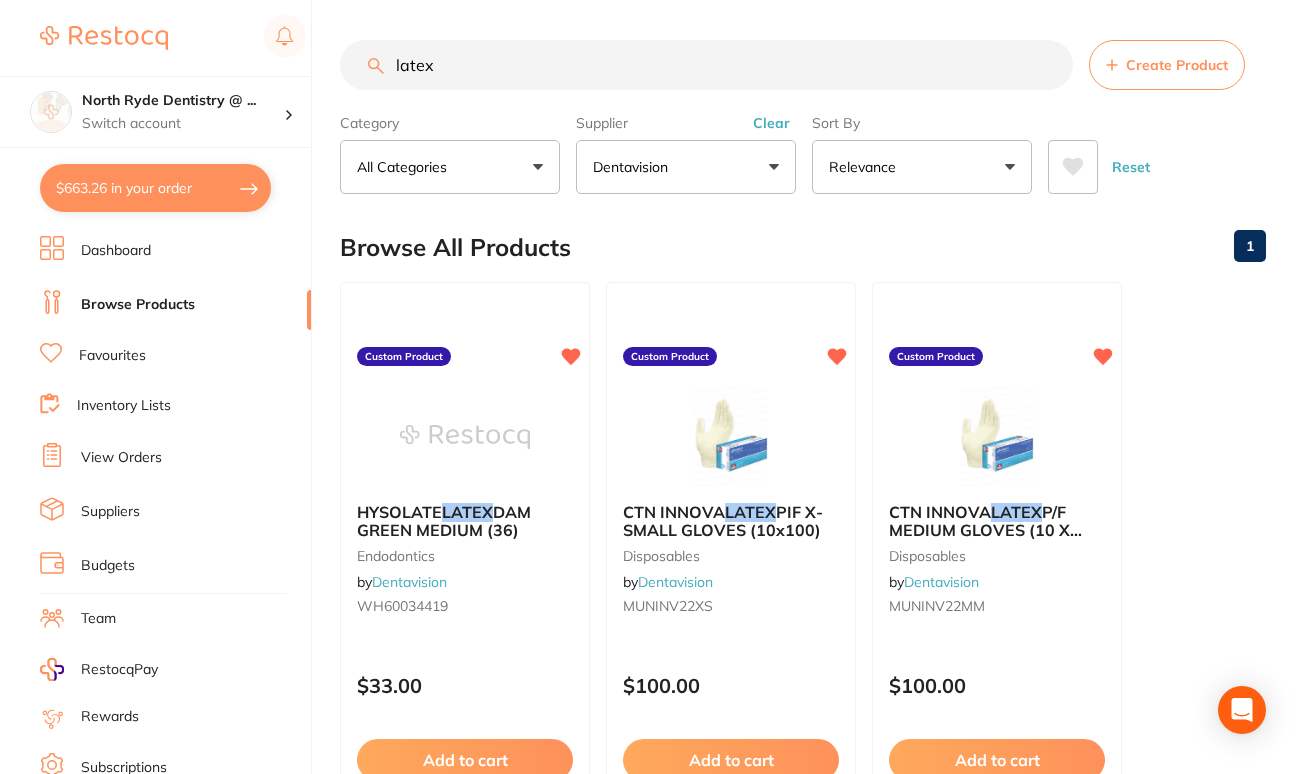 click on "Dentavision" at bounding box center (686, 167) 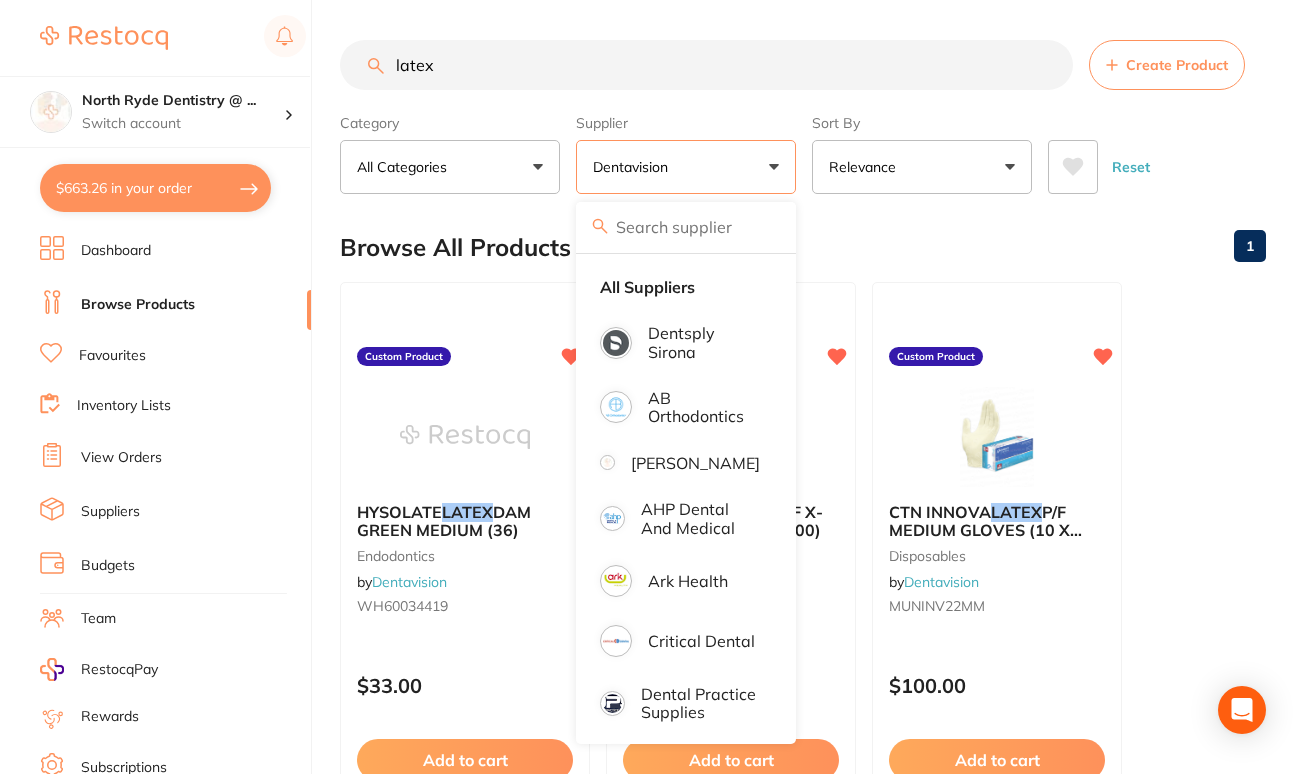 click on "Dentavision" at bounding box center (686, 167) 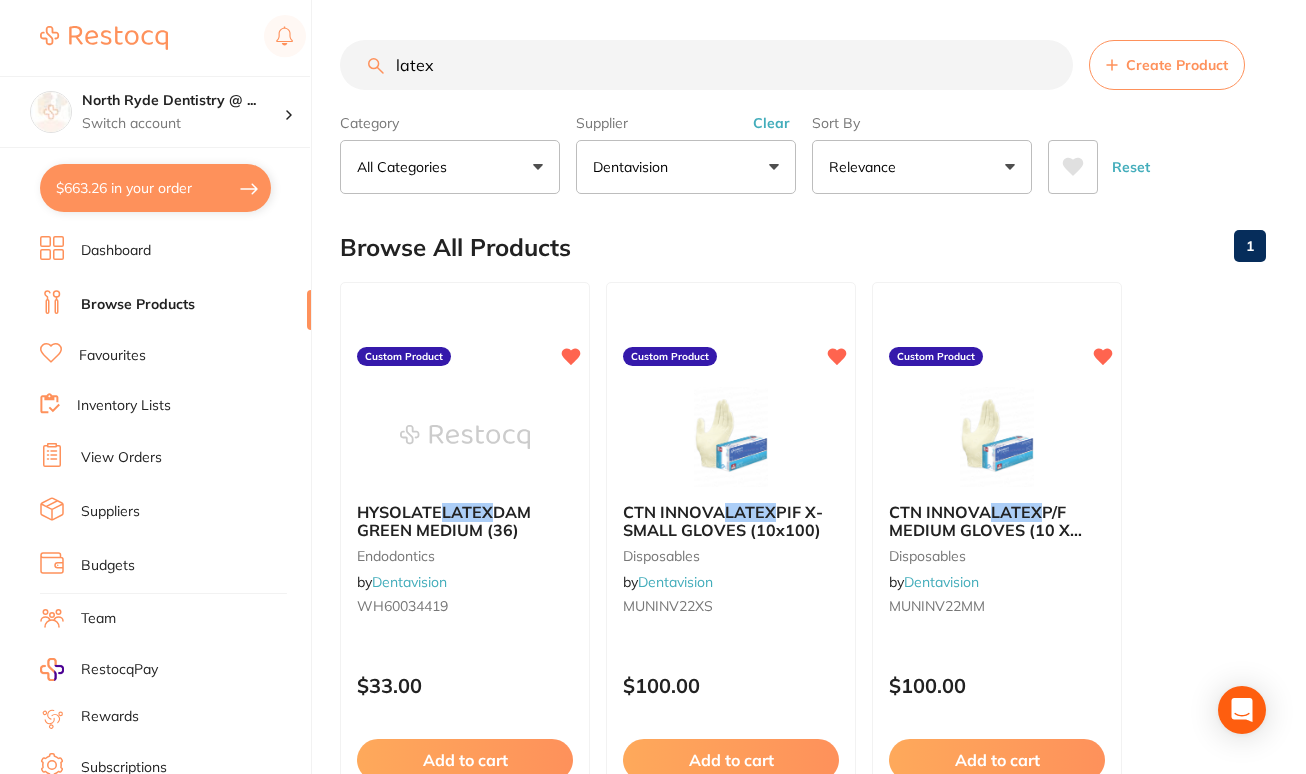 click on "Supplier Dentavision All Suppliers Dentsply Sirona AB Orthodontics [PERSON_NAME] Dental AHP Dental and Medical Ark Health Critical Dental Dental Practice Supplies Dental Zone Dentavision [PERSON_NAME] Dental Healthware [GEOGRAPHIC_DATA] [PERSON_NAME] [PERSON_NAME] HIT Dental & Medical Supplies Independent Dental Ivoclar Vivadent [PERSON_NAME] Leepac Medical and Dental [PERSON_NAME] International Matrixdental Numedical Orien dental Origin Dental Quovo Raypurt Dental VP Dental & Medical Supplies Clear" at bounding box center (686, 150) 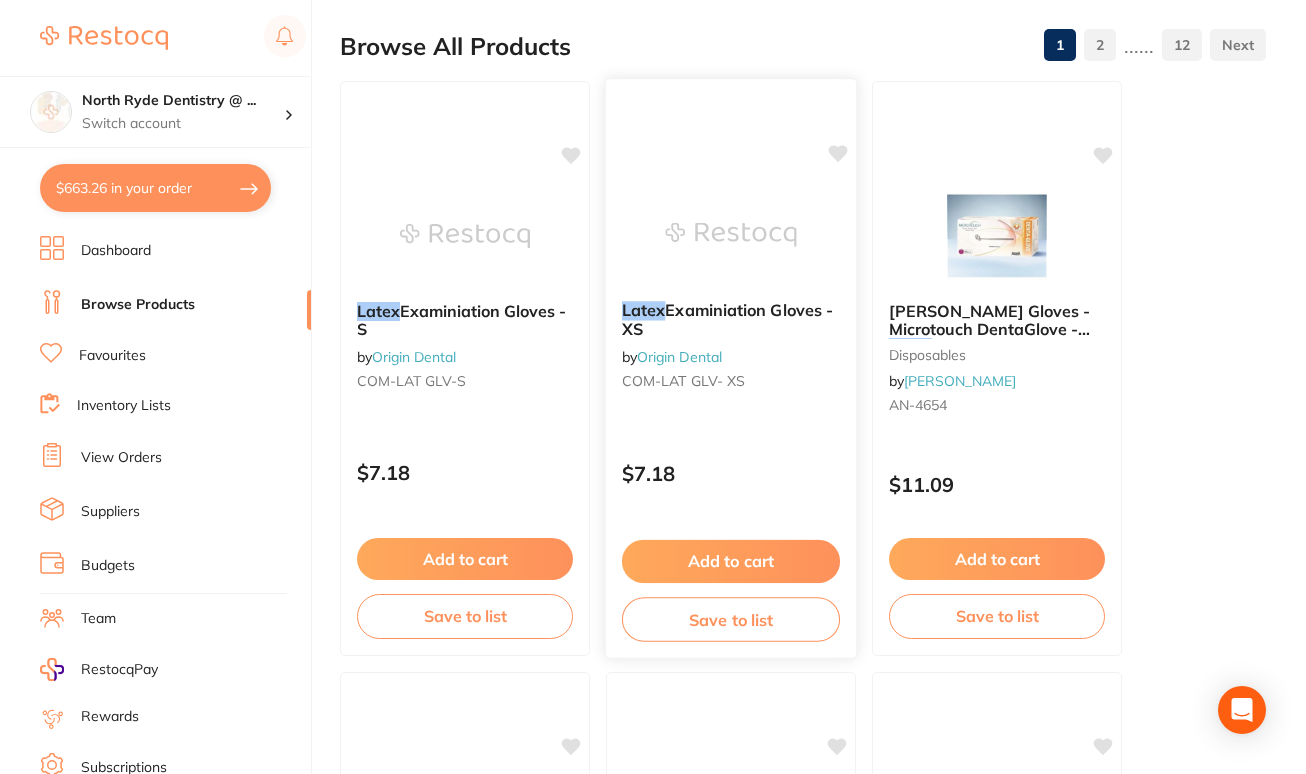 scroll, scrollTop: 0, scrollLeft: 0, axis: both 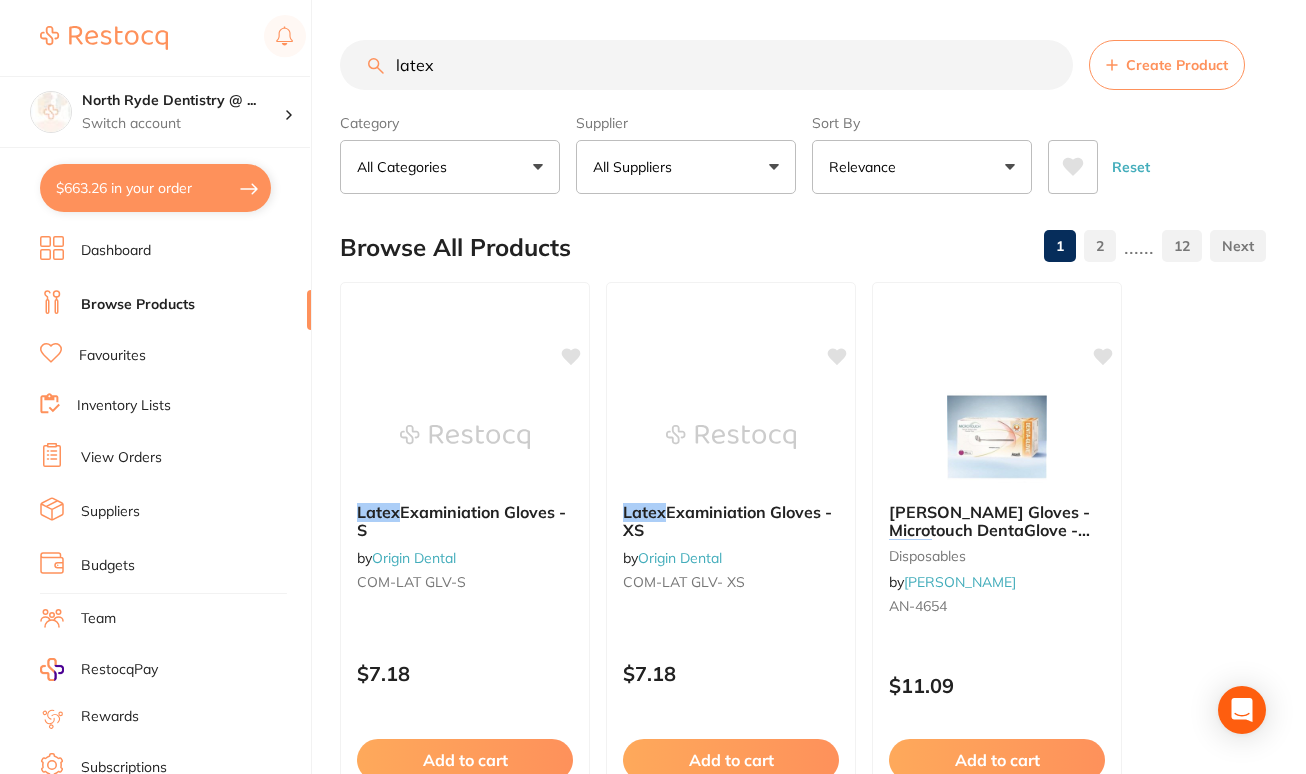 click on "All Suppliers" at bounding box center (636, 167) 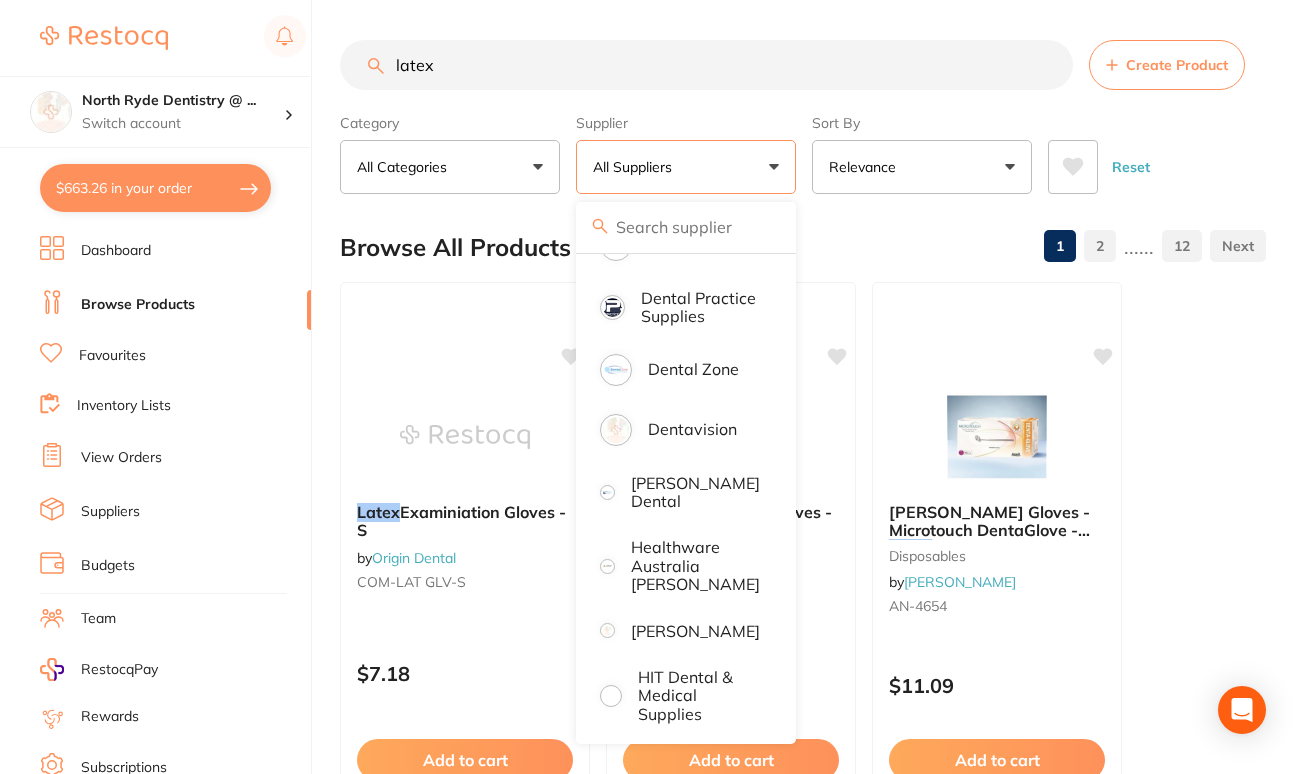 scroll, scrollTop: 400, scrollLeft: 0, axis: vertical 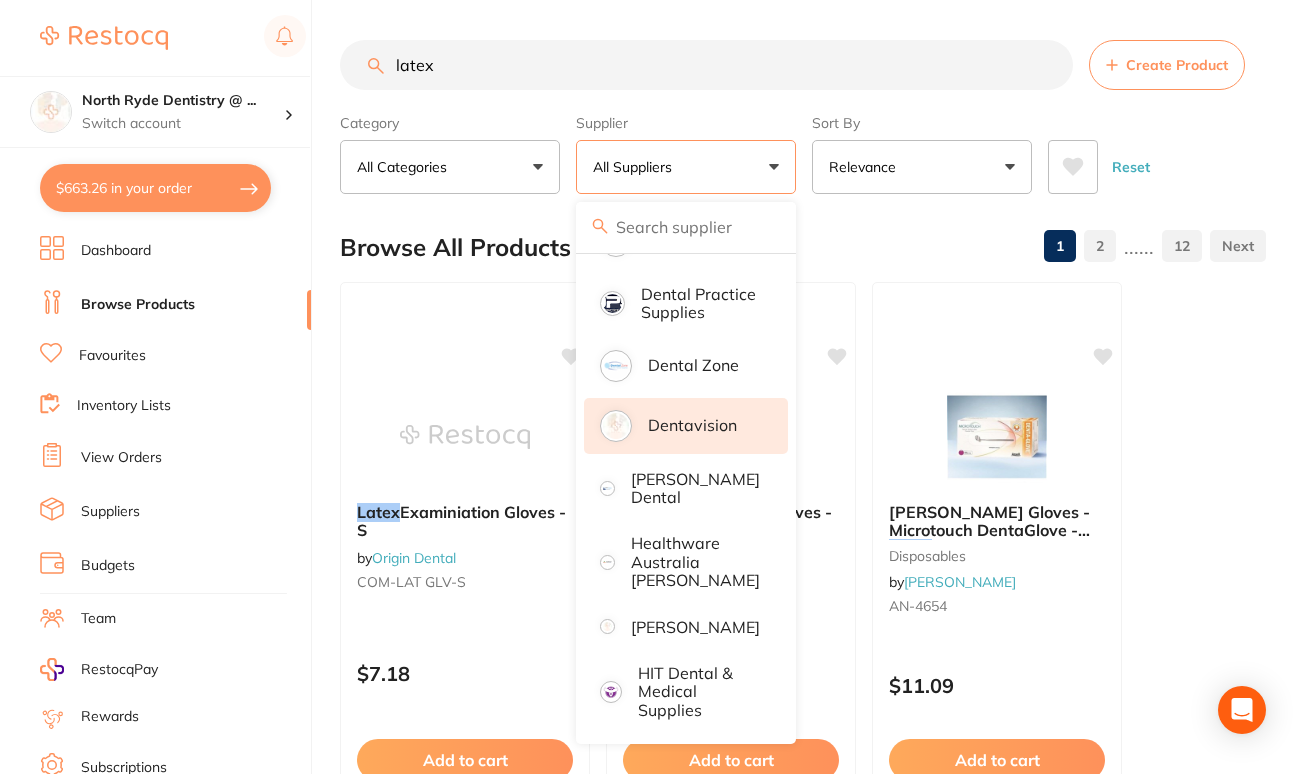 click on "Dentavision" at bounding box center (686, 426) 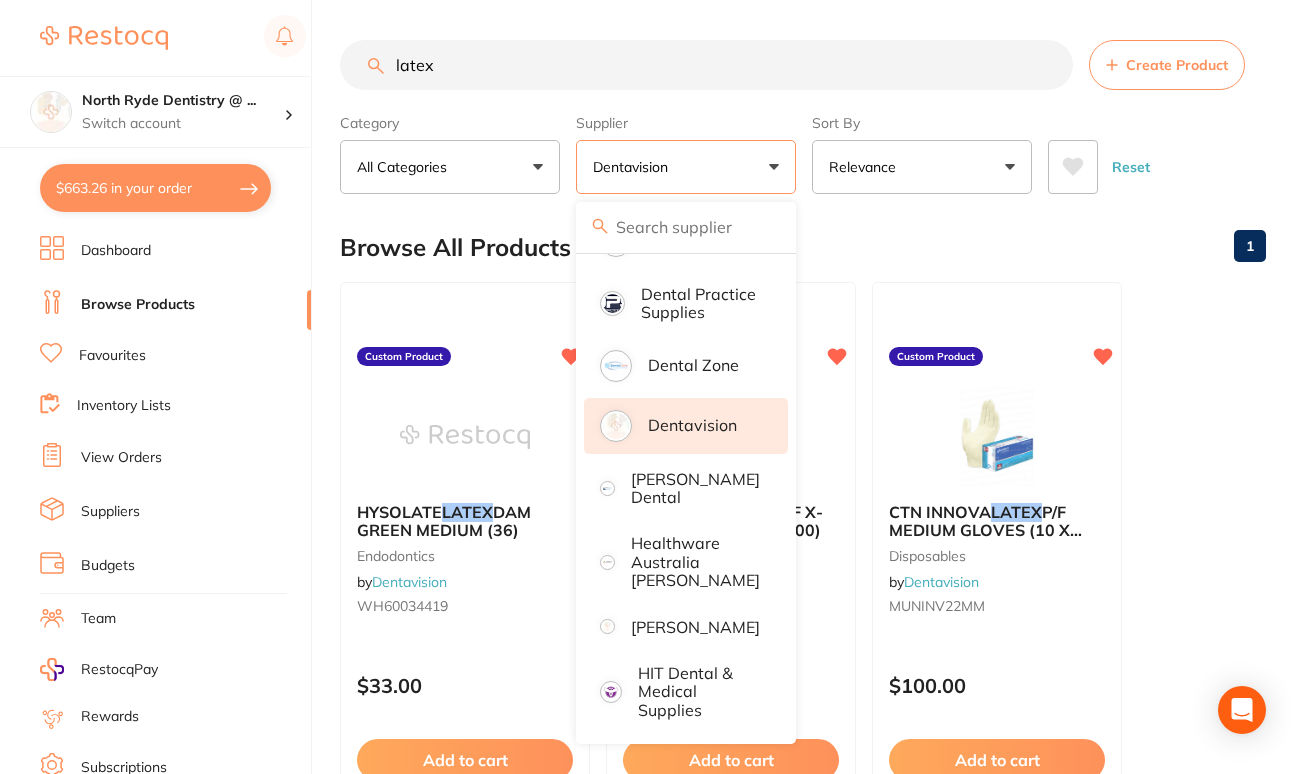 click on "HYSOLATE  LATEX  DAM GREEN MEDIUM (36)   endodontics by  Dentavision WH60034419 Custom Product $33.00 Add to cart Save to list CTN INNOVA  LATEX  PIF X-SMALL GLOVES (10x100)   disposables by  Dentavision MUNINV22XS Custom Product $100.00 Add to cart Save to list CTN INNOVA  LATEX  P/F MEDIUM GLOVES (10 X 100)   disposables by  Dentavision MUNINV22MM Custom Product $100.00 Add to cart Save to list" at bounding box center (803, 569) 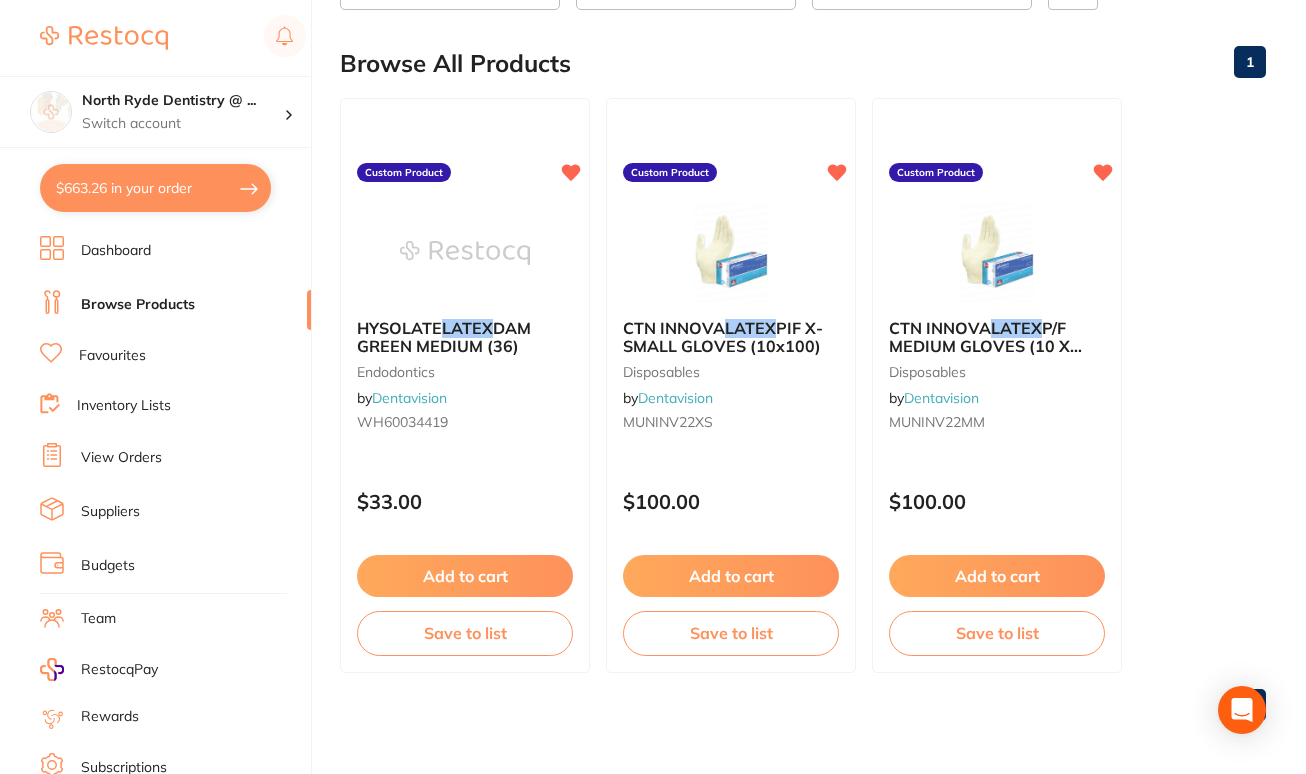 scroll, scrollTop: 187, scrollLeft: 0, axis: vertical 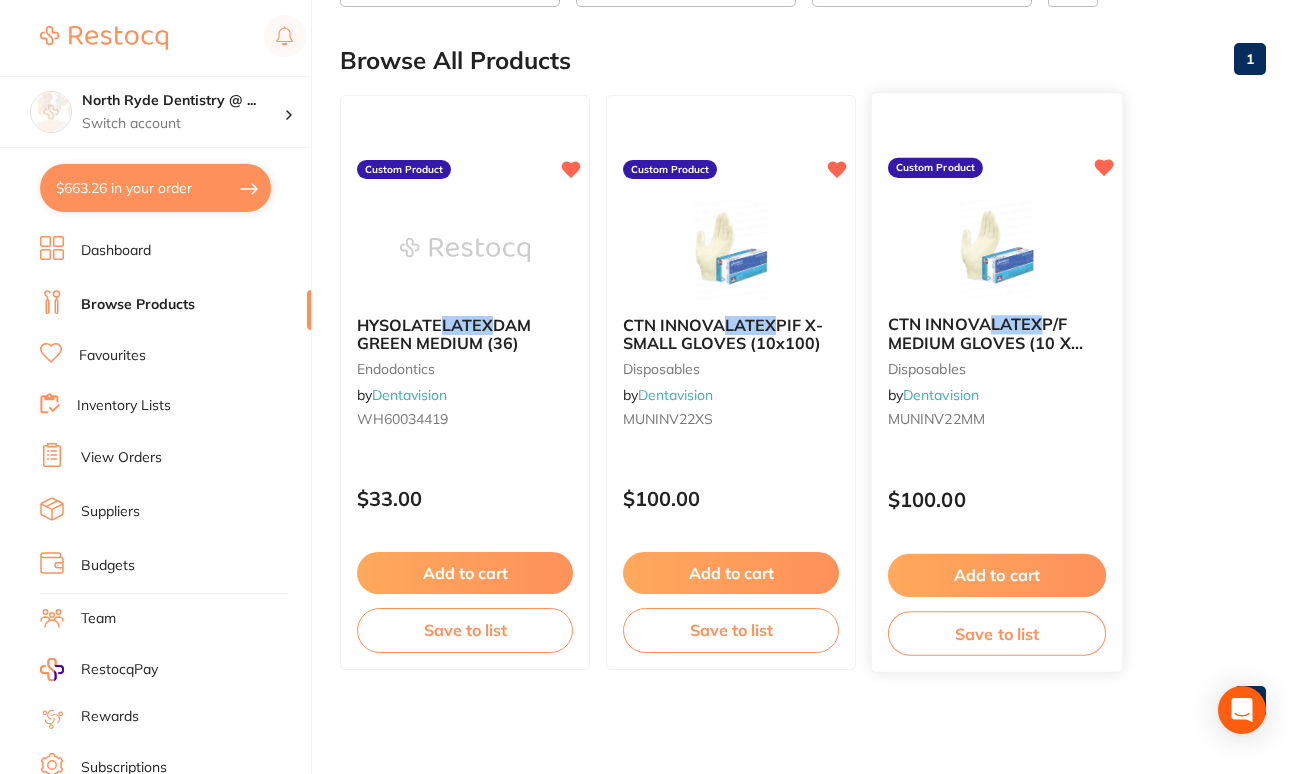click at bounding box center (997, 248) 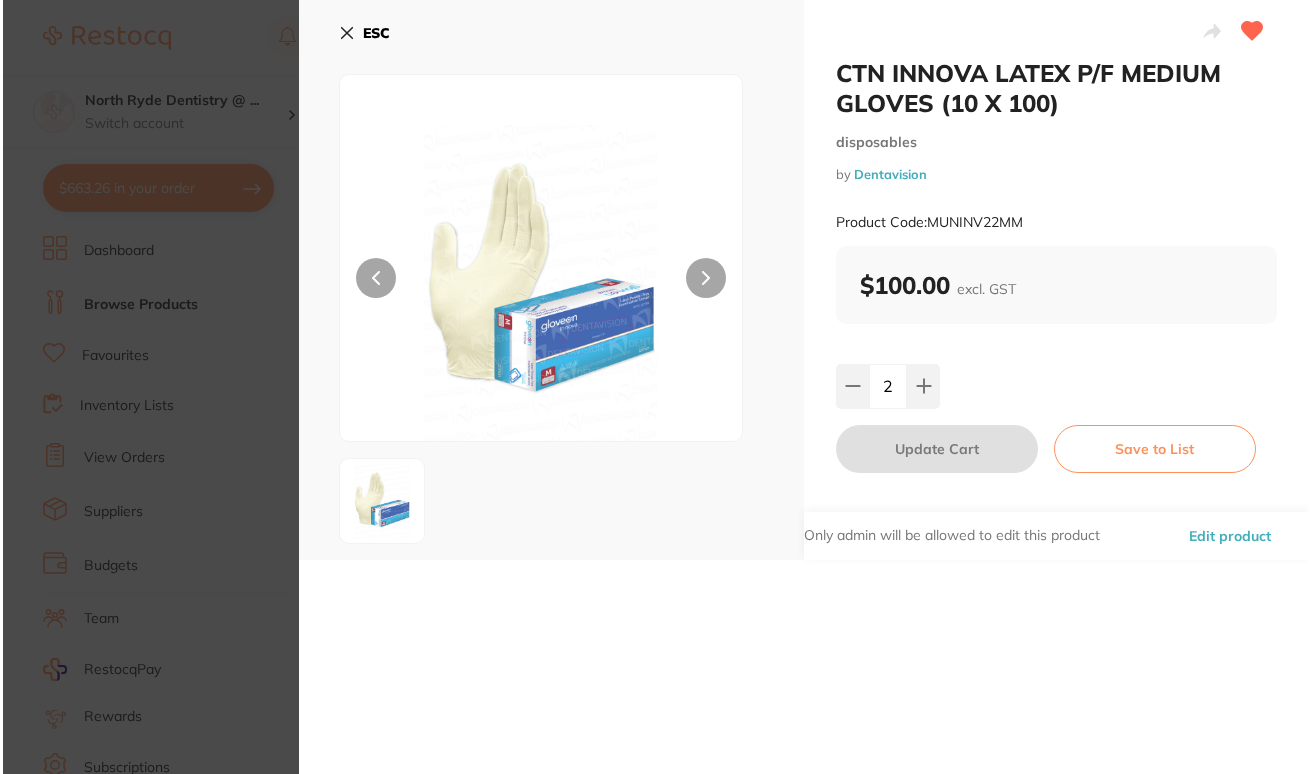 scroll, scrollTop: 0, scrollLeft: 0, axis: both 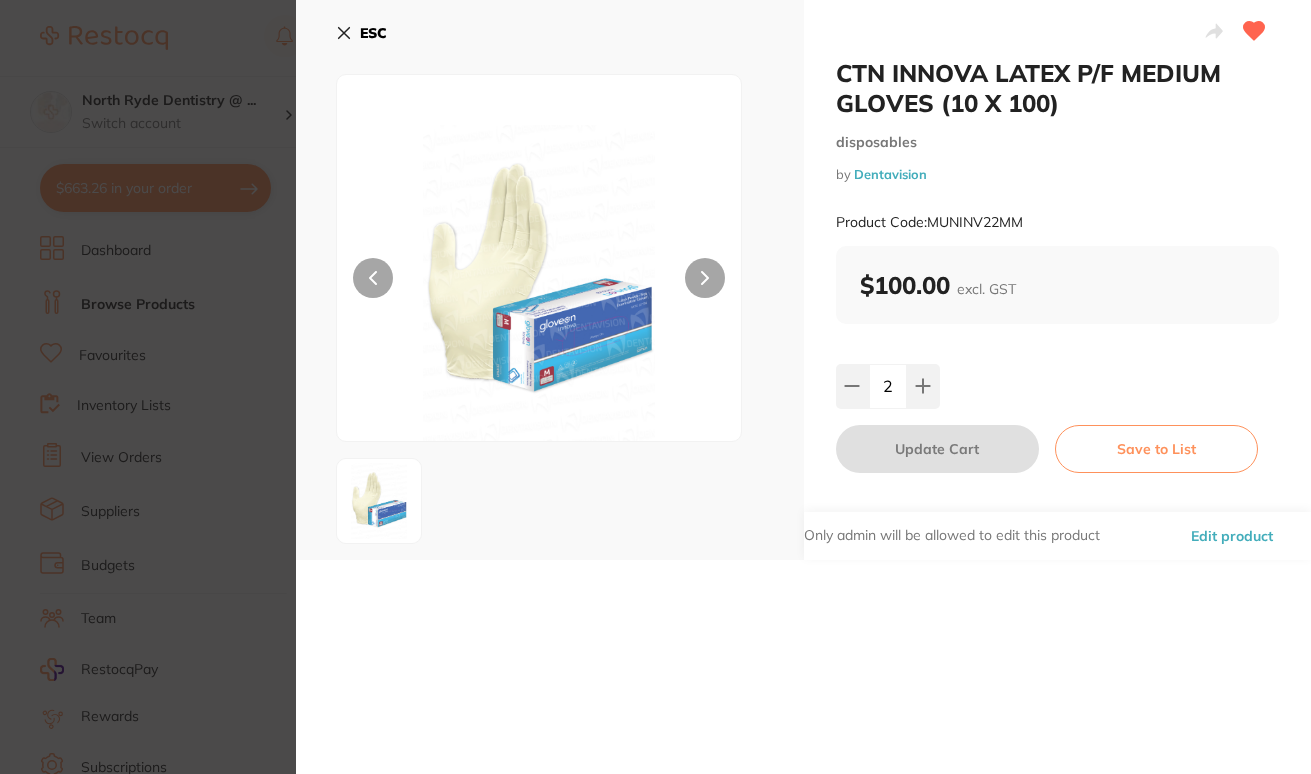 click on "CTN INNOVA LATEX P/F MEDIUM GLOVES (10 X 100) disposables by   Dentavision Product Code:  MUNINV22MM ESC         CTN INNOVA LATEX P/F MEDIUM GLOVES (10 X 100) disposables by   Dentavision Product Code:  MUNINV22MM $100.00     excl. GST     2         Update Cart Save to List Only admin will be allowed to edit this product Edit product Update RRP Set your pre negotiated price for this item. Item Agreed RRP (excl. GST) CTN INNOVA LATEX P/F MEDIUM GLOVES (10 X 100) $100.00 Update RRP ✕" at bounding box center (655, 387) 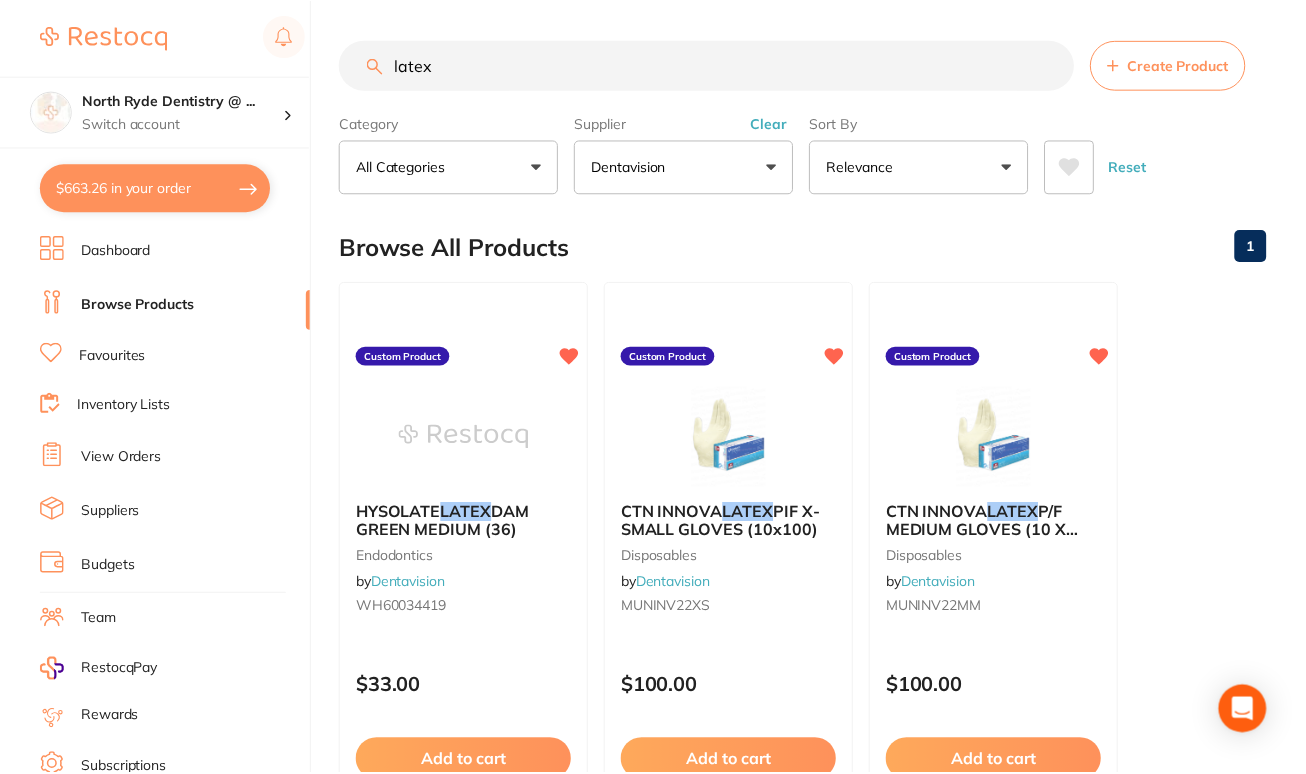 scroll, scrollTop: 187, scrollLeft: 0, axis: vertical 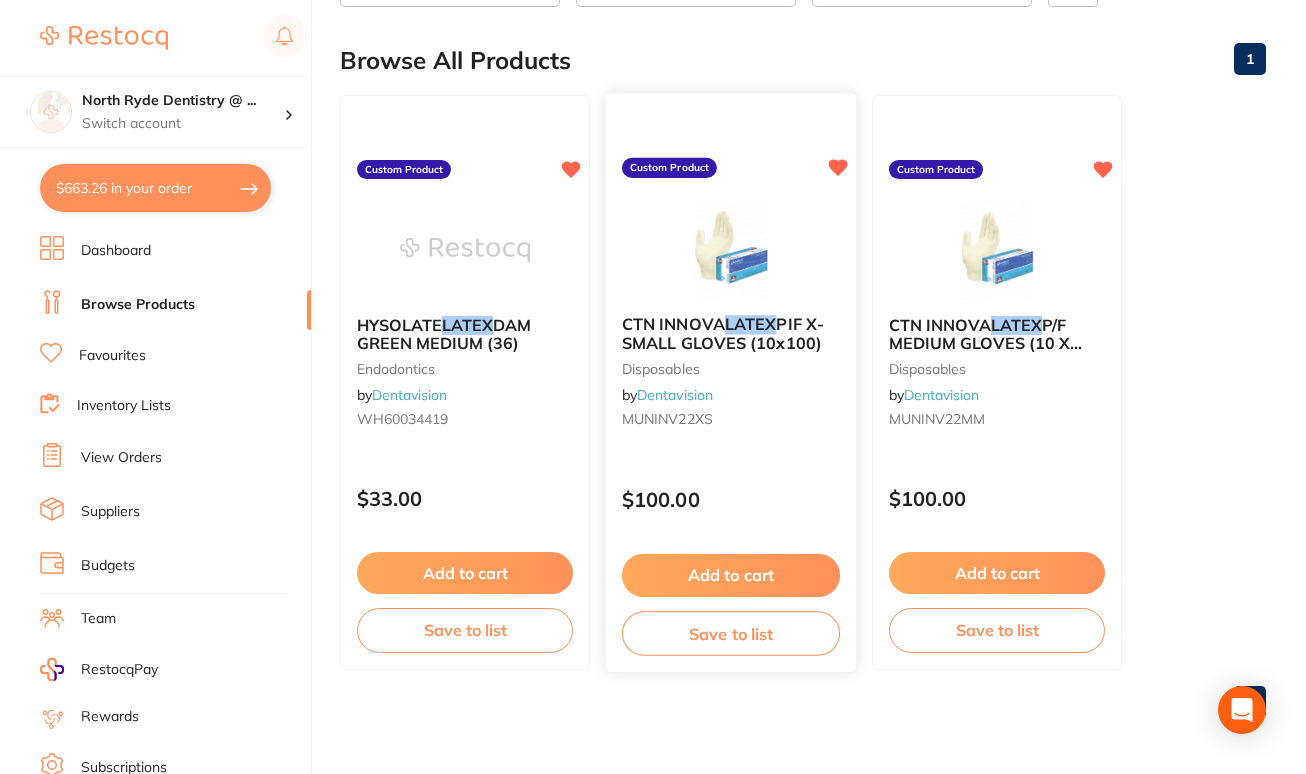 click on "CTN INNOVA  LATEX  PIF X-SMALL GLOVES (10x100)   disposables by  Dentavision MUNINV22XS" at bounding box center [731, 375] 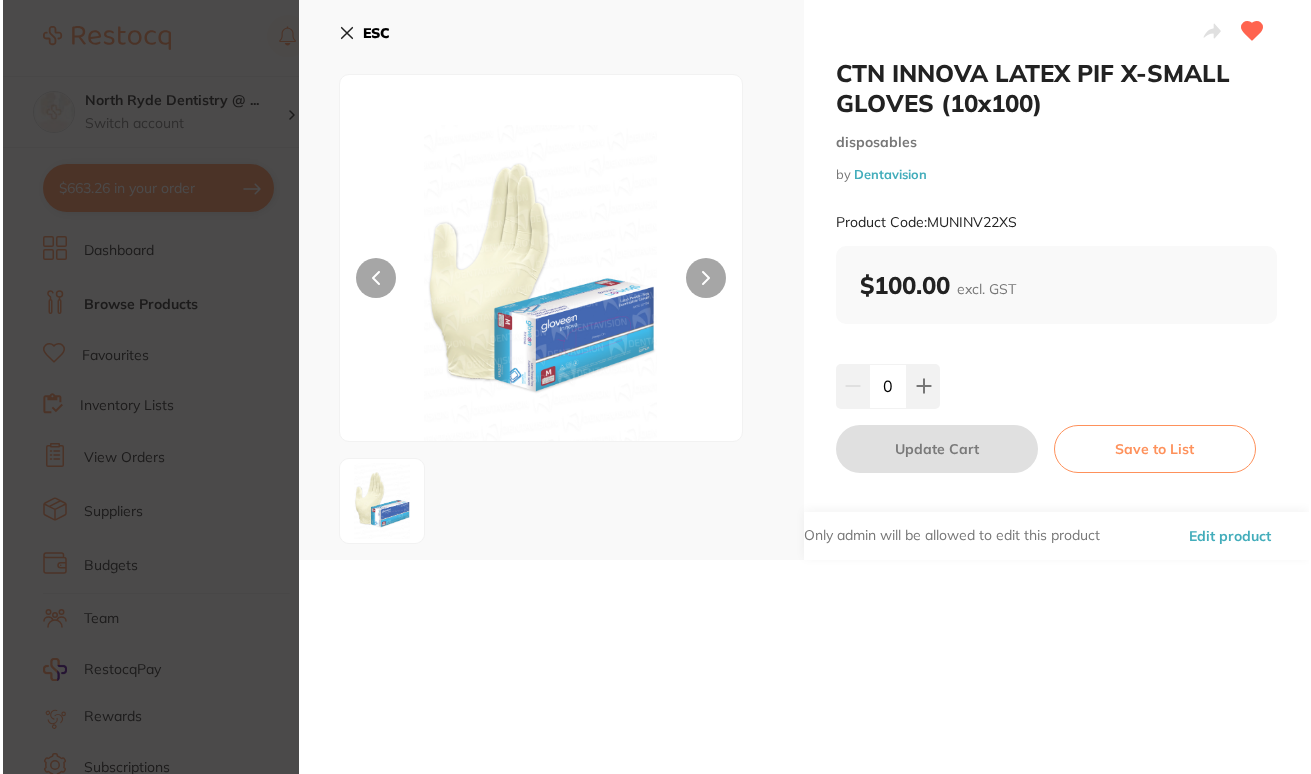 scroll, scrollTop: 0, scrollLeft: 0, axis: both 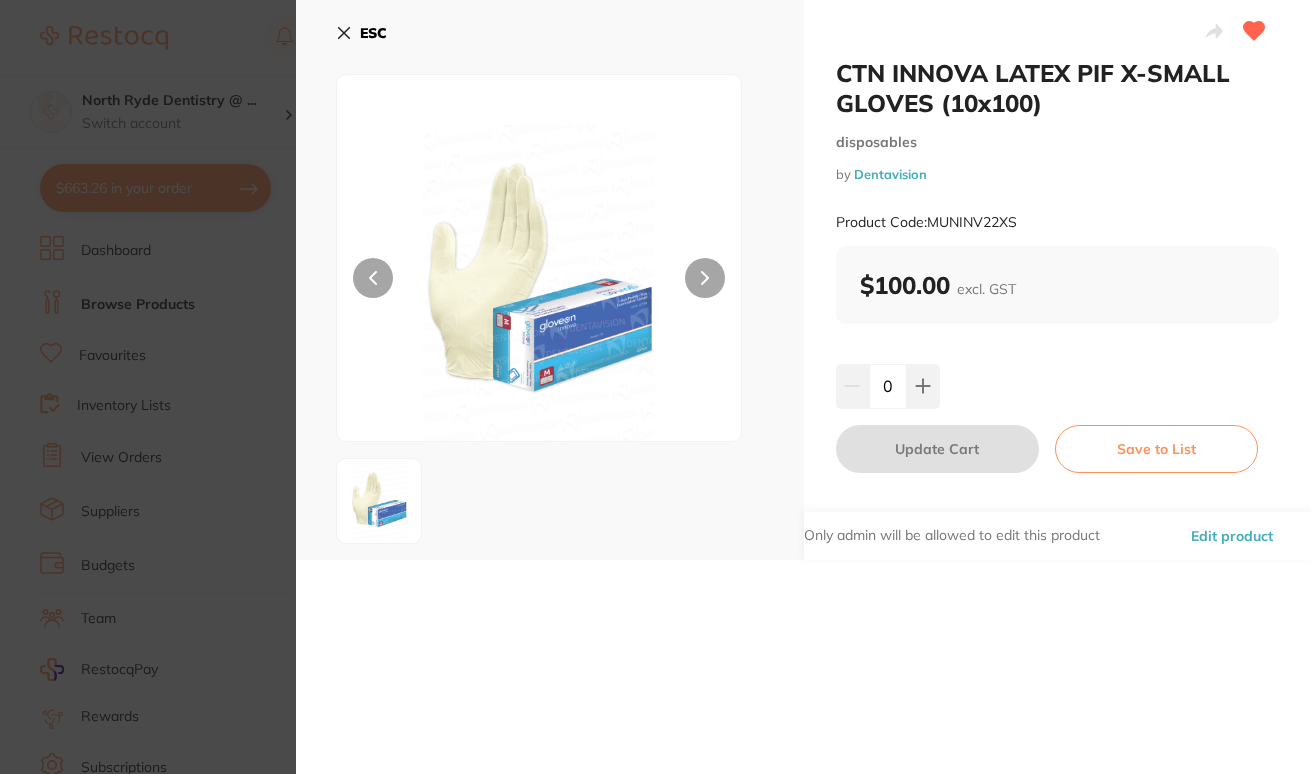click at bounding box center [379, 501] 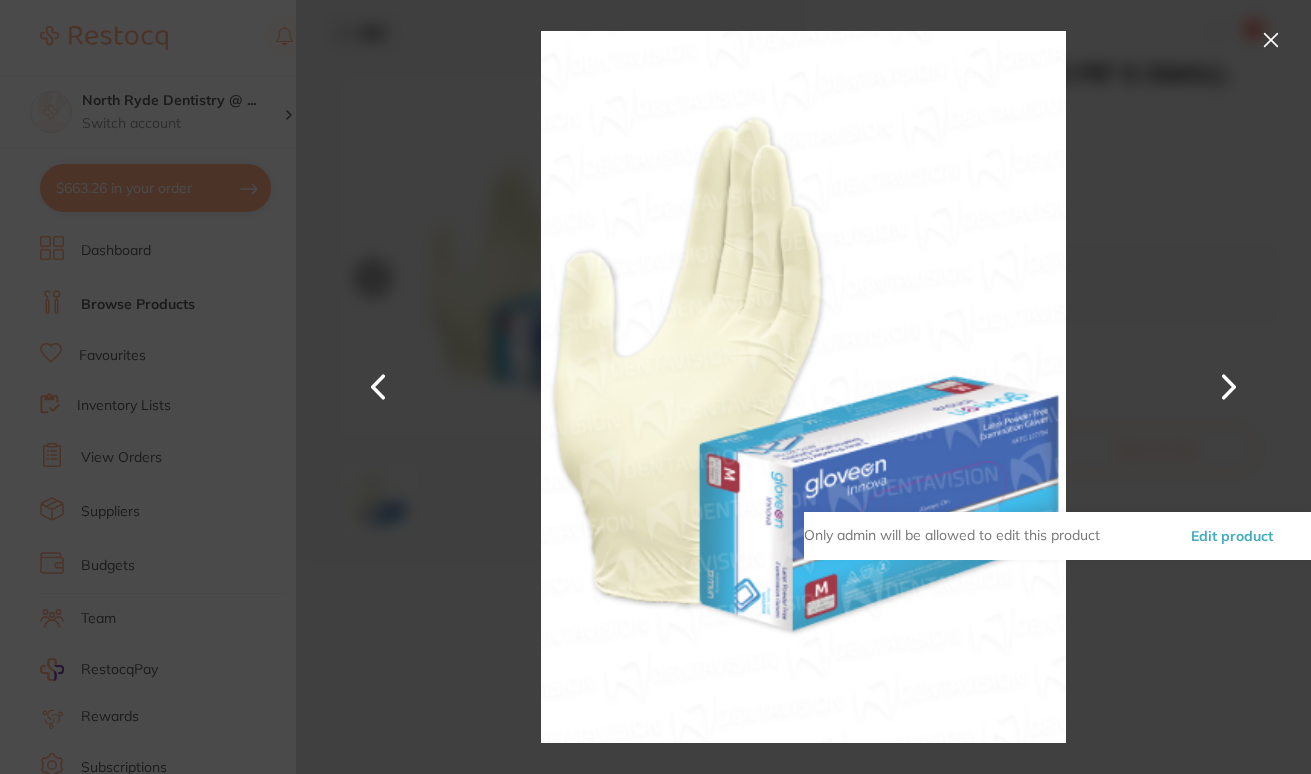 click on "Edit product" at bounding box center [1232, 536] 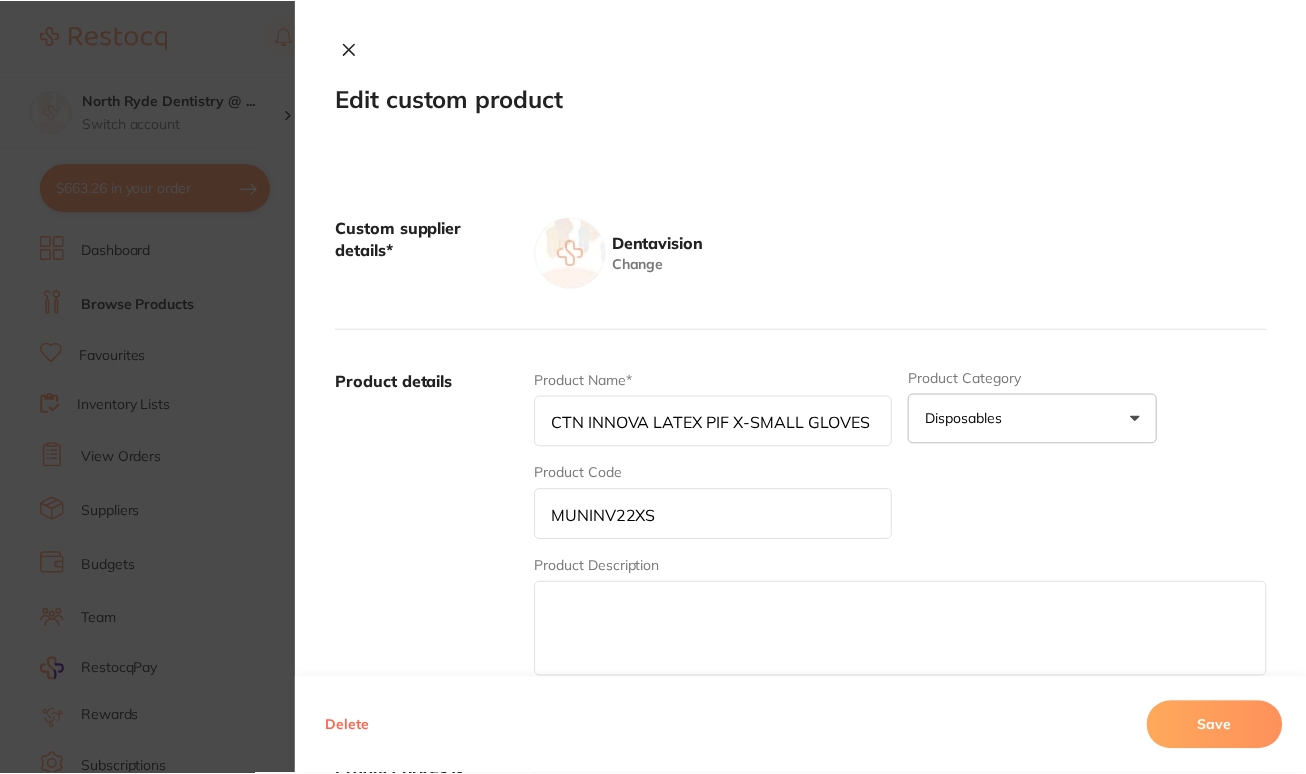 scroll, scrollTop: 187, scrollLeft: 0, axis: vertical 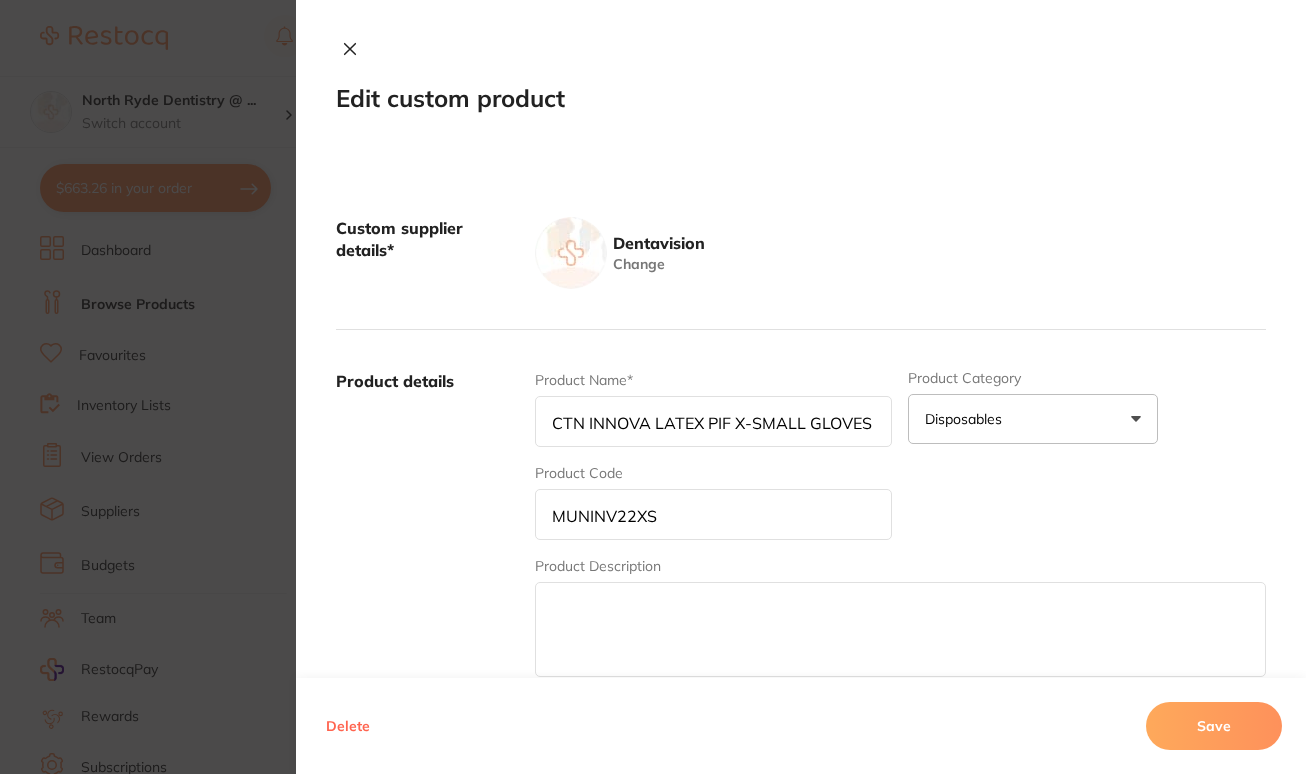 click on "CTN INNOVA LATEX PIF X-SMALL GLOVES (10x100)" at bounding box center [714, 421] 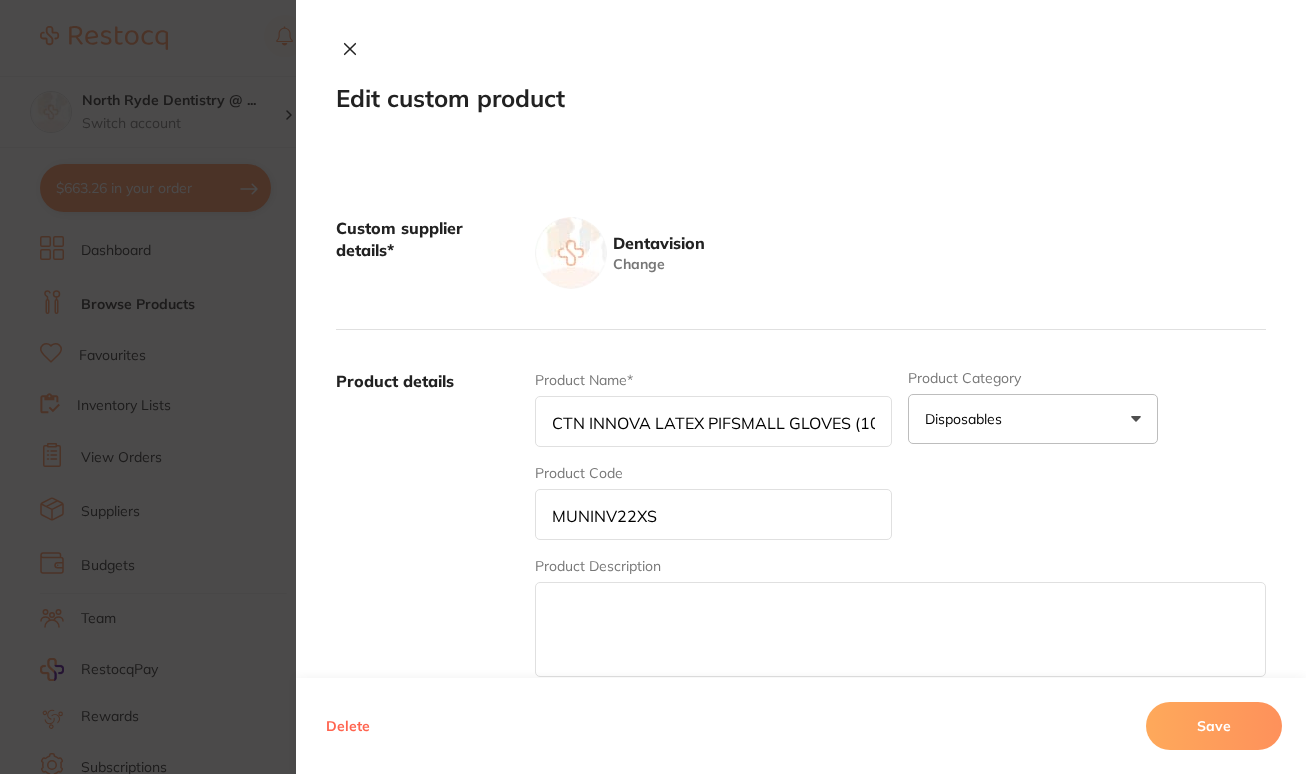 click on "CTN INNOVA LATEX PIFSMALL GLOVES (10x100)" at bounding box center [714, 421] 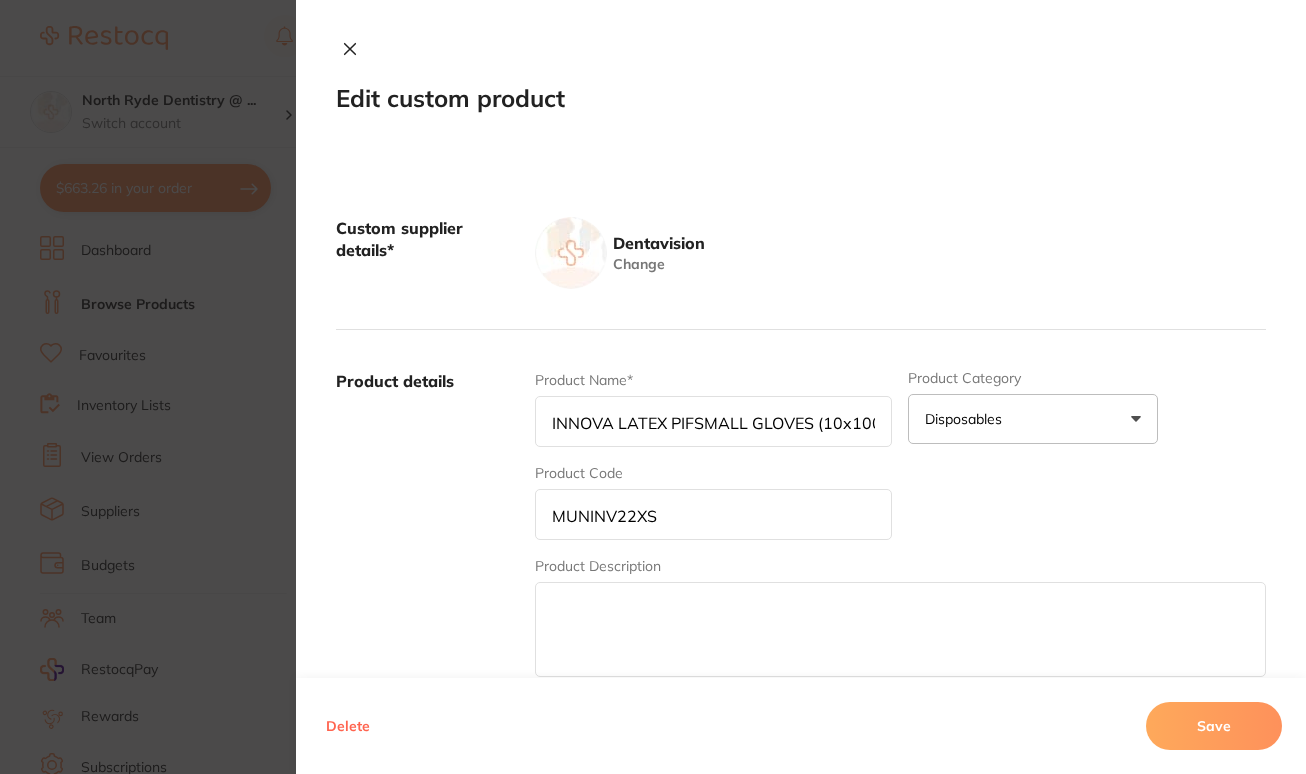 scroll, scrollTop: 0, scrollLeft: 45, axis: horizontal 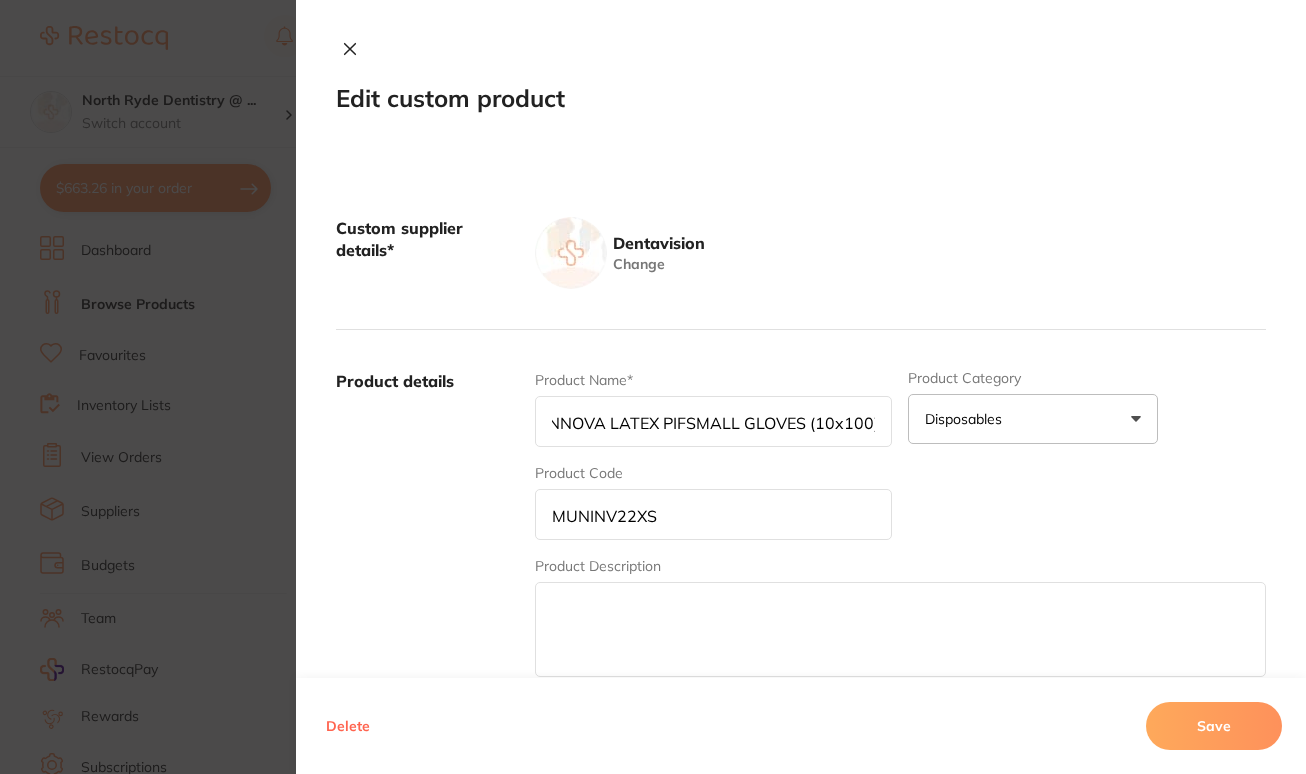 drag, startPoint x: 849, startPoint y: 427, endPoint x: 953, endPoint y: 422, distance: 104.120125 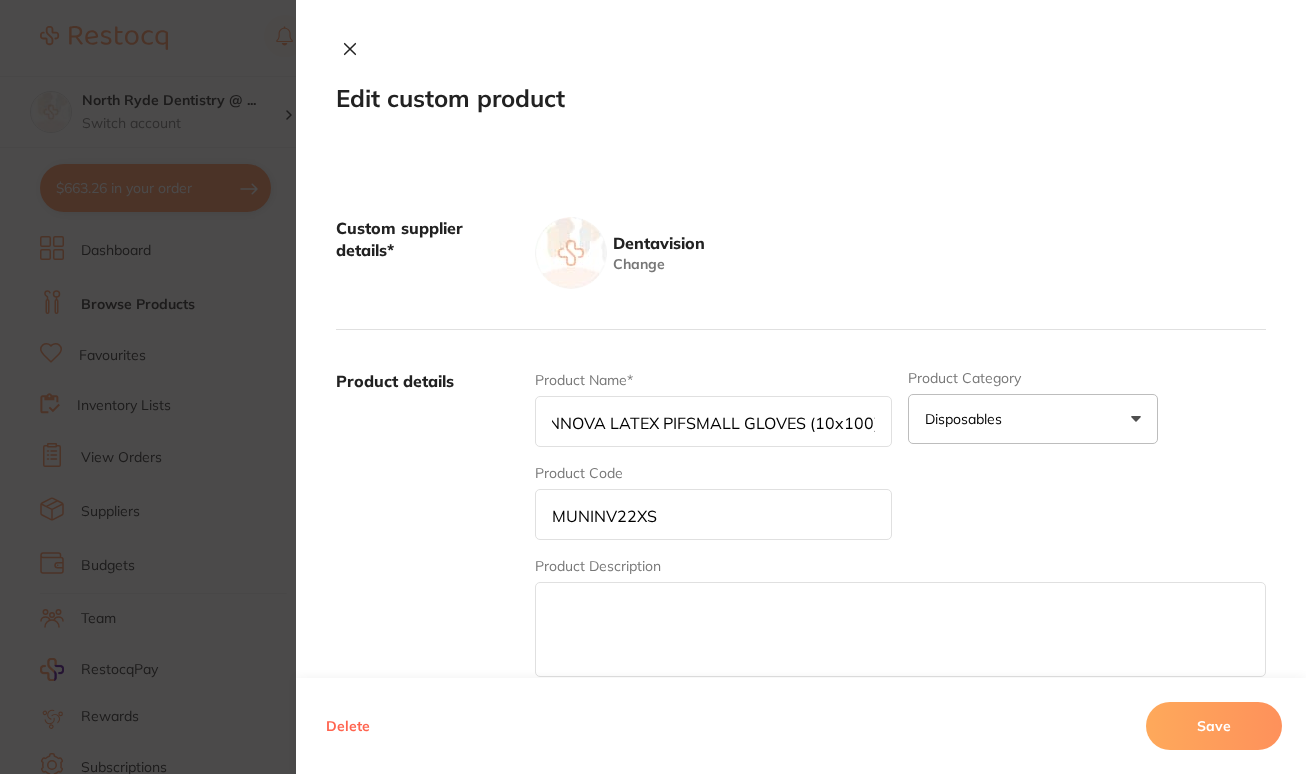 click on "Product Name* CTN INNOVA LATEX PIFSMALL GLOVES (10x100) Product Category disposables 3d Printing Anaesthetic Articulating Burs Cad/Cam Crown & Bridge Disposables Education Endodontics Equipment Evacuation Finishing & Polishing Handpieces Implants Impression Infection Control Instruments Laboratory Miscellaneous Mouthguard Blanks [MEDICAL_DATA] [MEDICAL_DATA] Orthodontics Orthodontics Other Photography Preventative Preventative Restorative & Cosmetic Rubber Dam Specials & Clearance Tmj [MEDICAL_DATA] Xrays/Imaging Product Code MUNINV22XS Product Description" at bounding box center (900, 525) 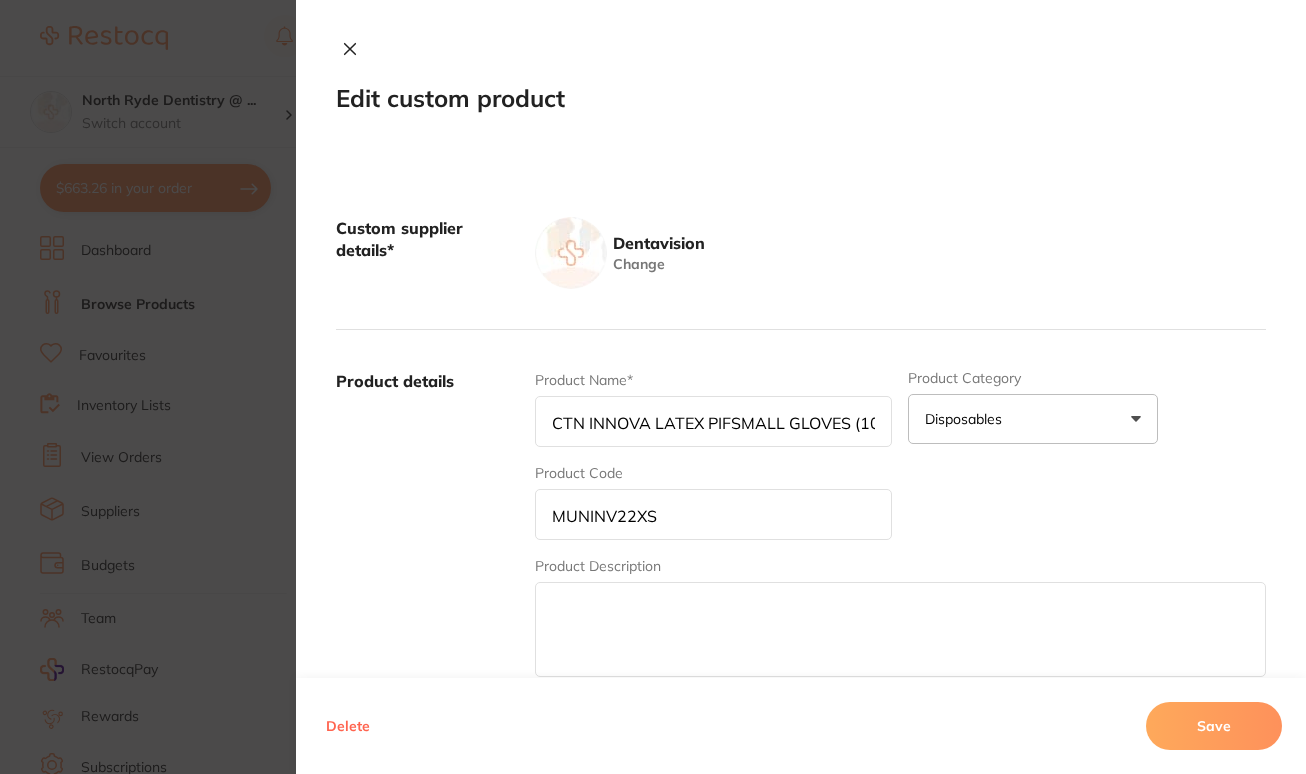 click on "Product Name* CTN INNOVA LATEX PIFSMALL GLOVES (10x100) Product Category disposables 3d Printing Anaesthetic Articulating Burs Cad/Cam Crown & Bridge Disposables Education Endodontics Equipment Evacuation Finishing & Polishing Handpieces Implants Impression Infection Control Instruments Laboratory Miscellaneous Mouthguard Blanks [MEDICAL_DATA] [MEDICAL_DATA] Orthodontics Orthodontics Other Photography Preventative Preventative Restorative & Cosmetic Rubber Dam Specials & Clearance Tmj [MEDICAL_DATA] Xrays/Imaging Product Code MUNINV22XS Product Description" at bounding box center (900, 525) 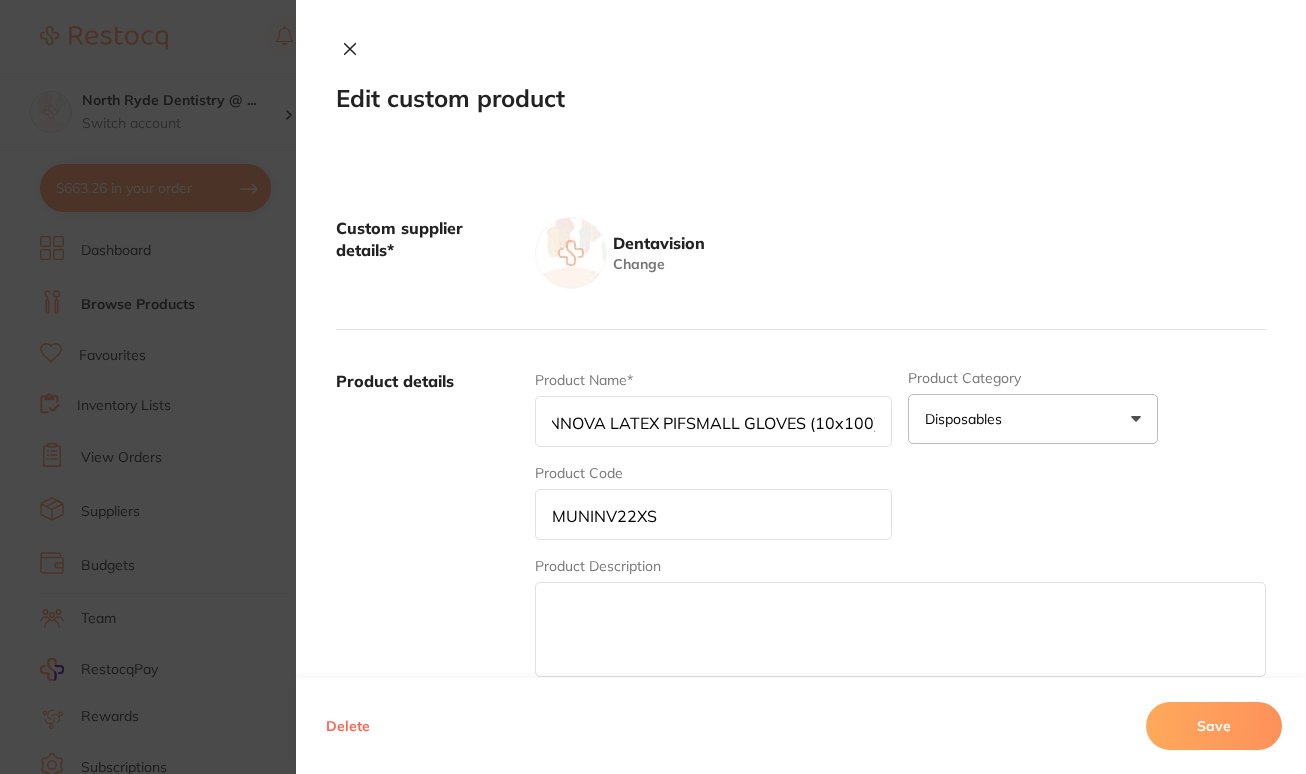 drag, startPoint x: 850, startPoint y: 425, endPoint x: 983, endPoint y: 452, distance: 135.71294 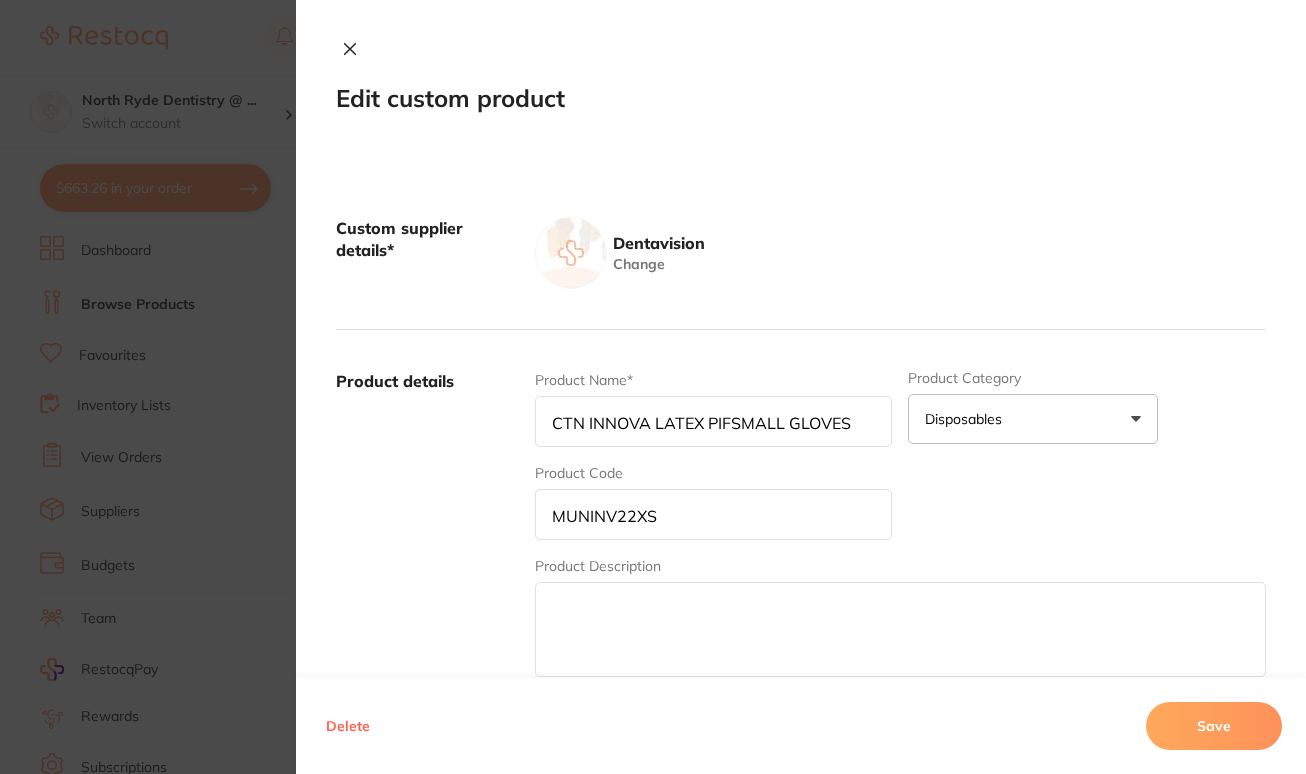 scroll, scrollTop: 0, scrollLeft: 0, axis: both 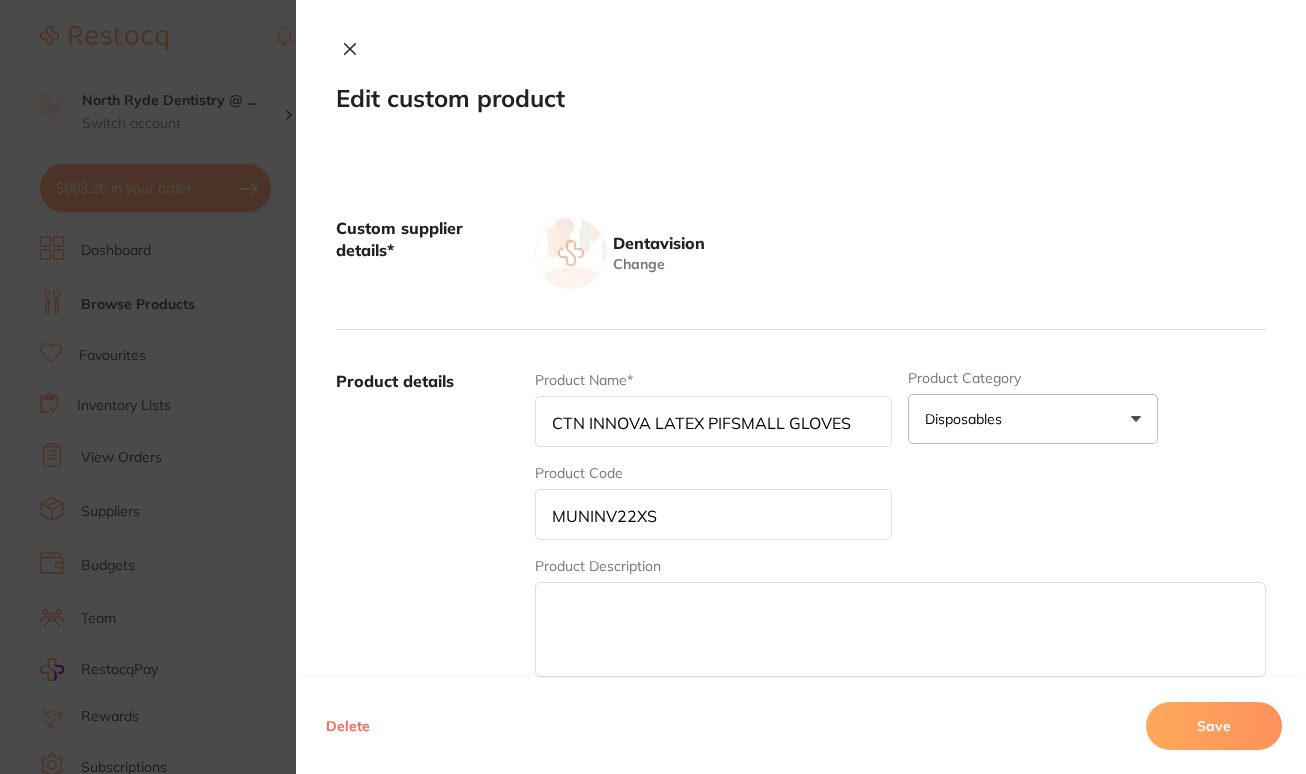 click on "MUNINV22XS" at bounding box center [714, 514] 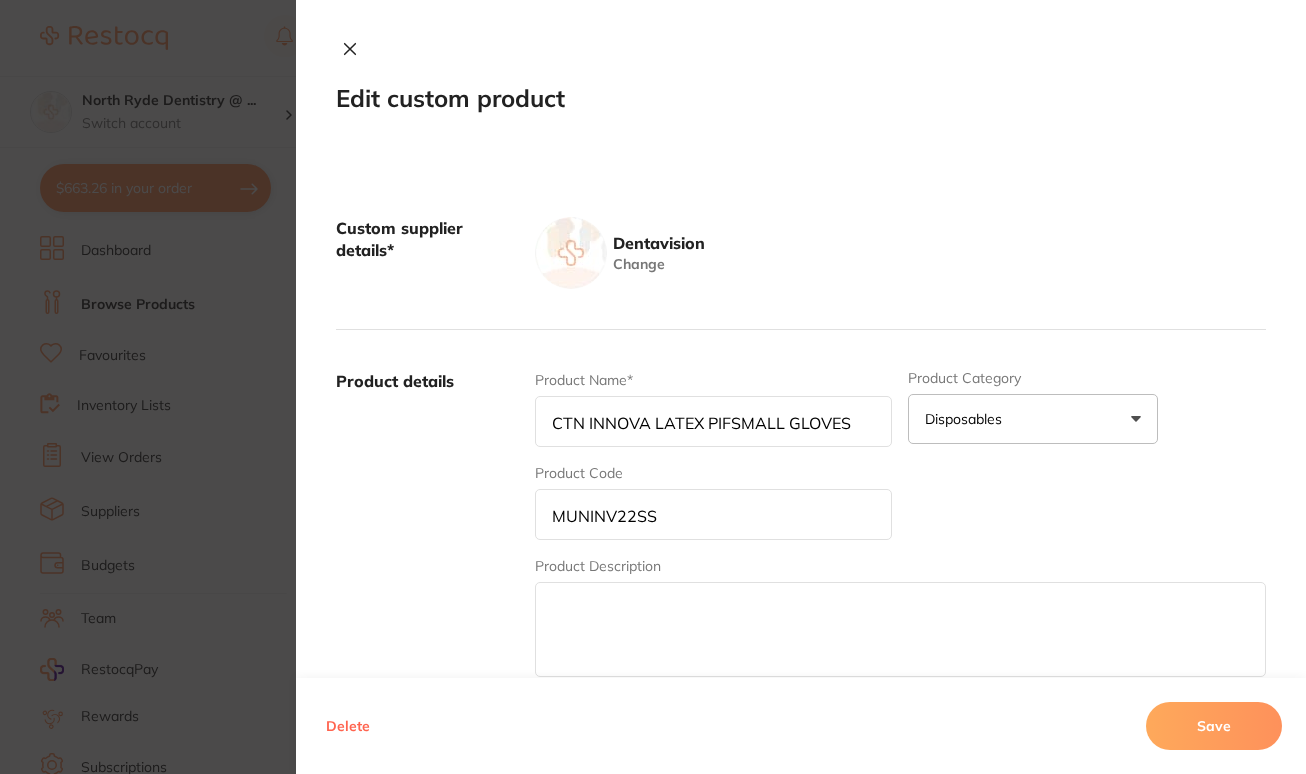 type on "MUNINV22SS" 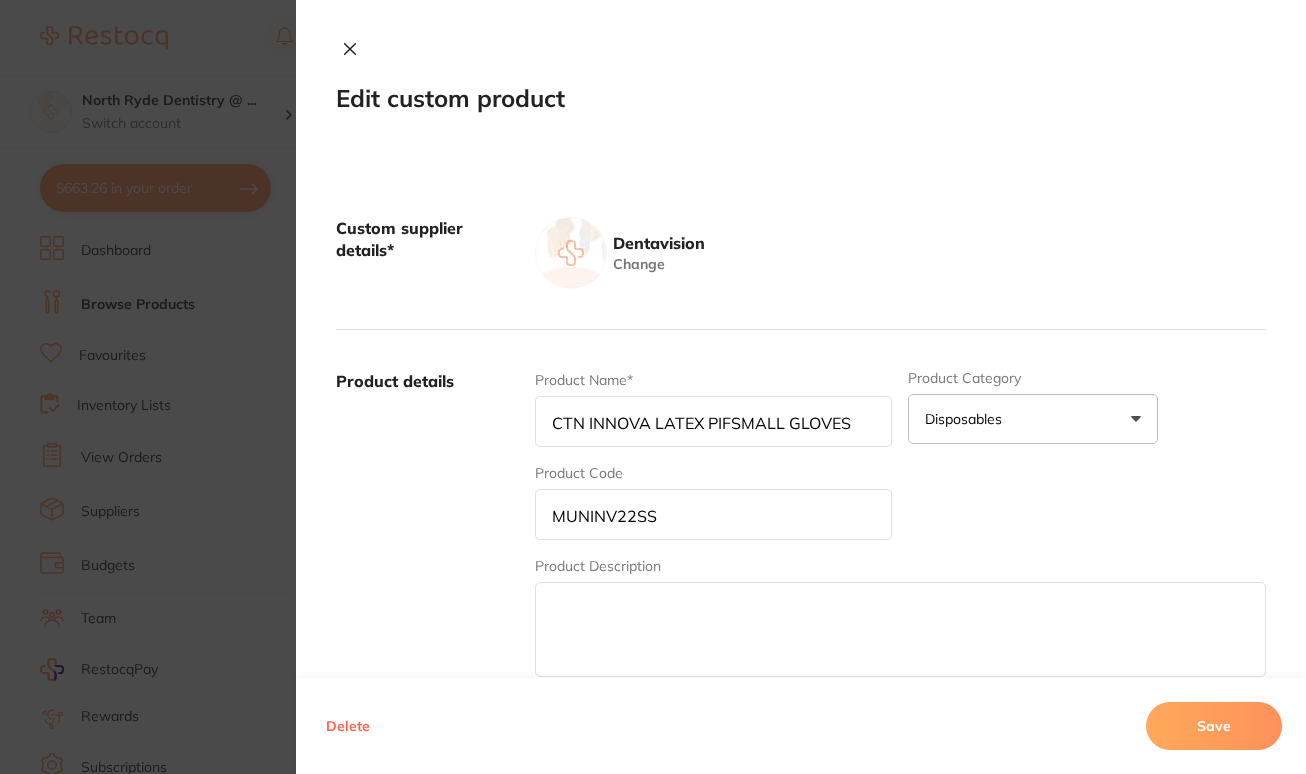 click 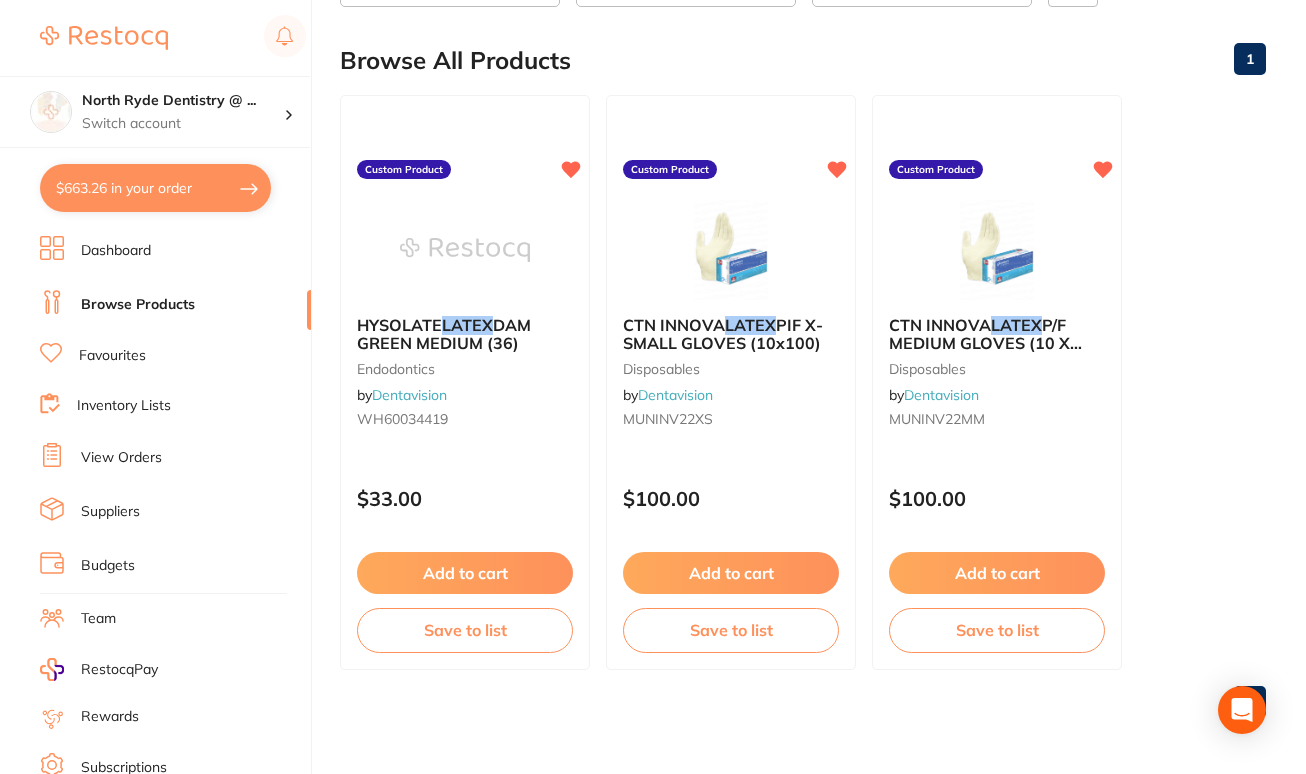 click on "$663.26   in your order" at bounding box center (155, 188) 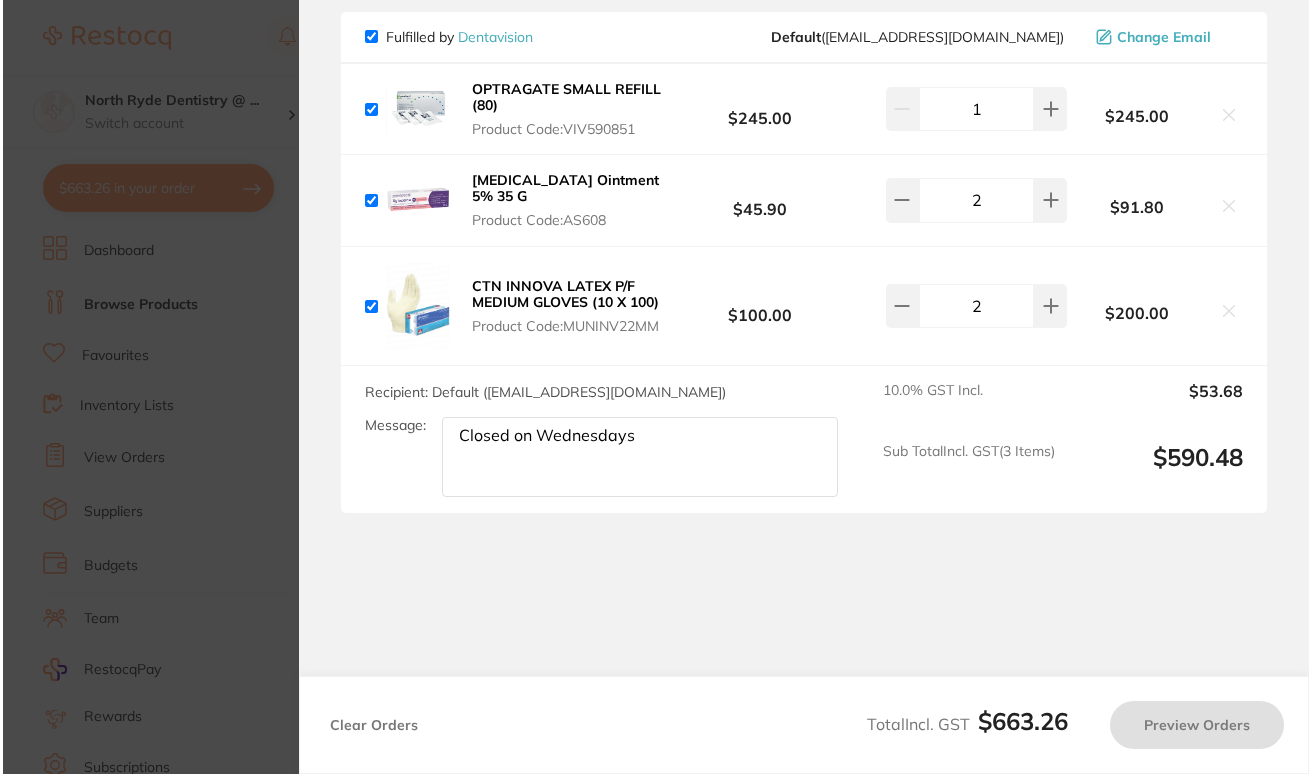 scroll, scrollTop: 0, scrollLeft: 0, axis: both 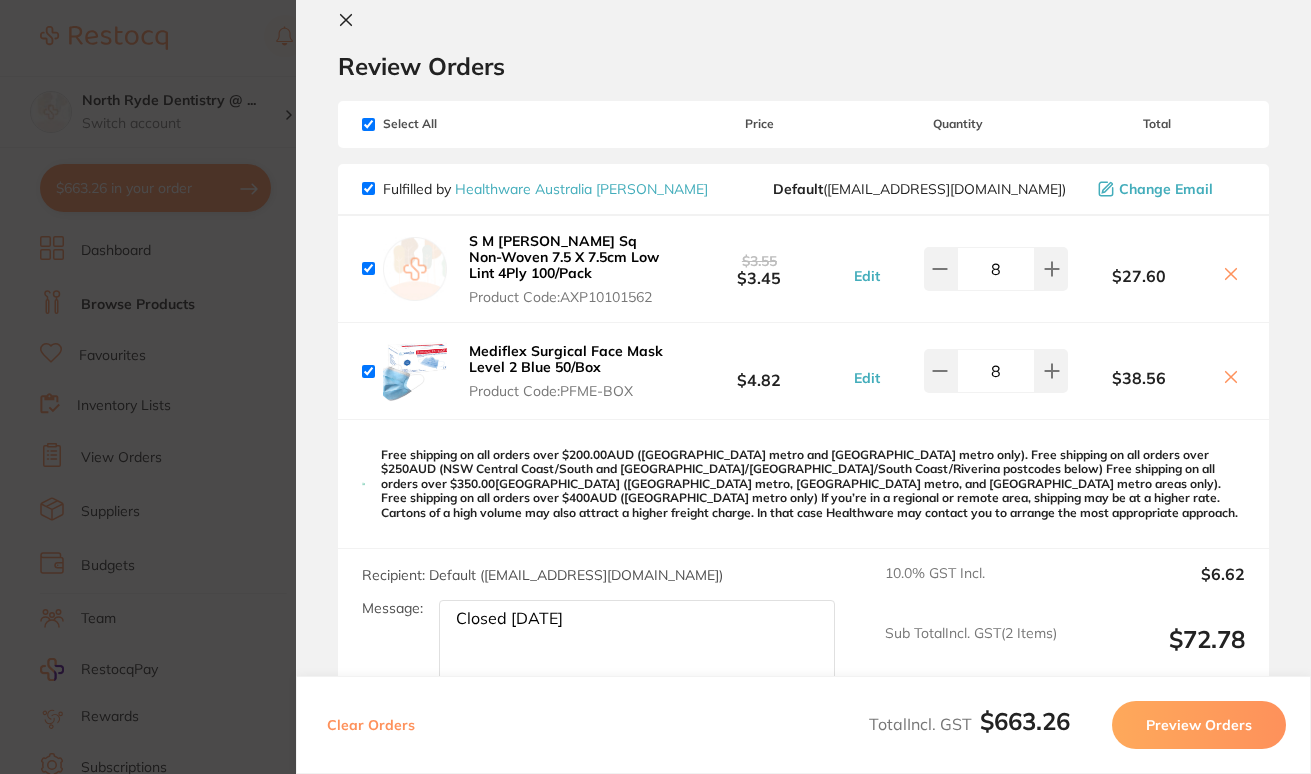 click on "Select All Price Quantity Total" at bounding box center [803, 124] 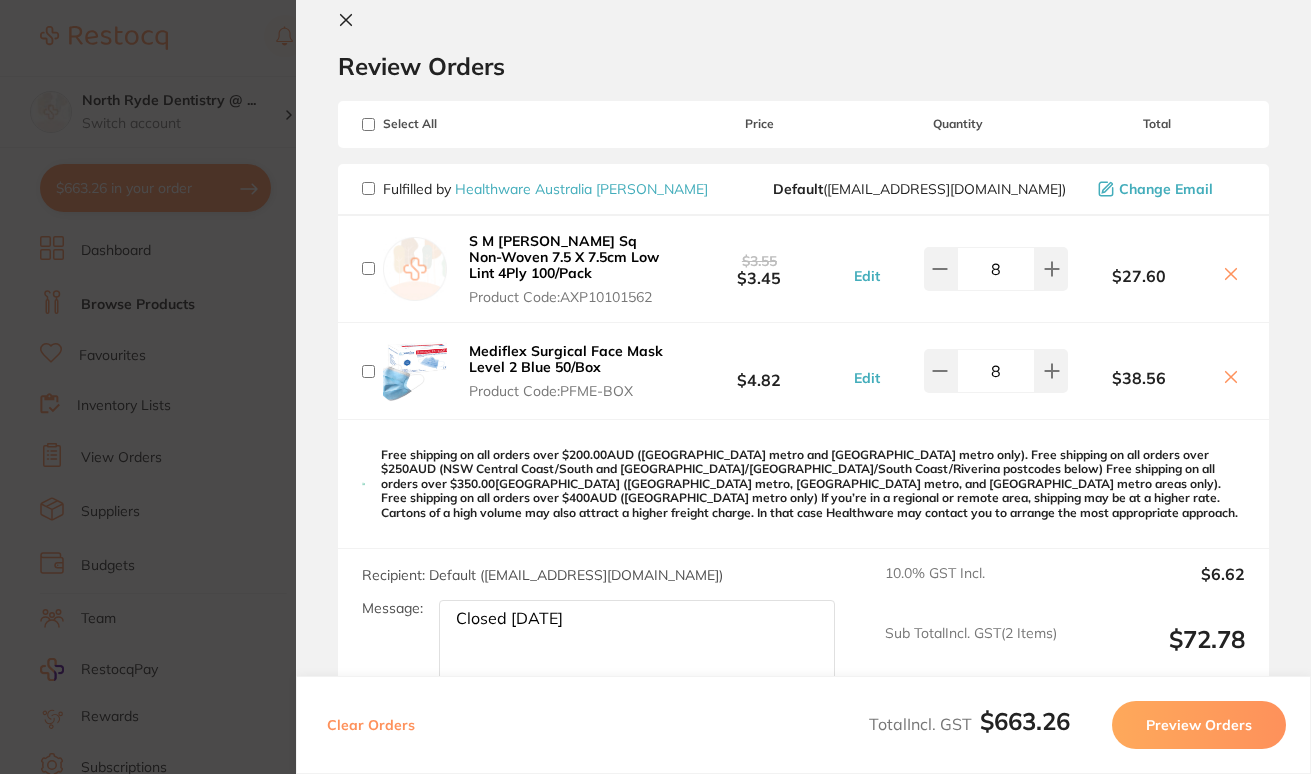 checkbox on "false" 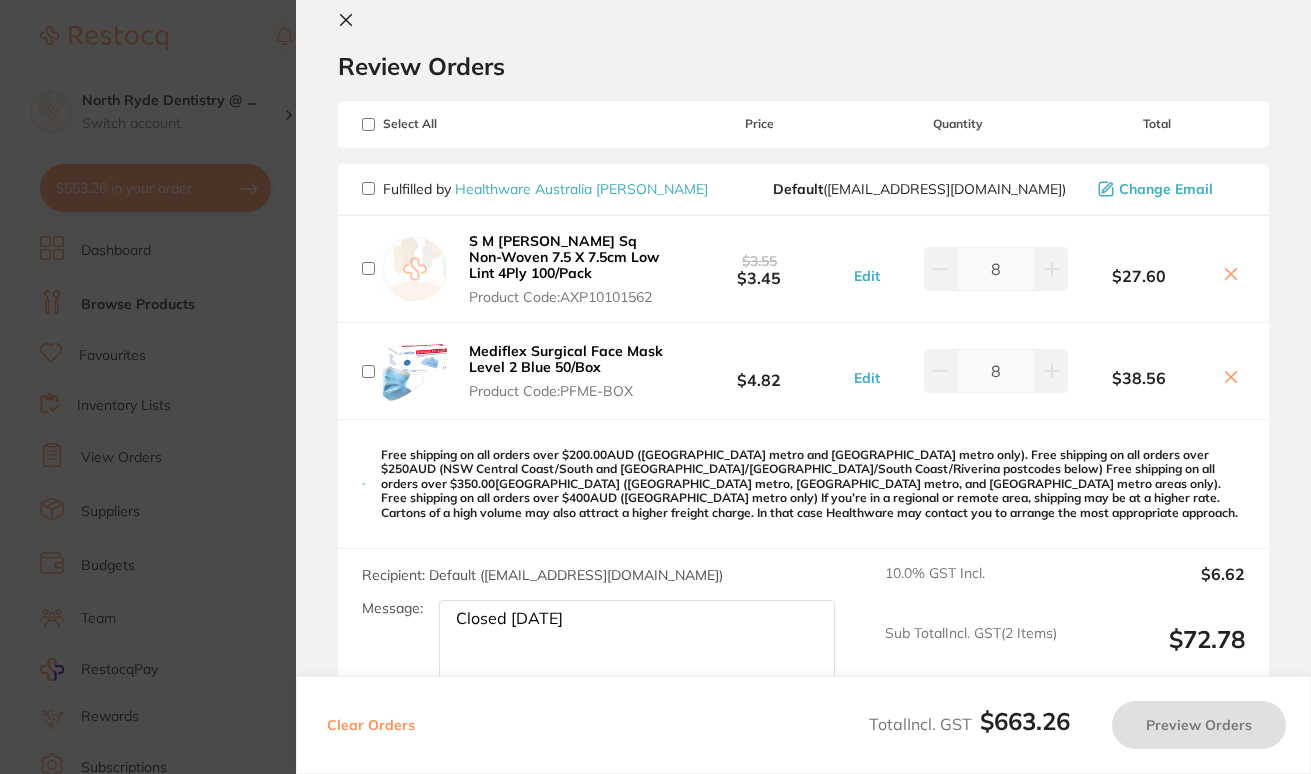 checkbox on "false" 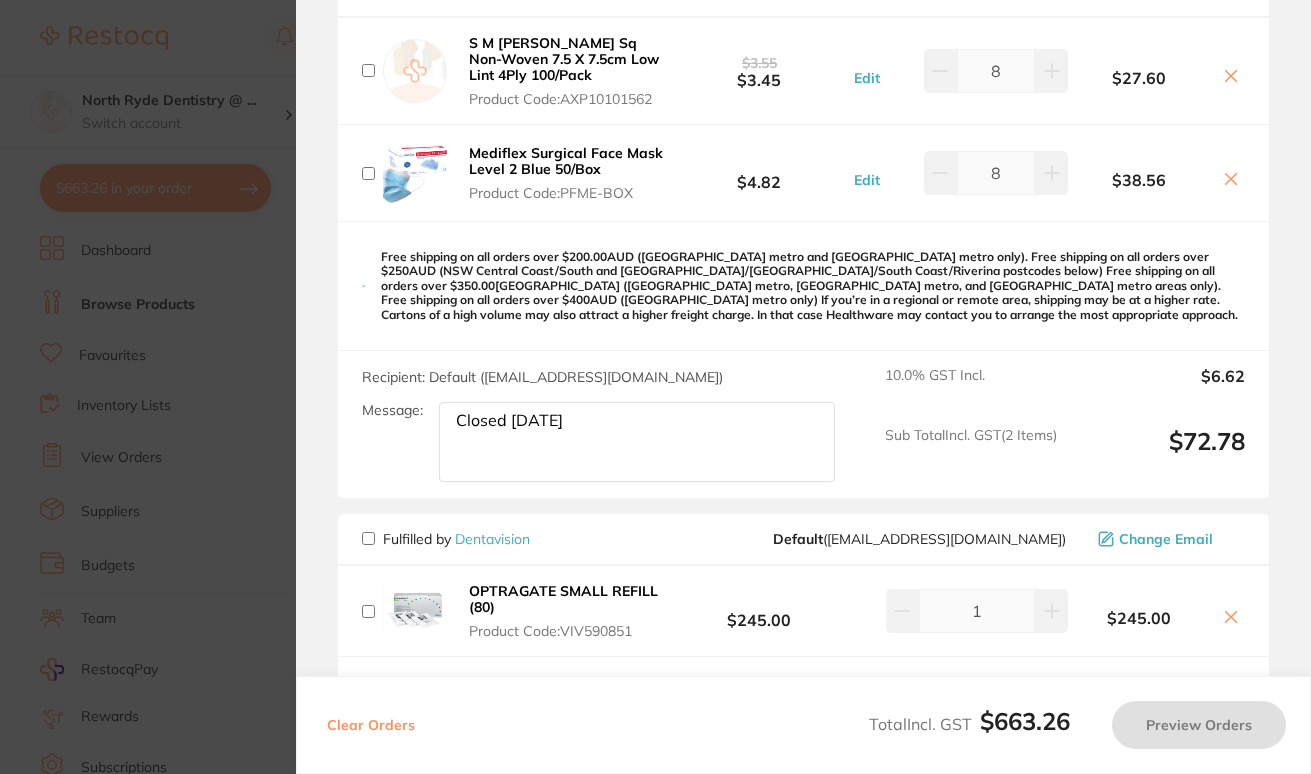 scroll, scrollTop: 430, scrollLeft: 0, axis: vertical 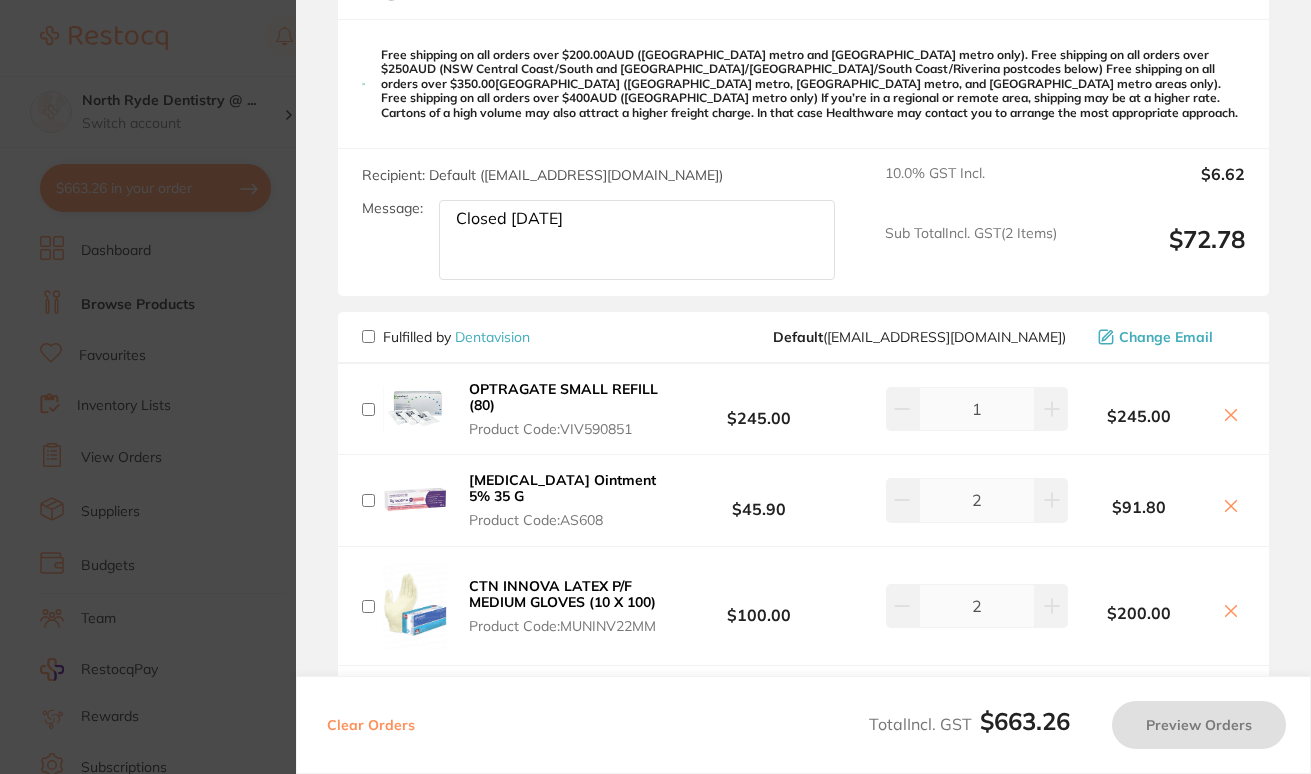 click at bounding box center (368, 336) 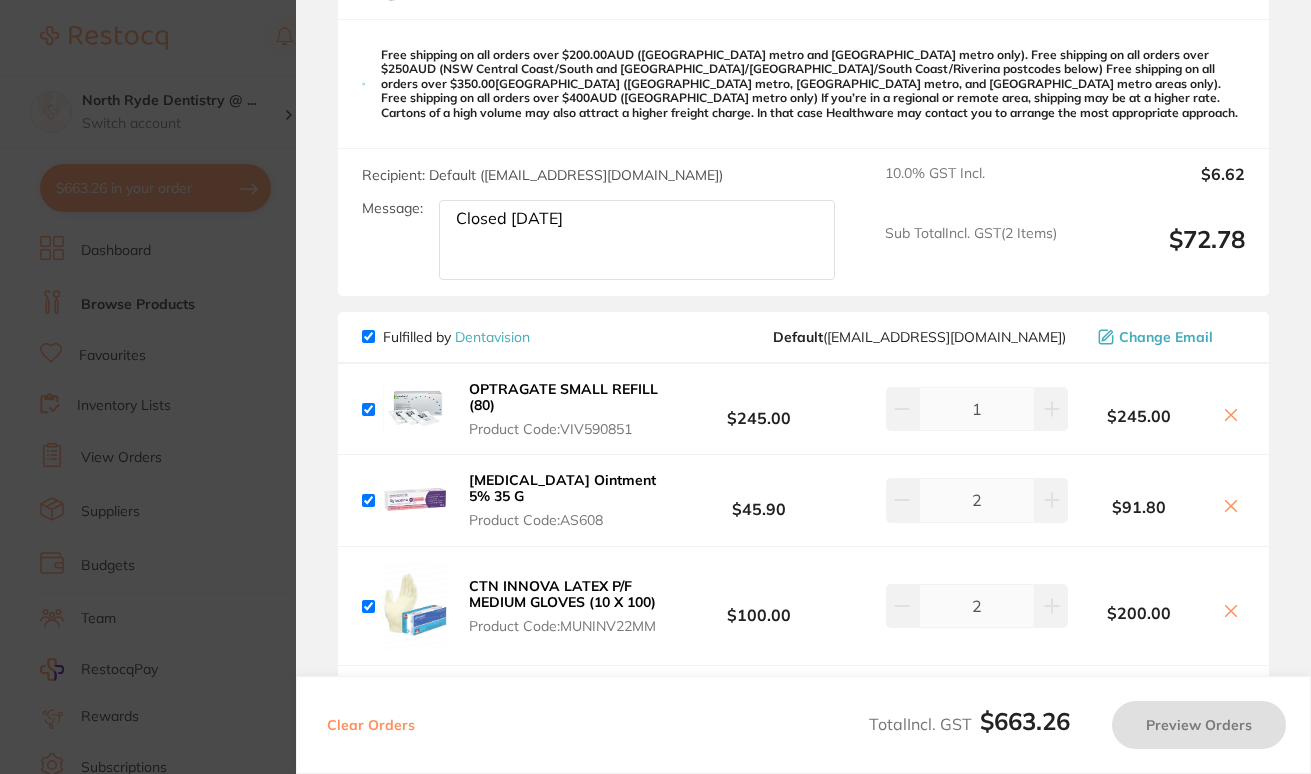 checkbox on "true" 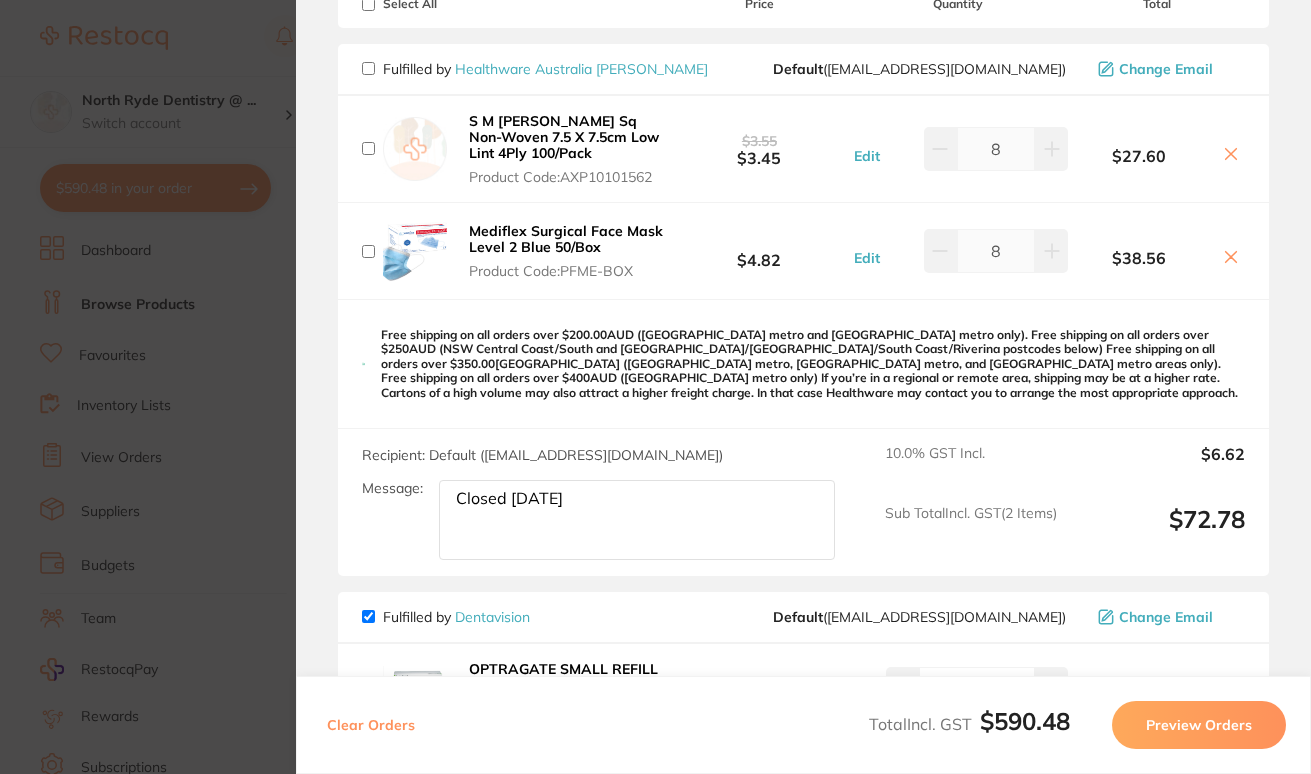 scroll, scrollTop: 500, scrollLeft: 0, axis: vertical 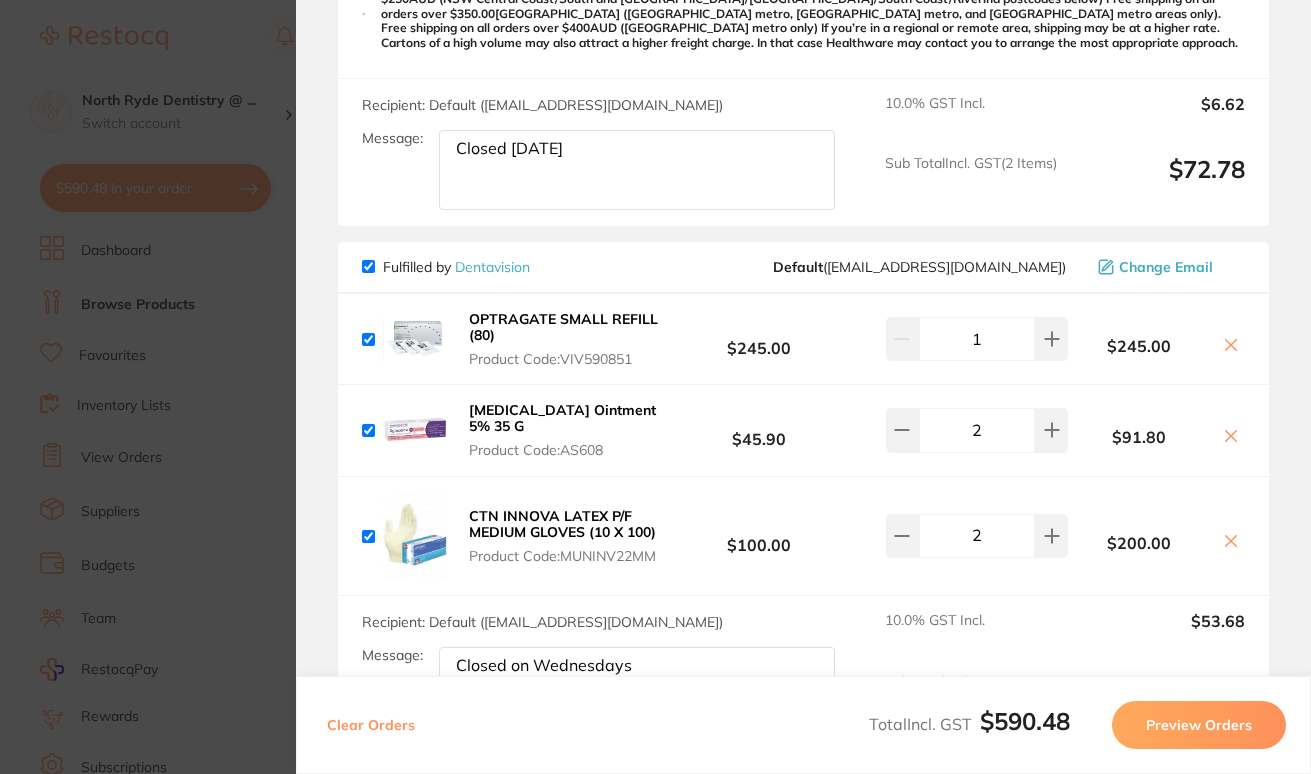 click on "Preview Orders" at bounding box center (1199, 725) 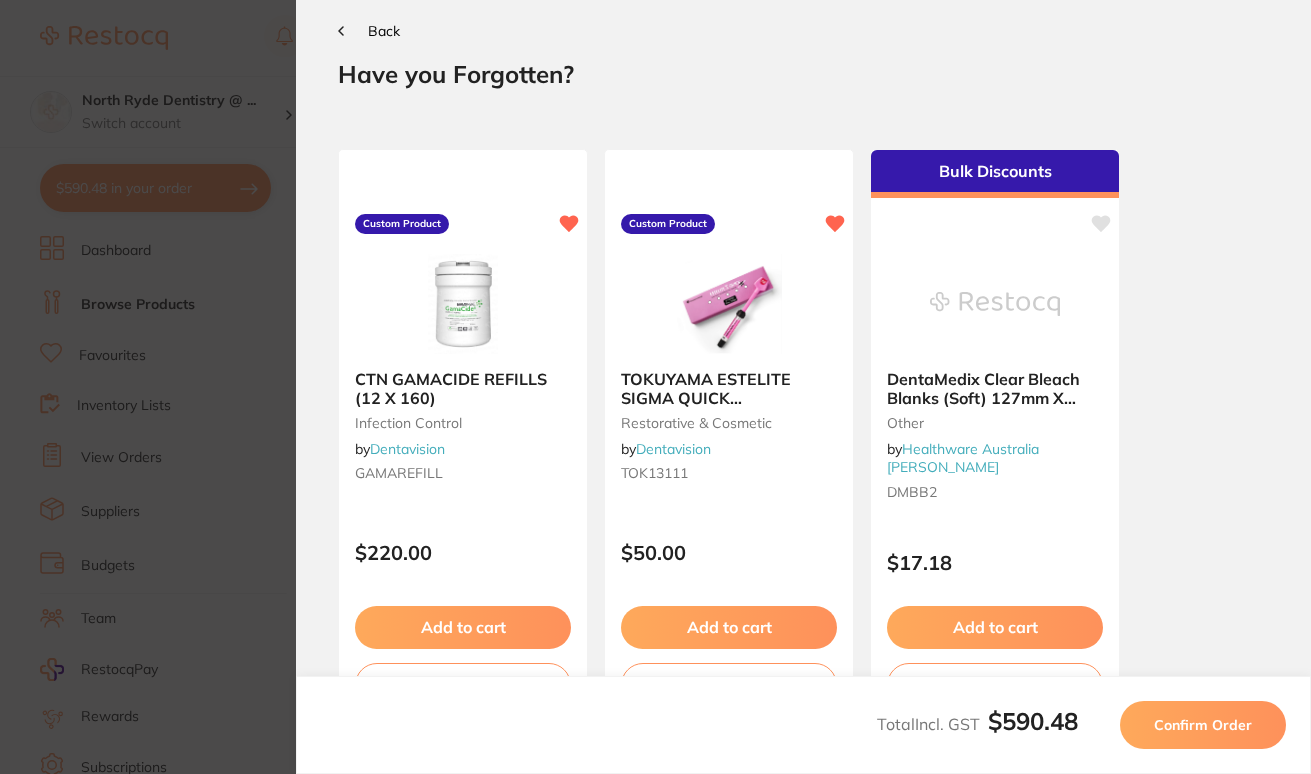 scroll, scrollTop: 0, scrollLeft: 0, axis: both 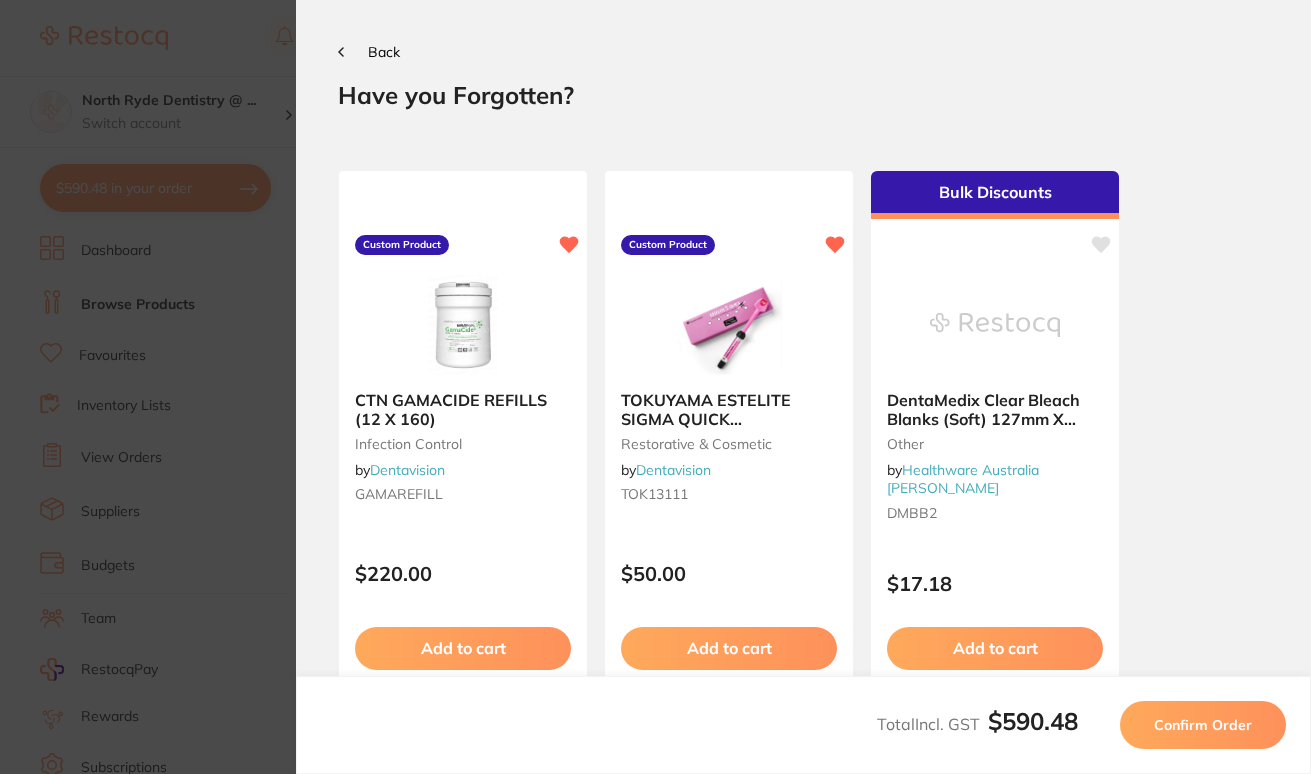 click on "Confirm Order" at bounding box center [1203, 725] 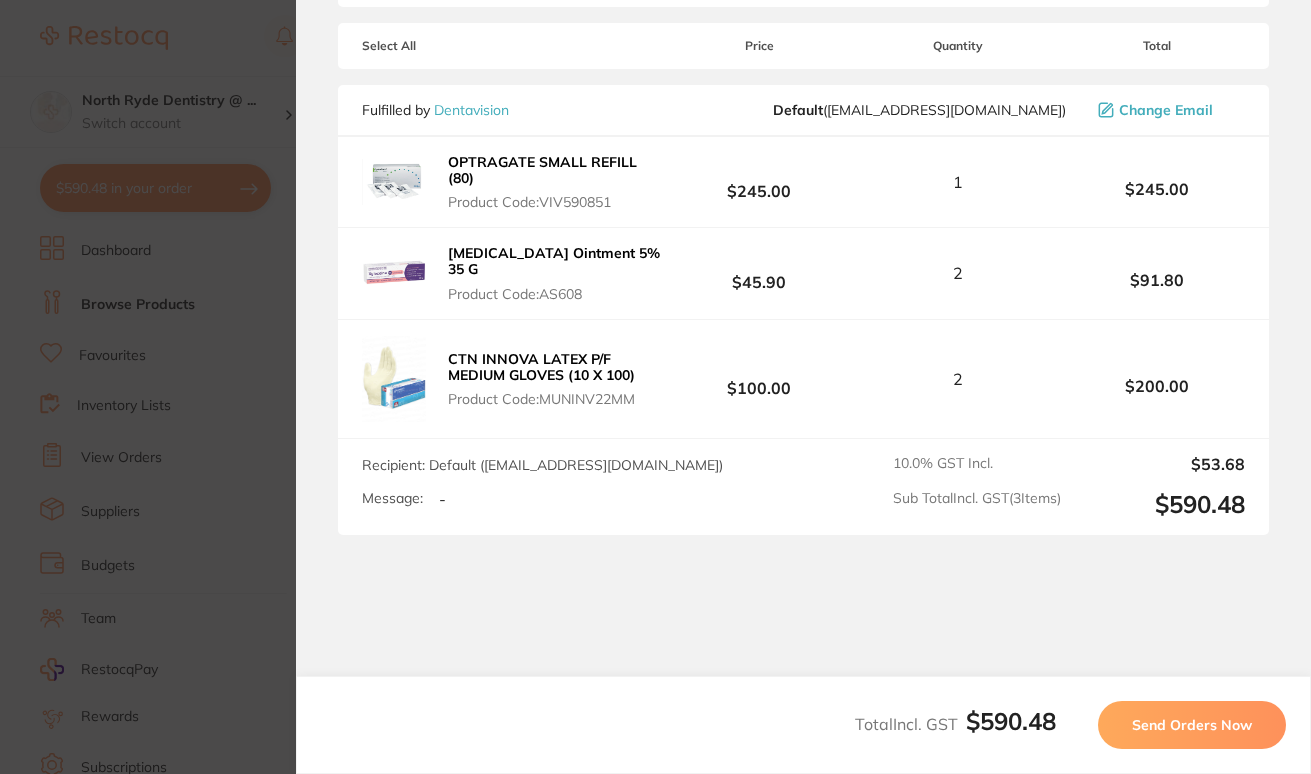 scroll, scrollTop: 312, scrollLeft: 0, axis: vertical 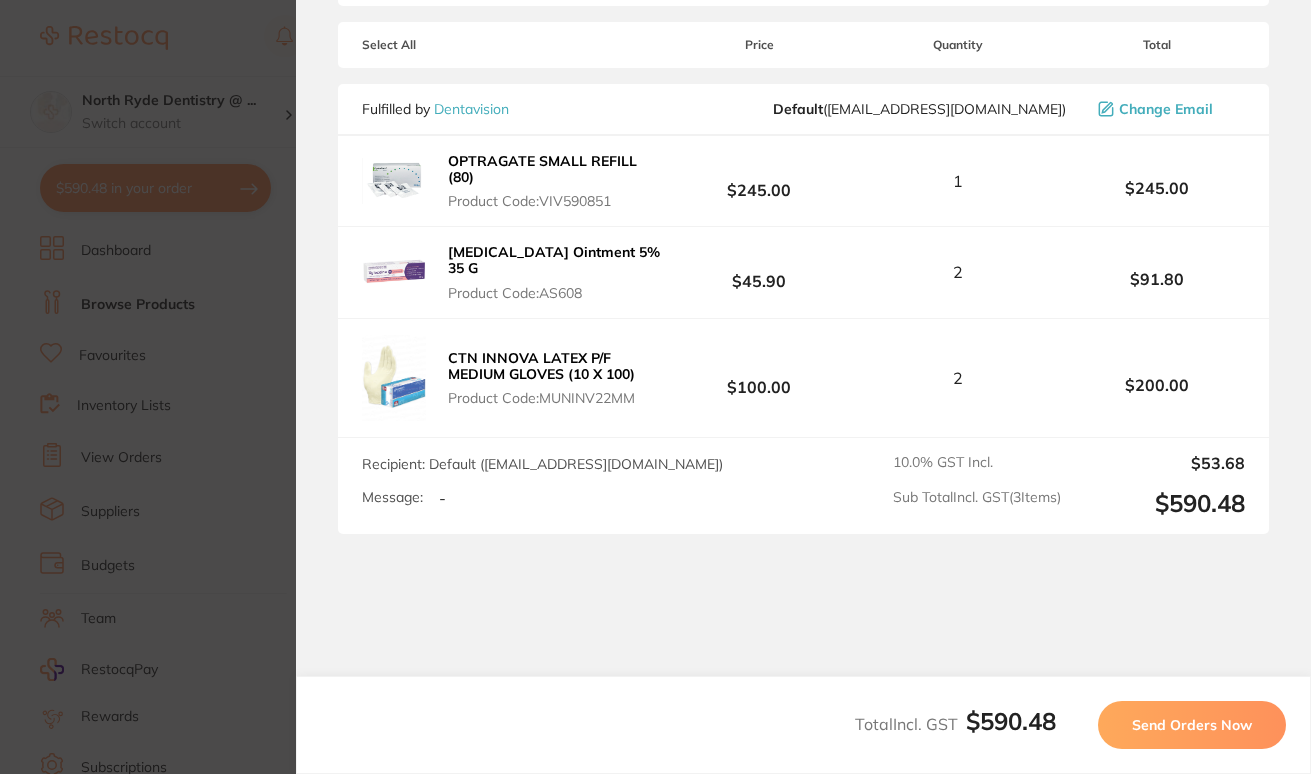 click on "Send Orders Now" at bounding box center (1192, 725) 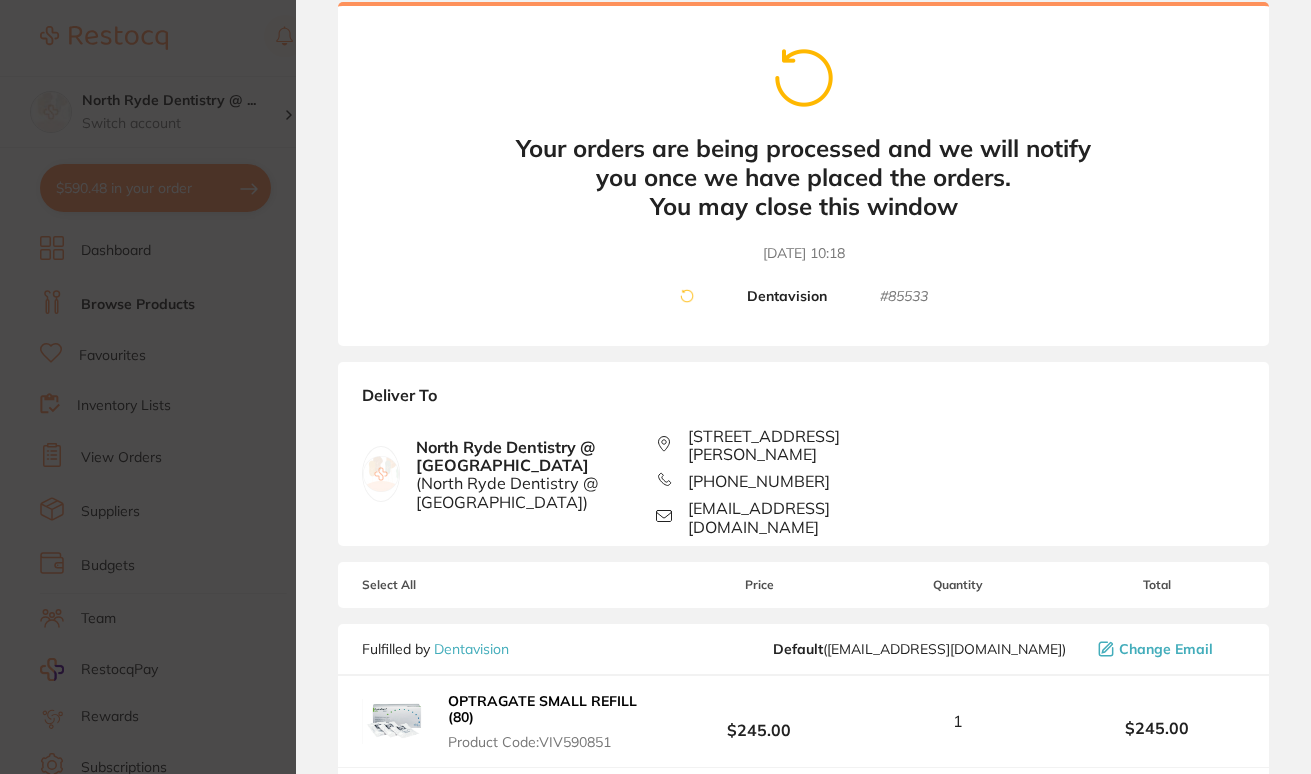 scroll, scrollTop: 12, scrollLeft: 0, axis: vertical 